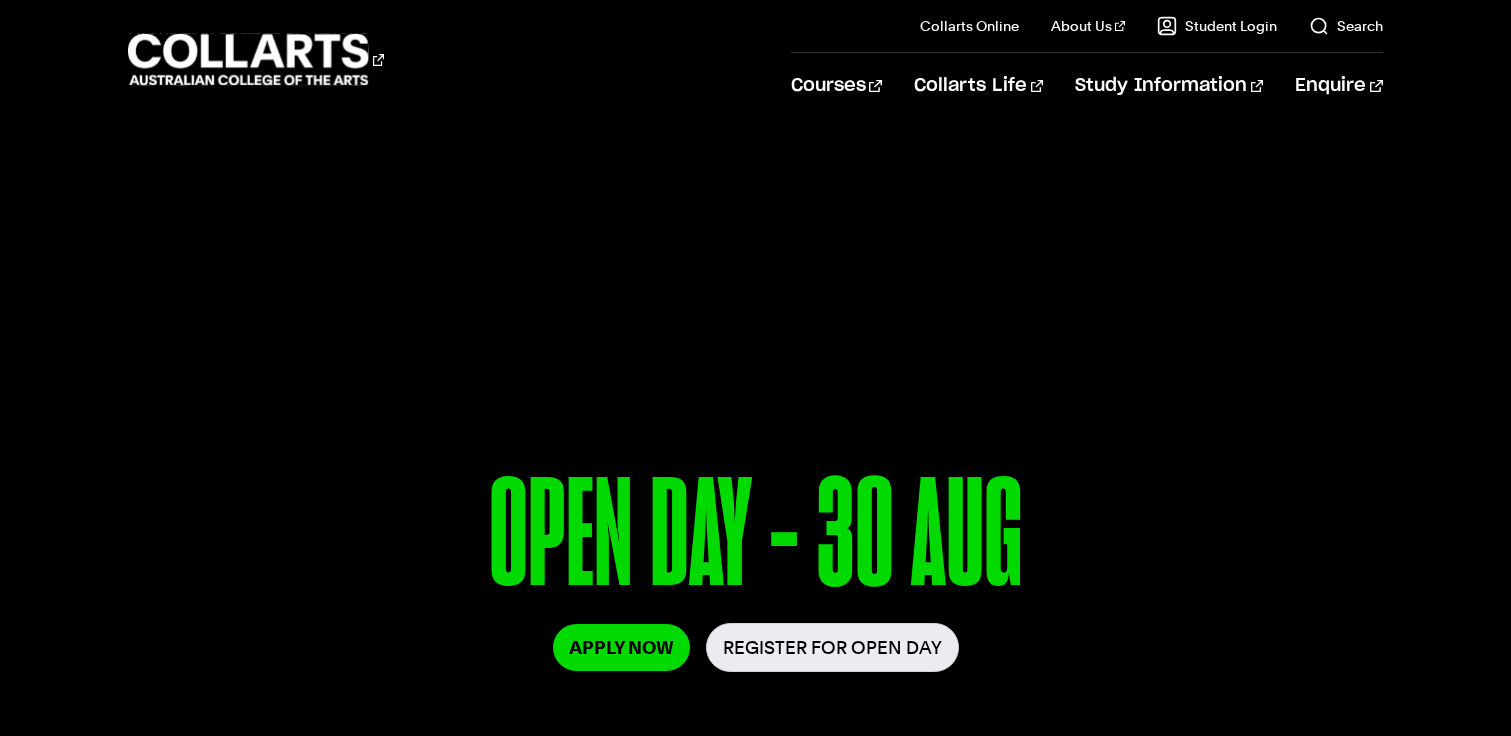 scroll, scrollTop: 0, scrollLeft: 0, axis: both 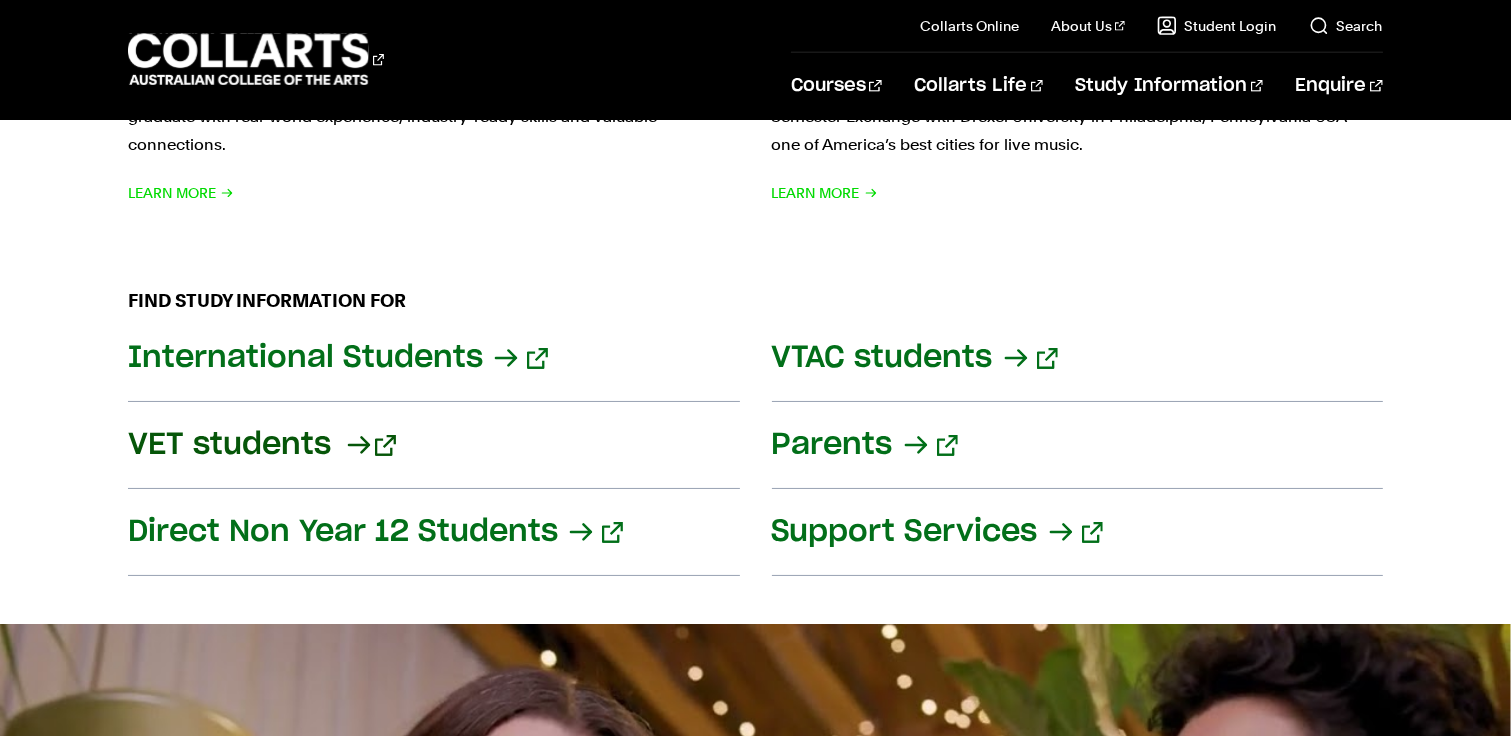 click on "VET students" at bounding box center (433, 445) 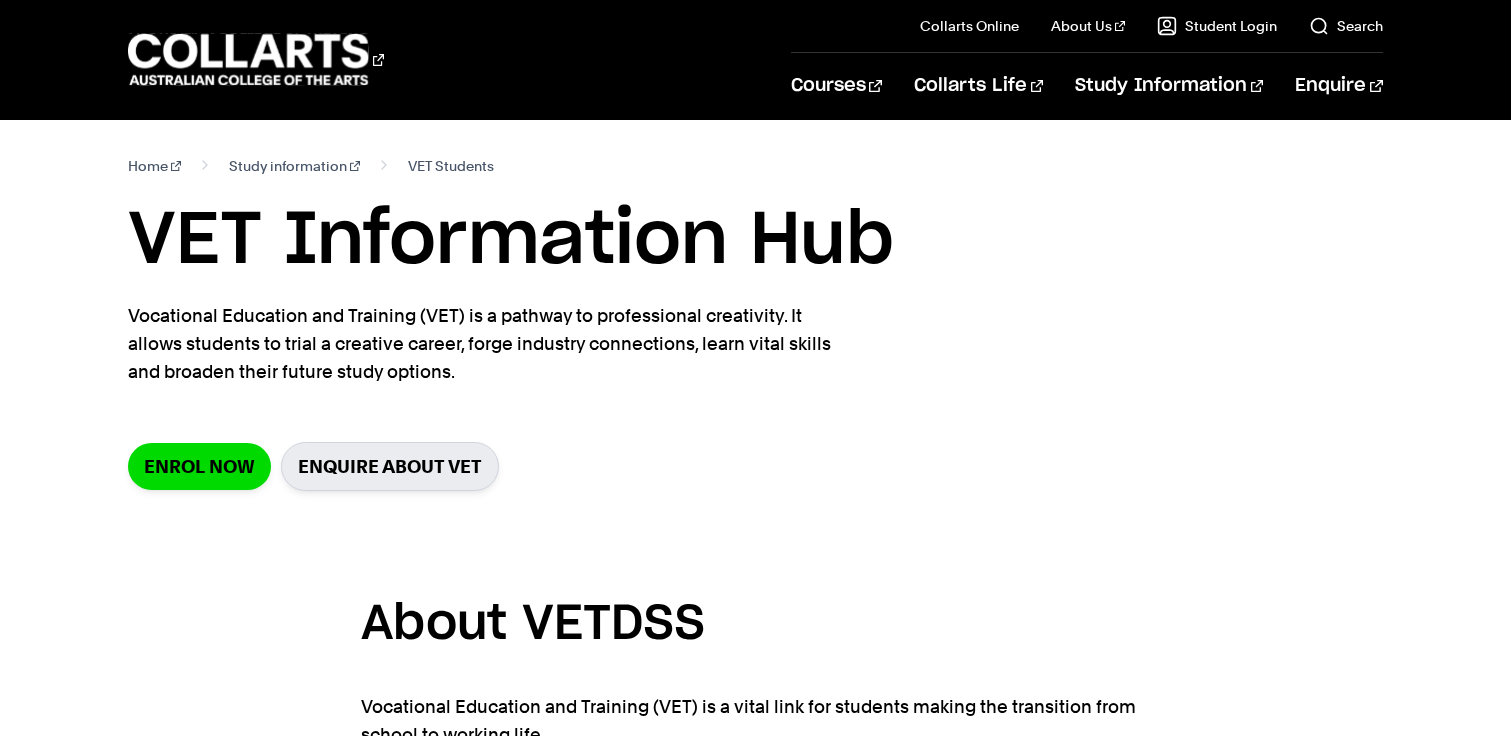 scroll, scrollTop: 0, scrollLeft: 0, axis: both 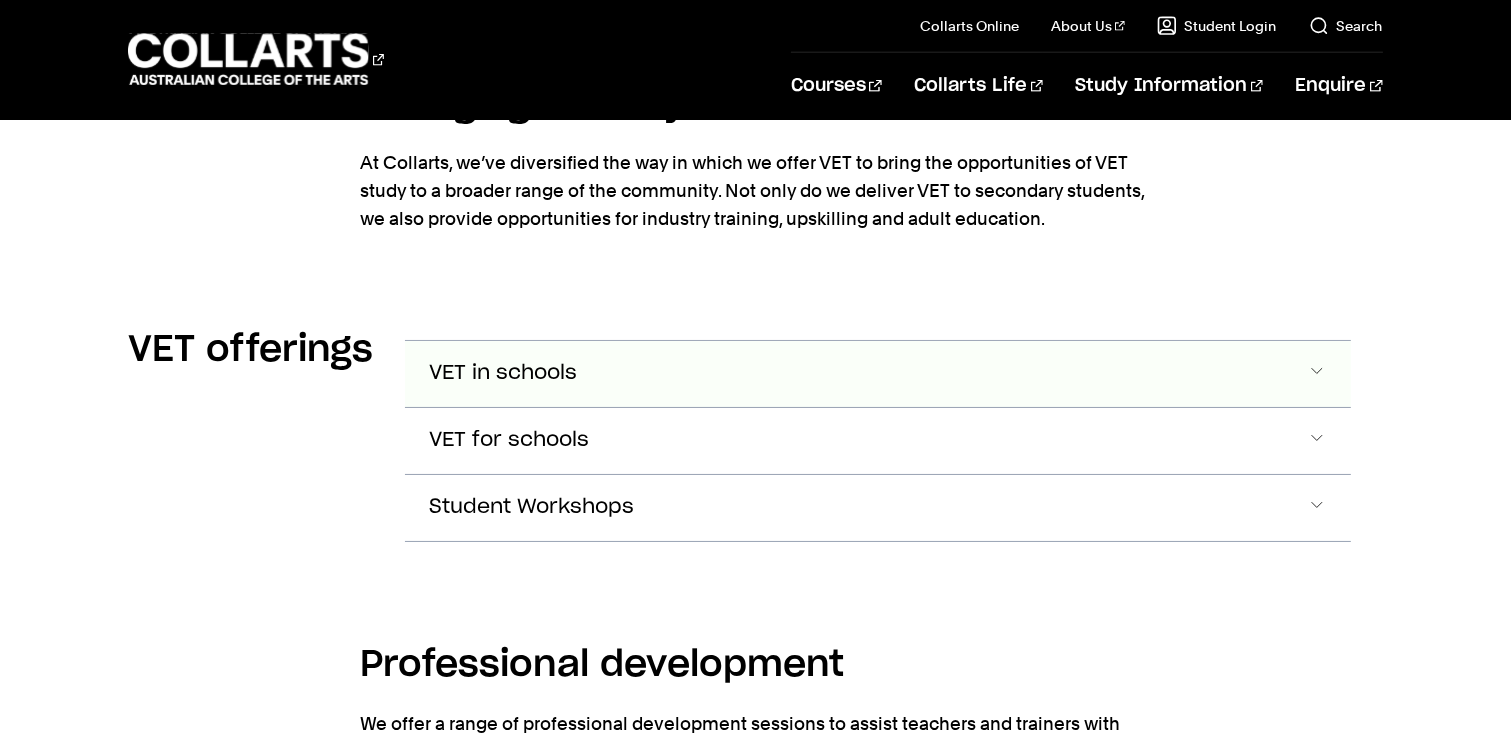 click at bounding box center (1317, 374) 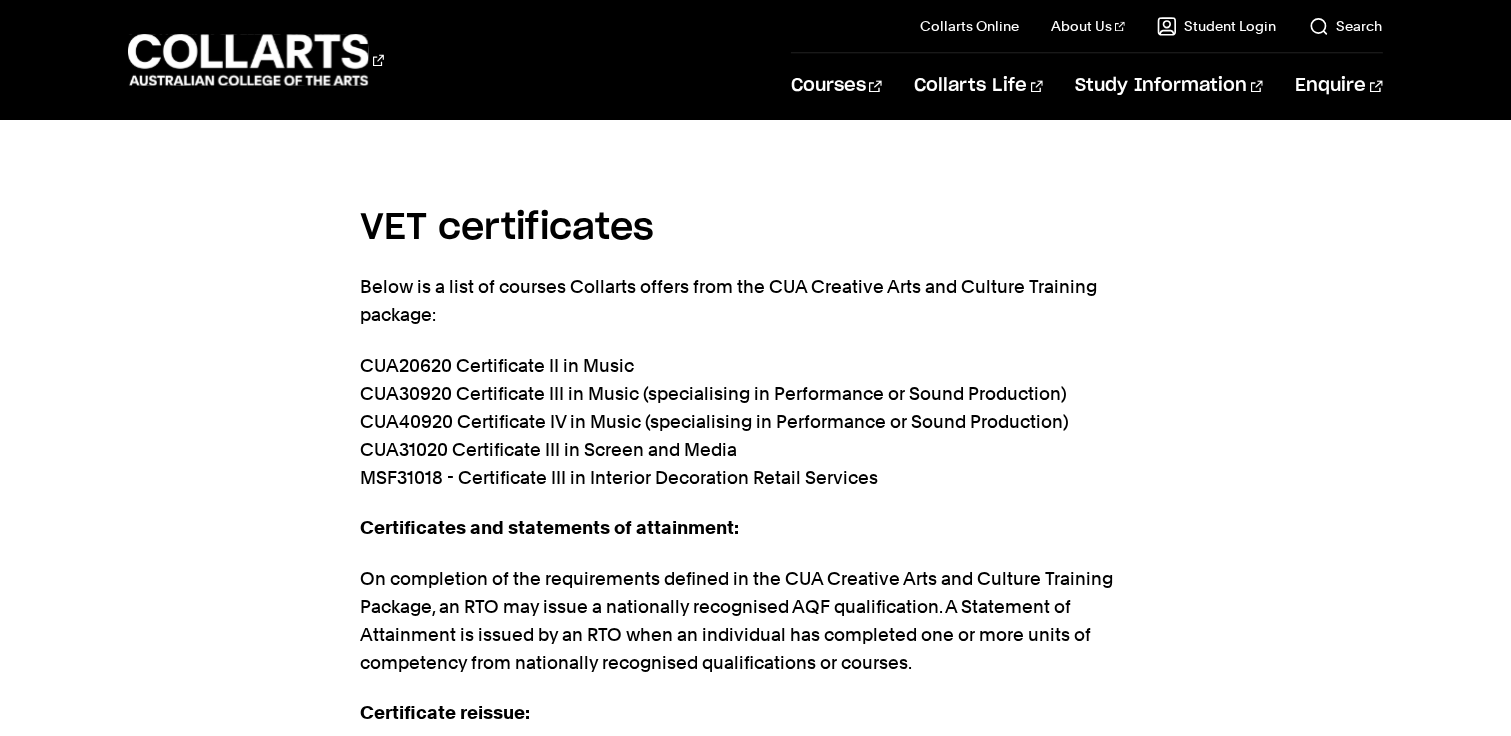 scroll, scrollTop: 4664, scrollLeft: 0, axis: vertical 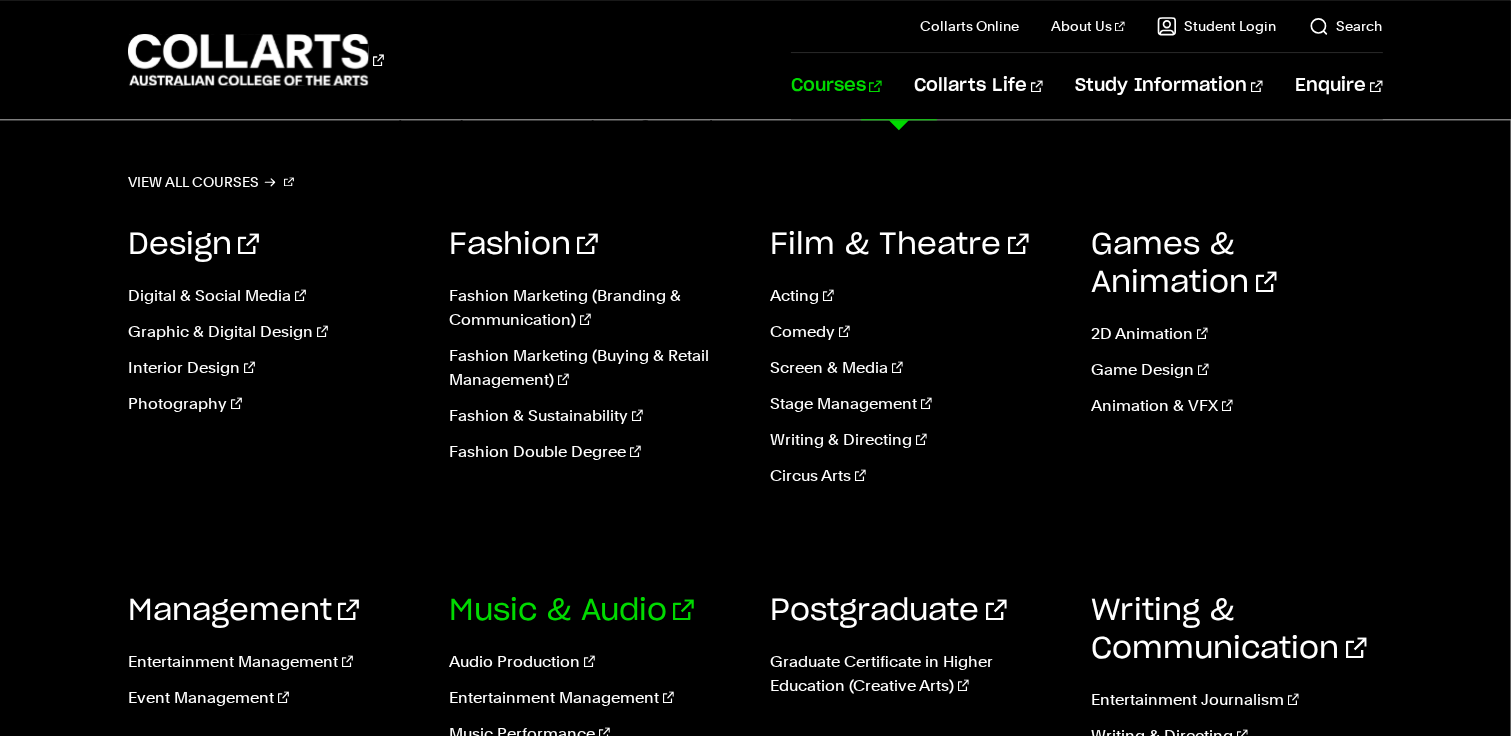 click on "Music & Audio" at bounding box center [571, 611] 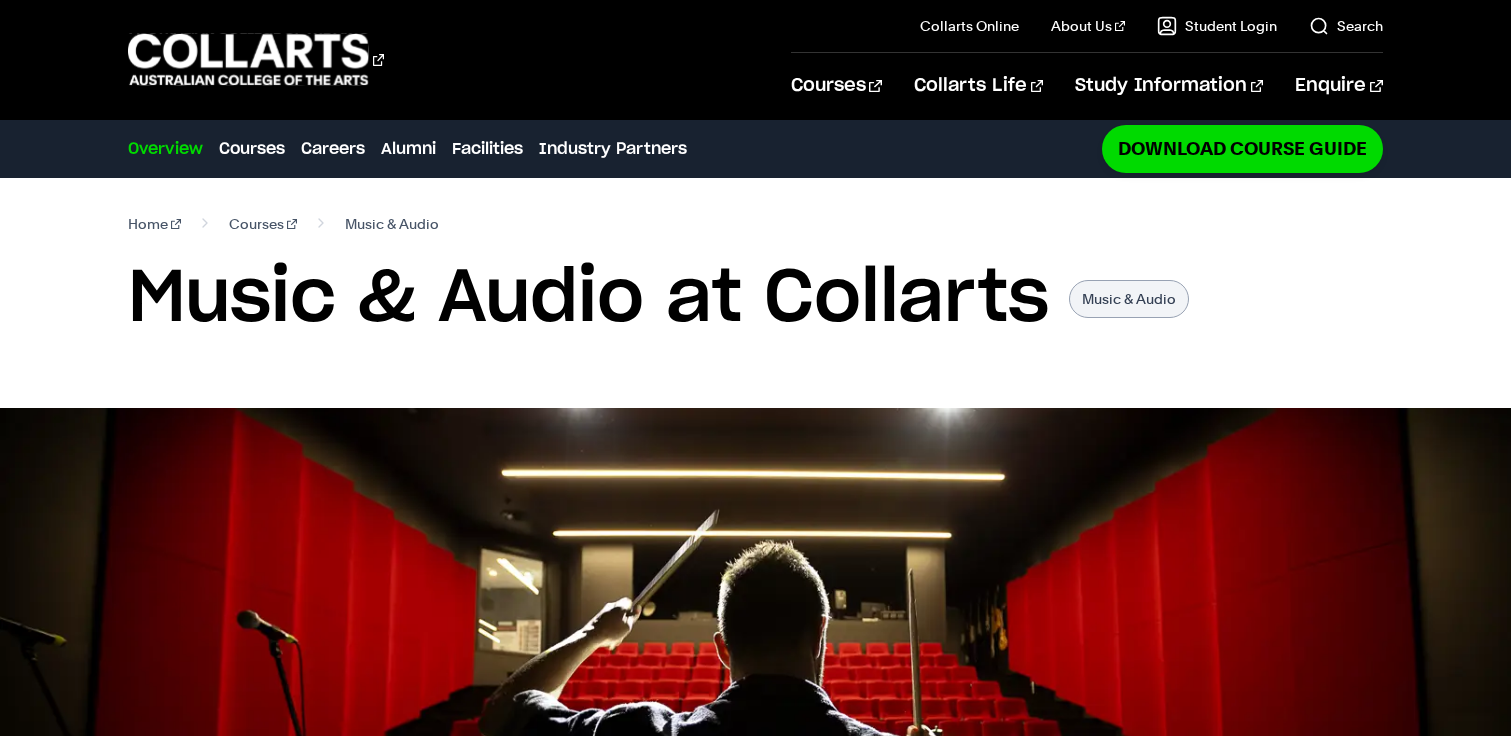 scroll, scrollTop: 0, scrollLeft: 0, axis: both 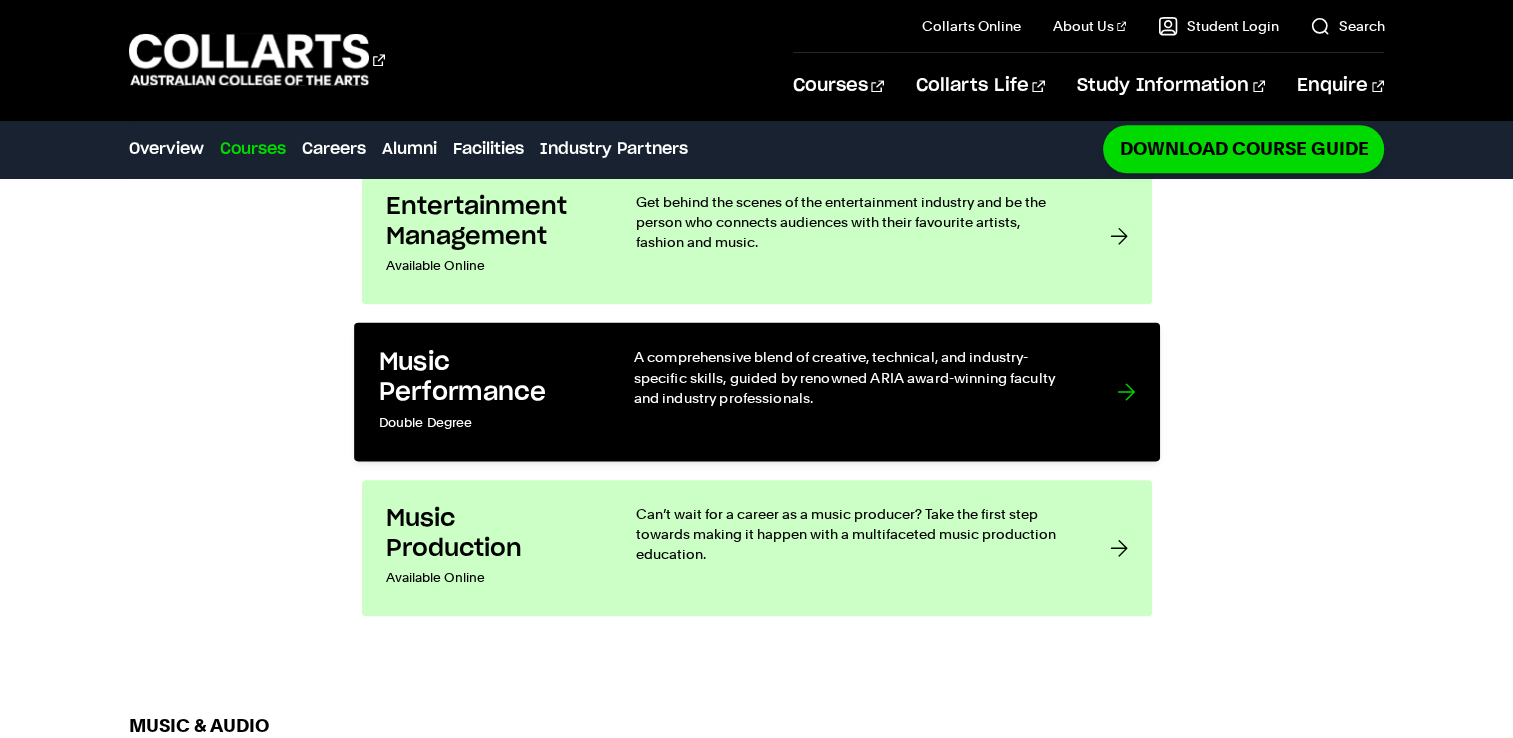 click on "Music Performance
Double Degree
A comprehensive blend of creative, technical, and industry-specific skills, guided by renowned ARIA award-winning faculty and industry professionals." at bounding box center (757, 392) 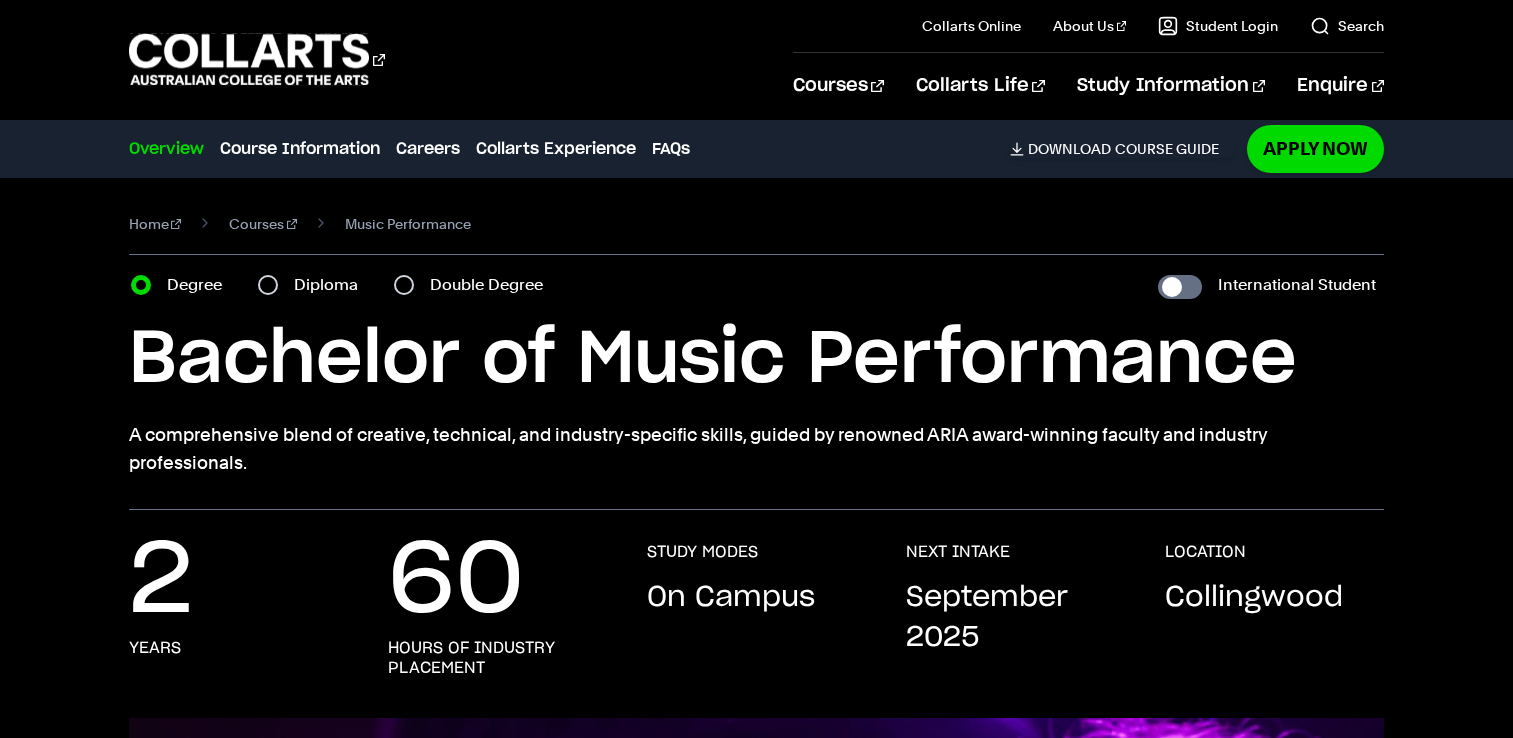 scroll, scrollTop: 0, scrollLeft: 0, axis: both 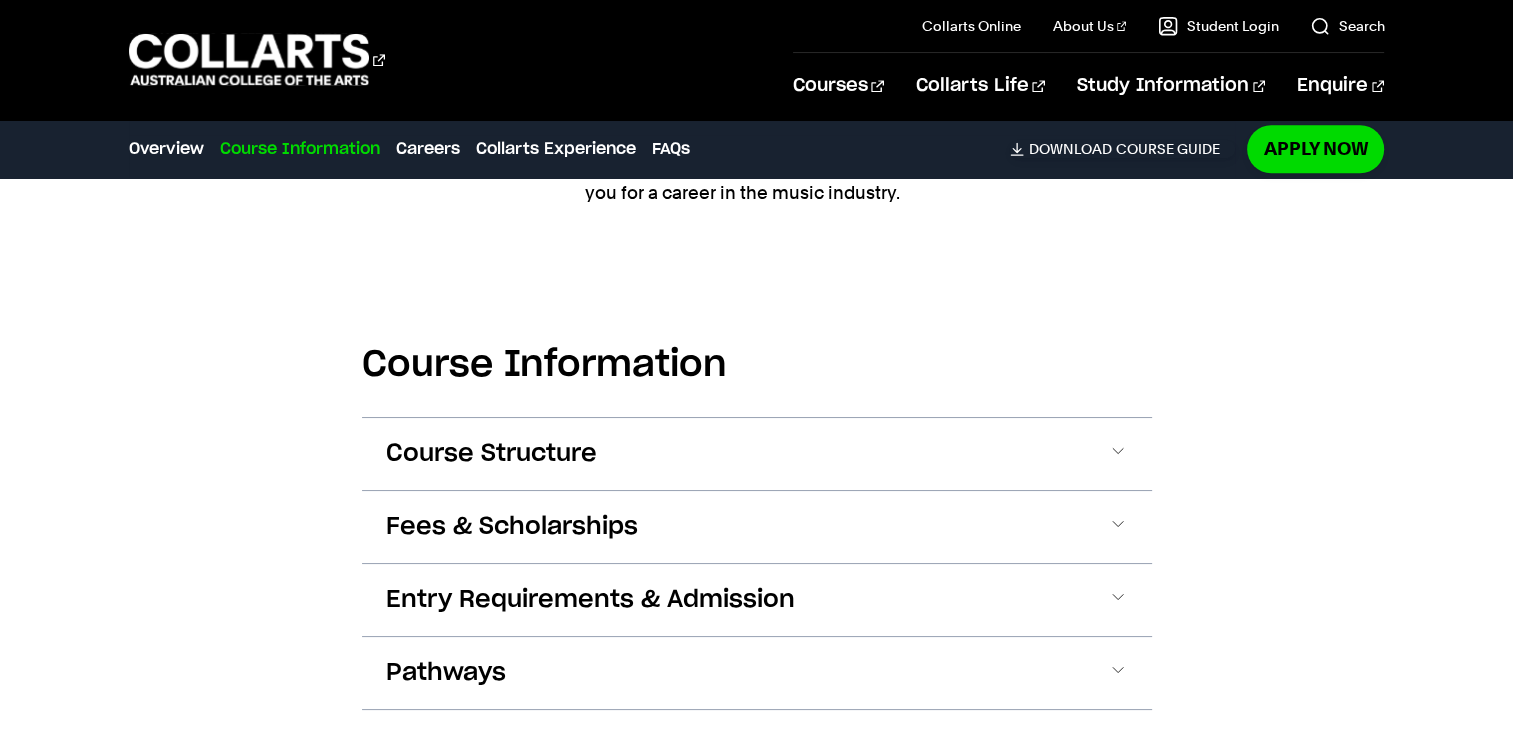 click on "Course Structure" at bounding box center (757, 454) 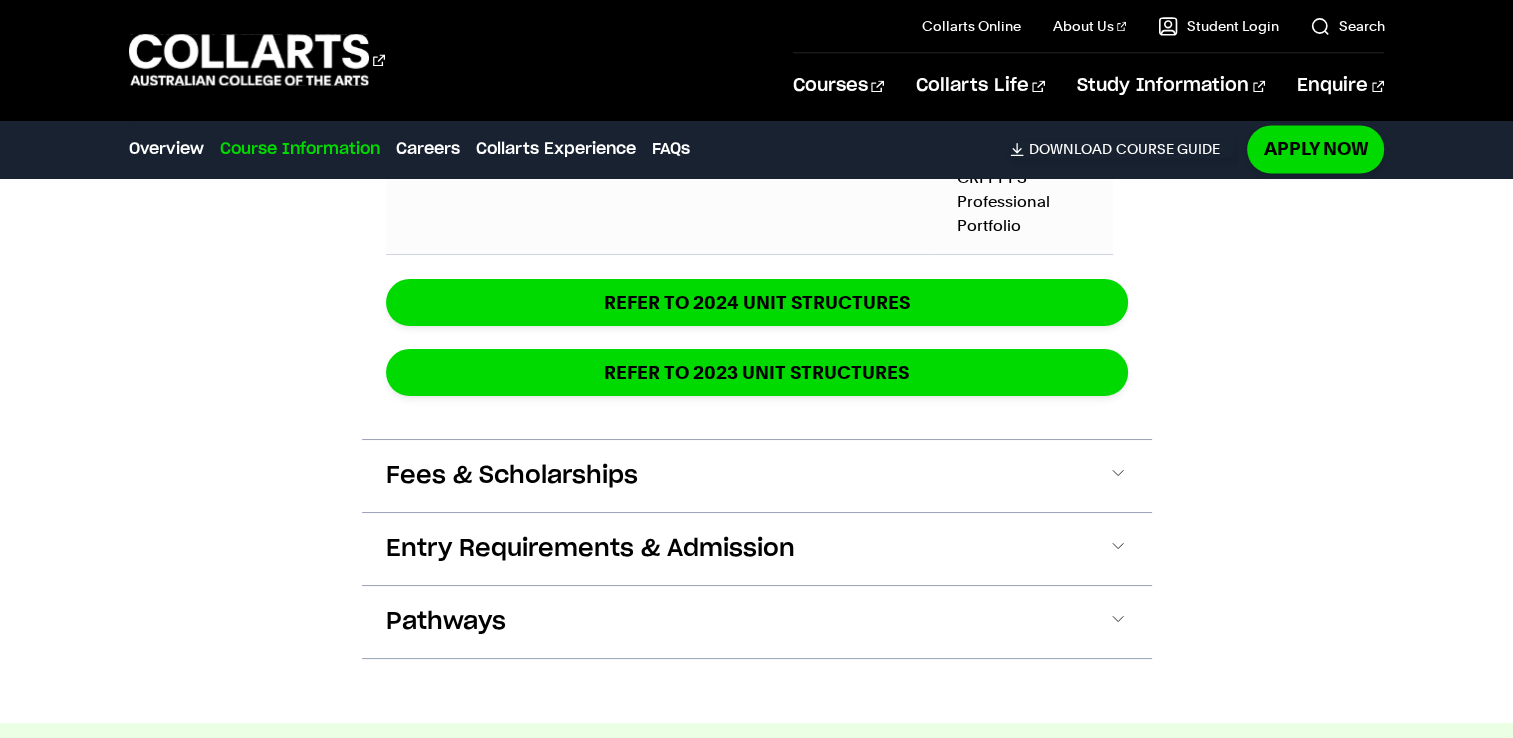 scroll, scrollTop: 3328, scrollLeft: 0, axis: vertical 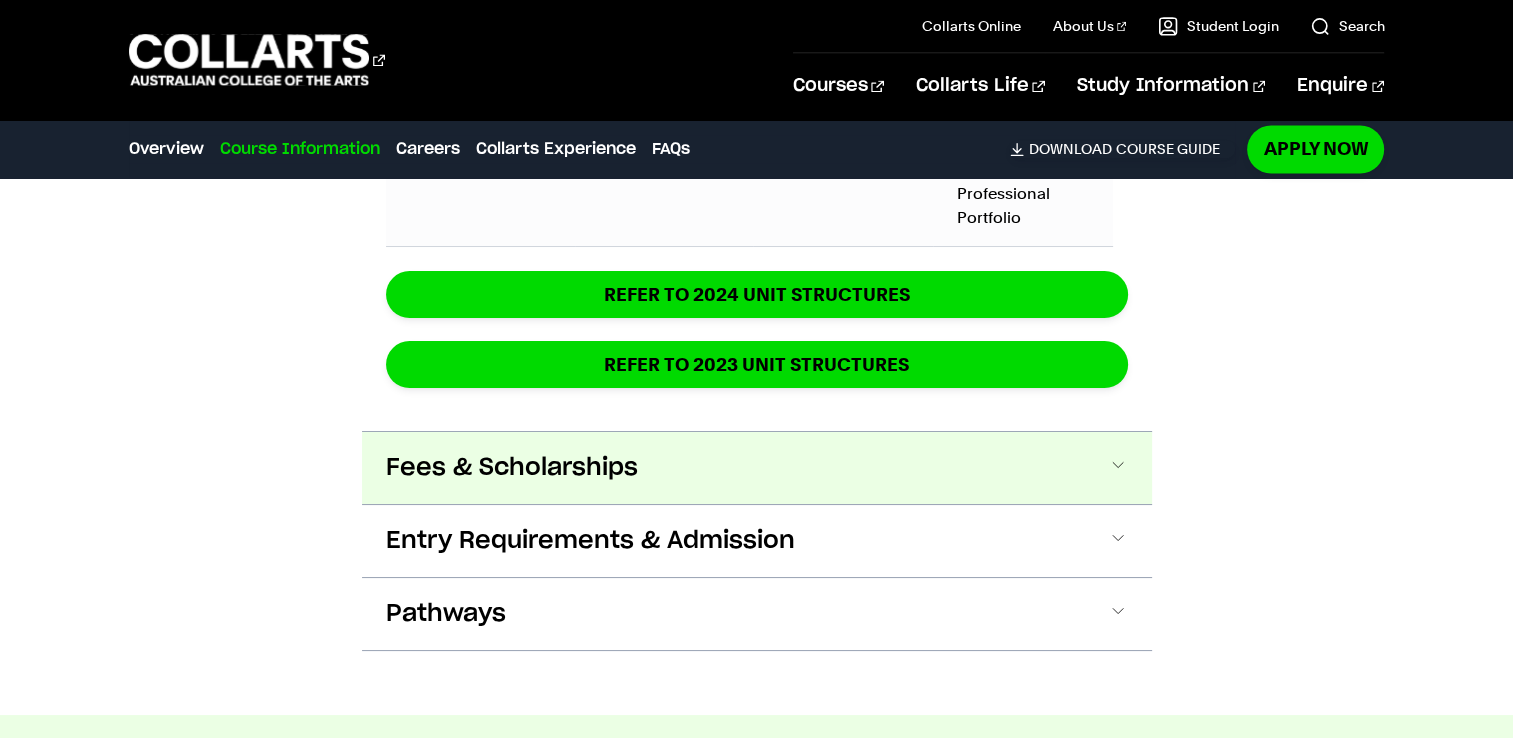 click on "Fees & Scholarships" at bounding box center [757, 468] 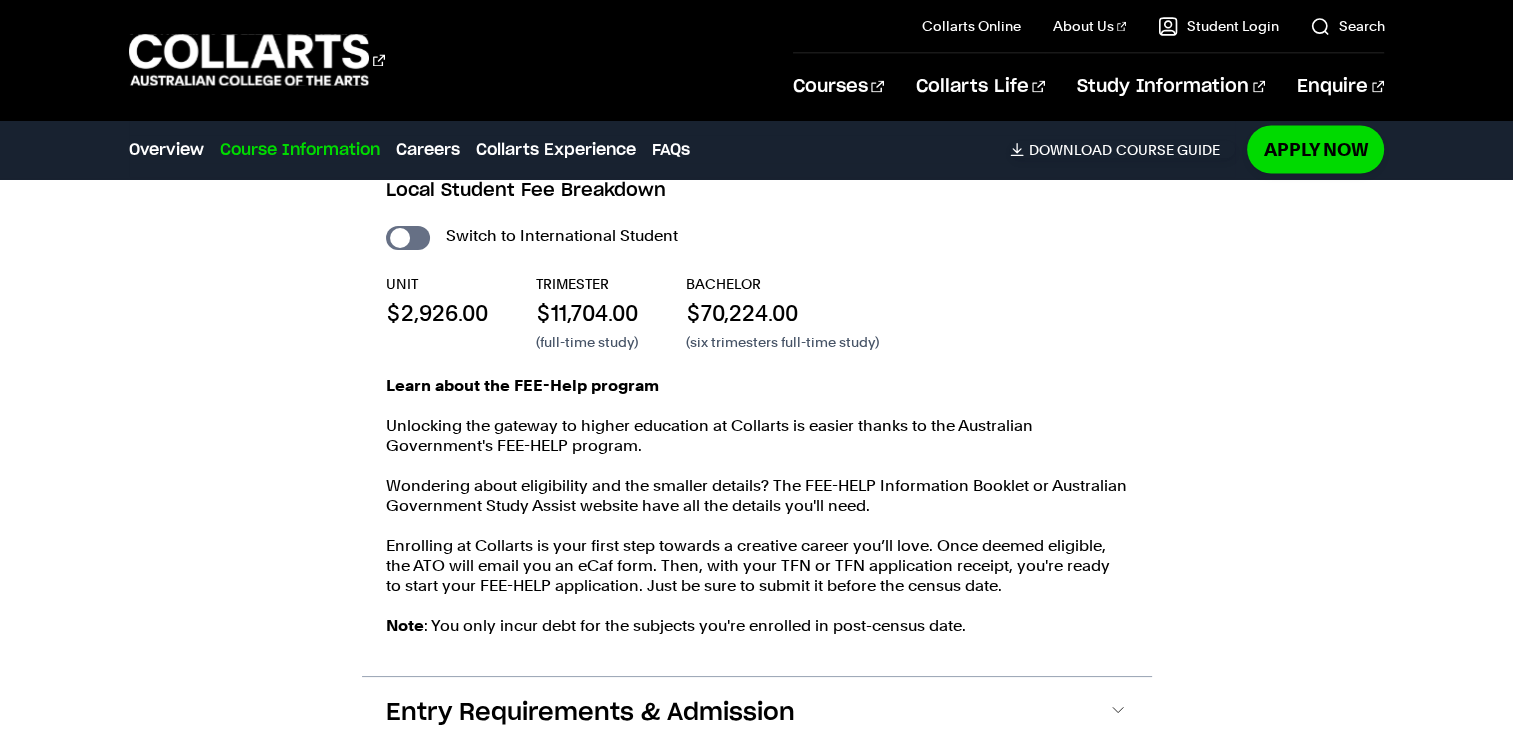 scroll, scrollTop: 3713, scrollLeft: 0, axis: vertical 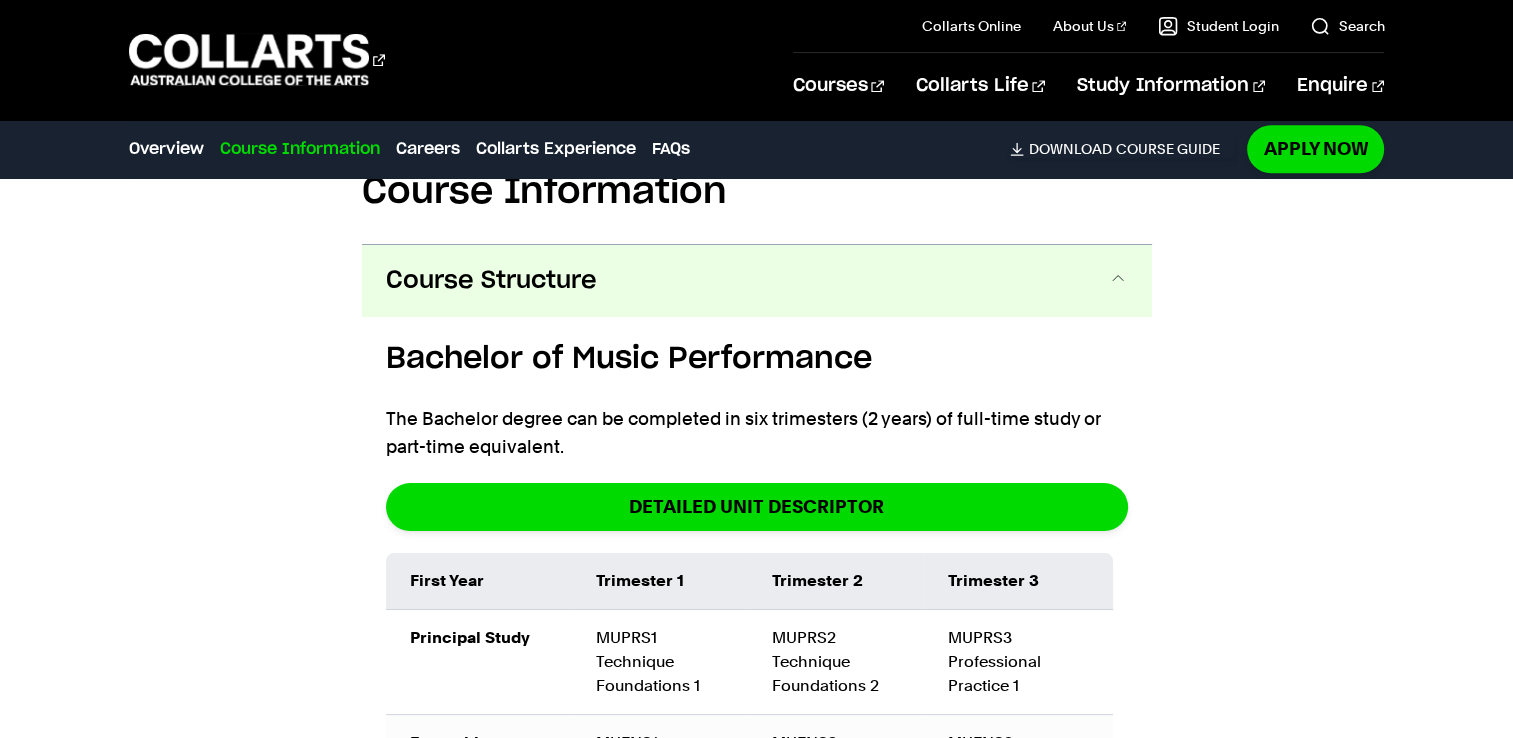 click on "Course variant
Degree
Diploma
Double Degree
International Student" at bounding box center (757, -1591) 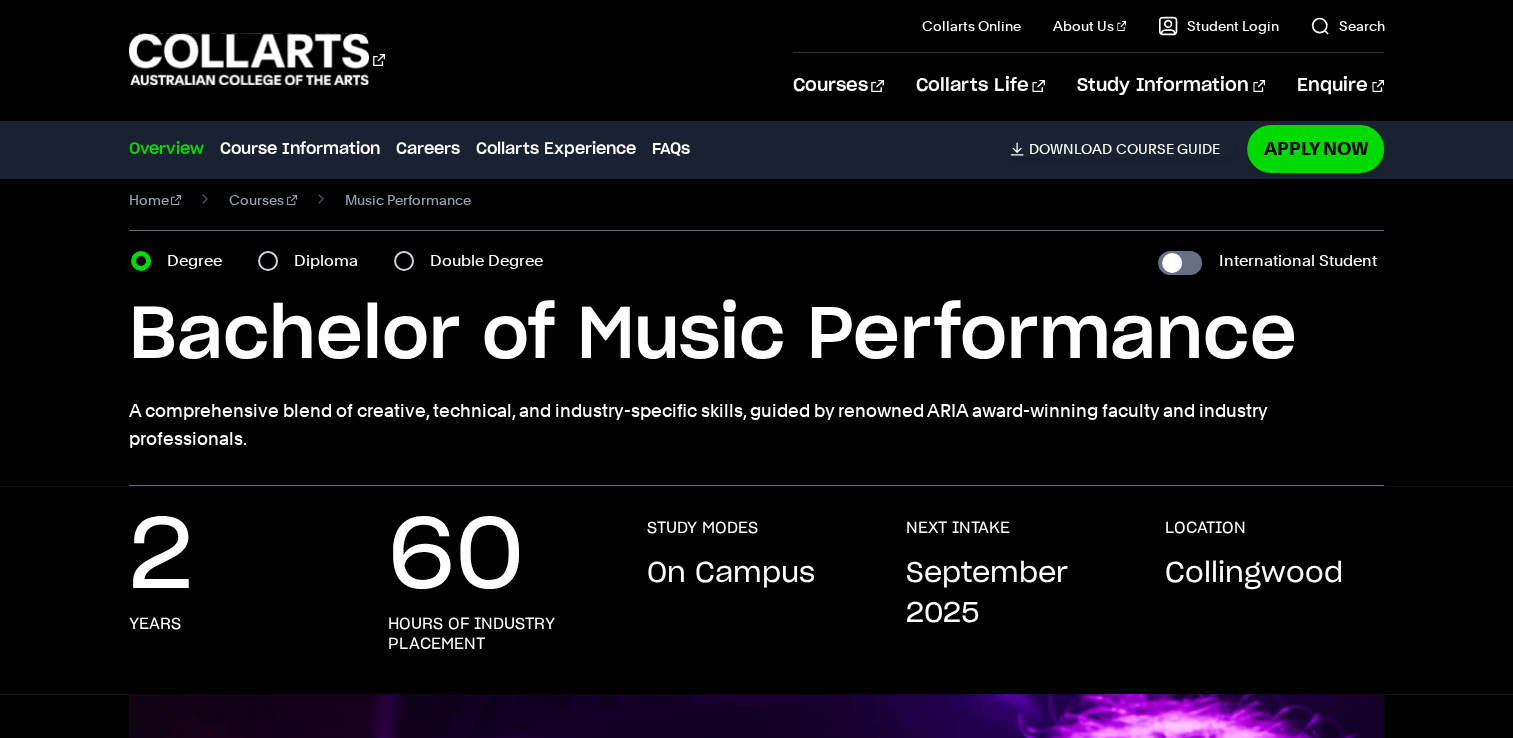 scroll, scrollTop: 0, scrollLeft: 0, axis: both 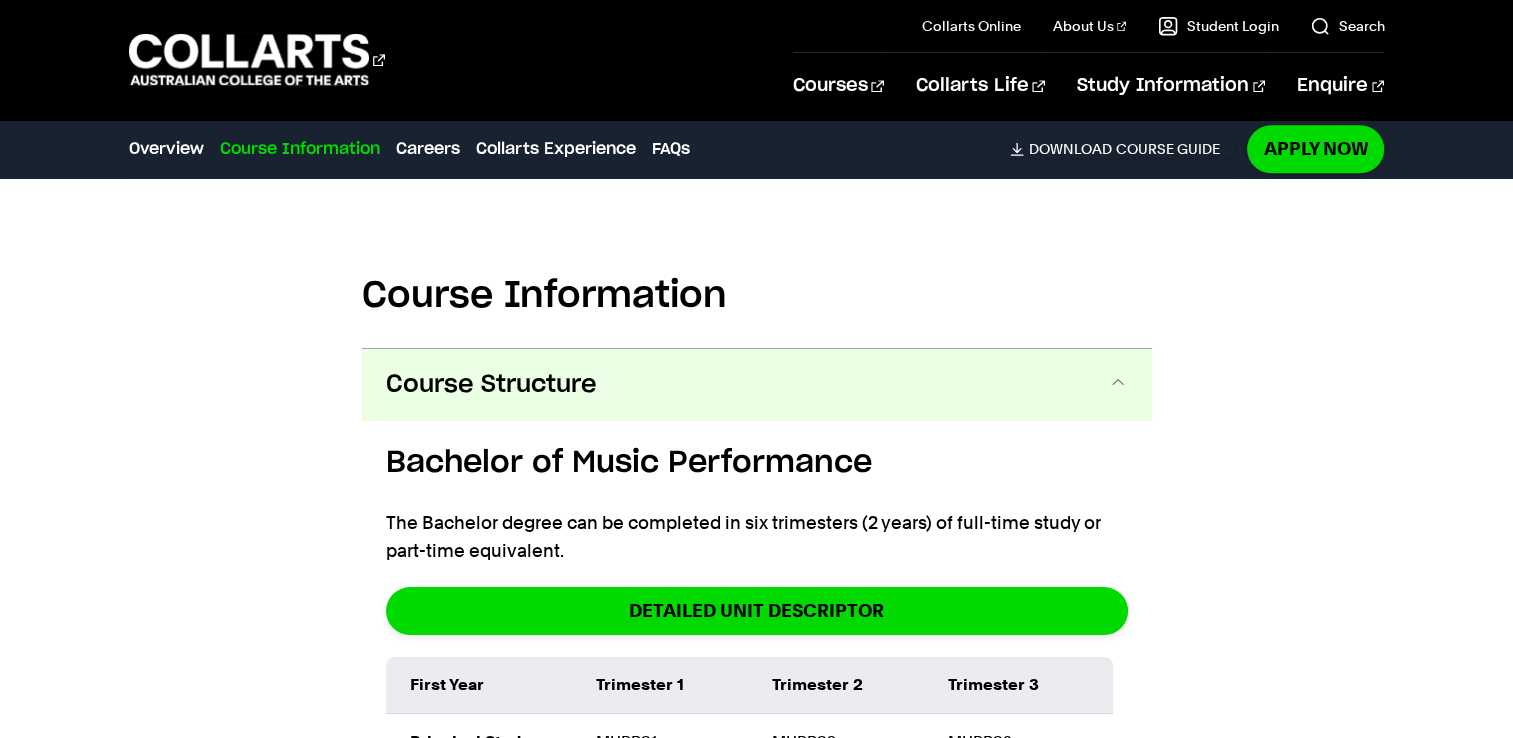 click at bounding box center (1118, 385) 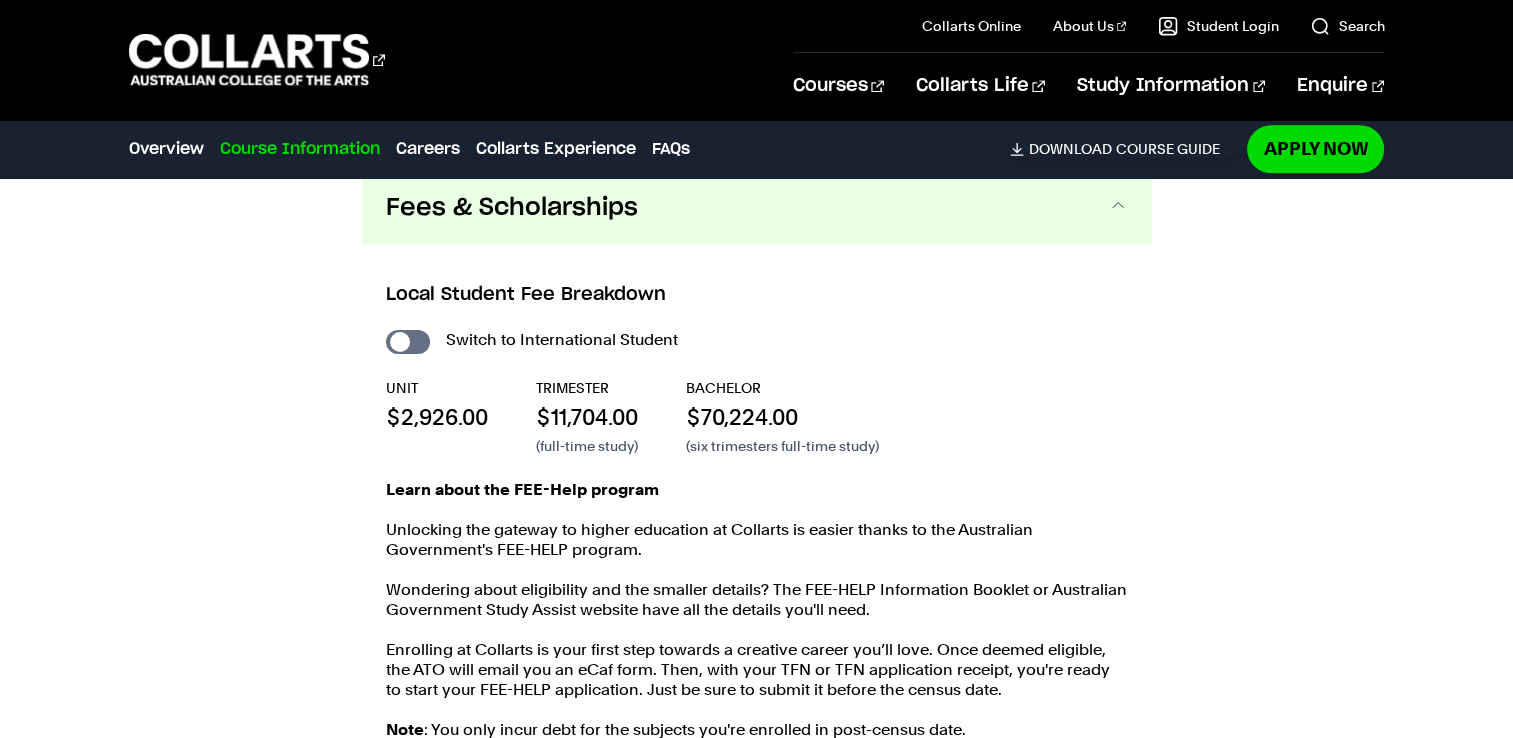 scroll, scrollTop: 2024, scrollLeft: 0, axis: vertical 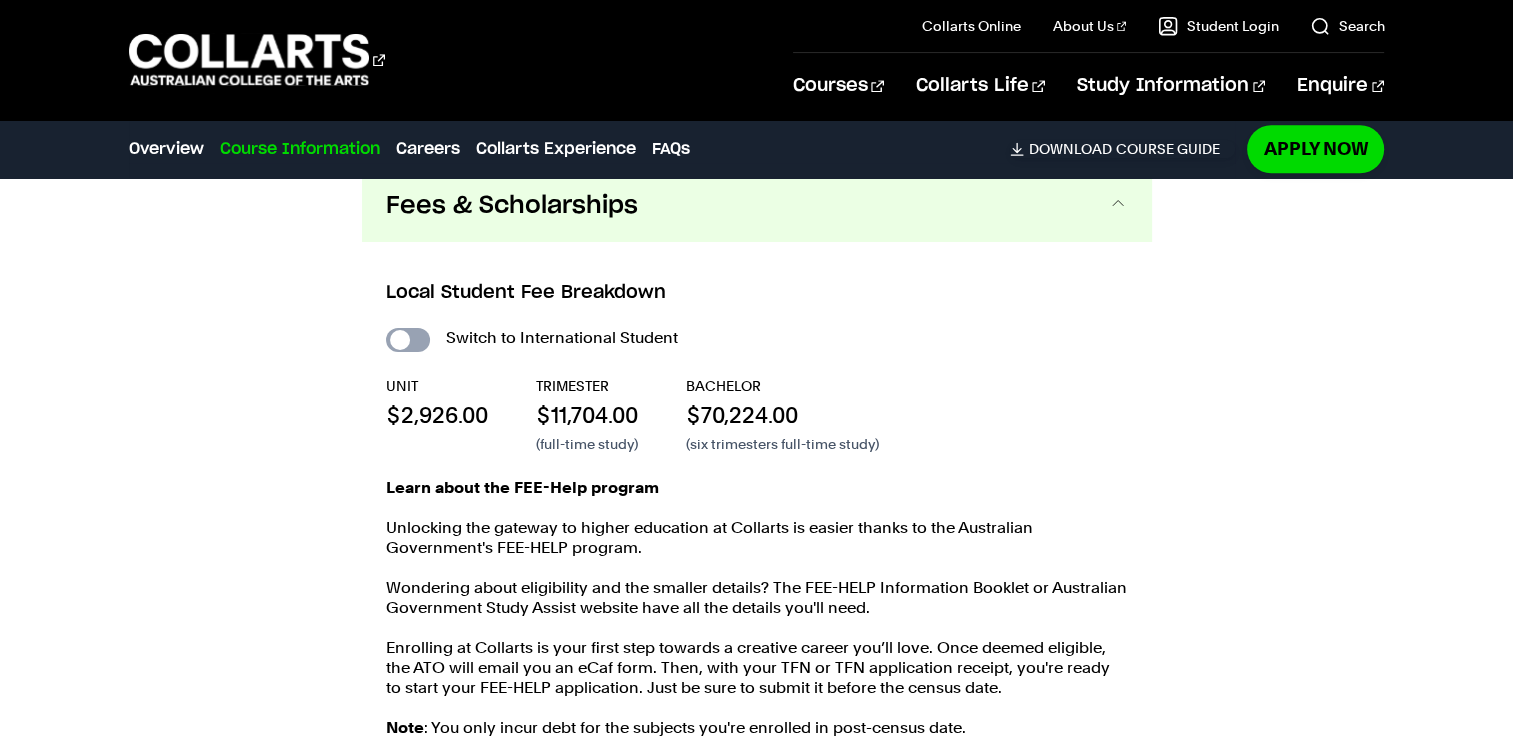 click on "International Student" at bounding box center [408, 340] 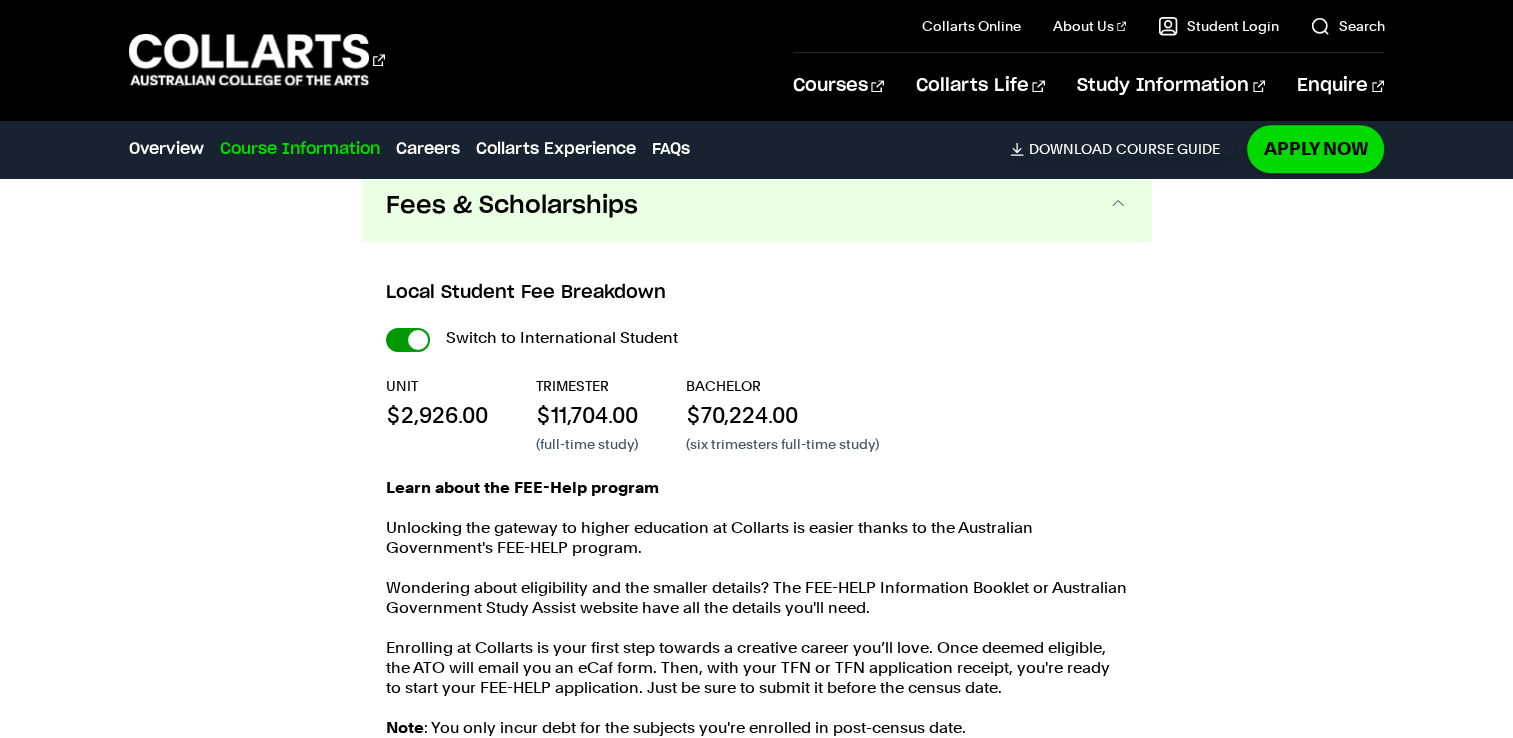 checkbox on "true" 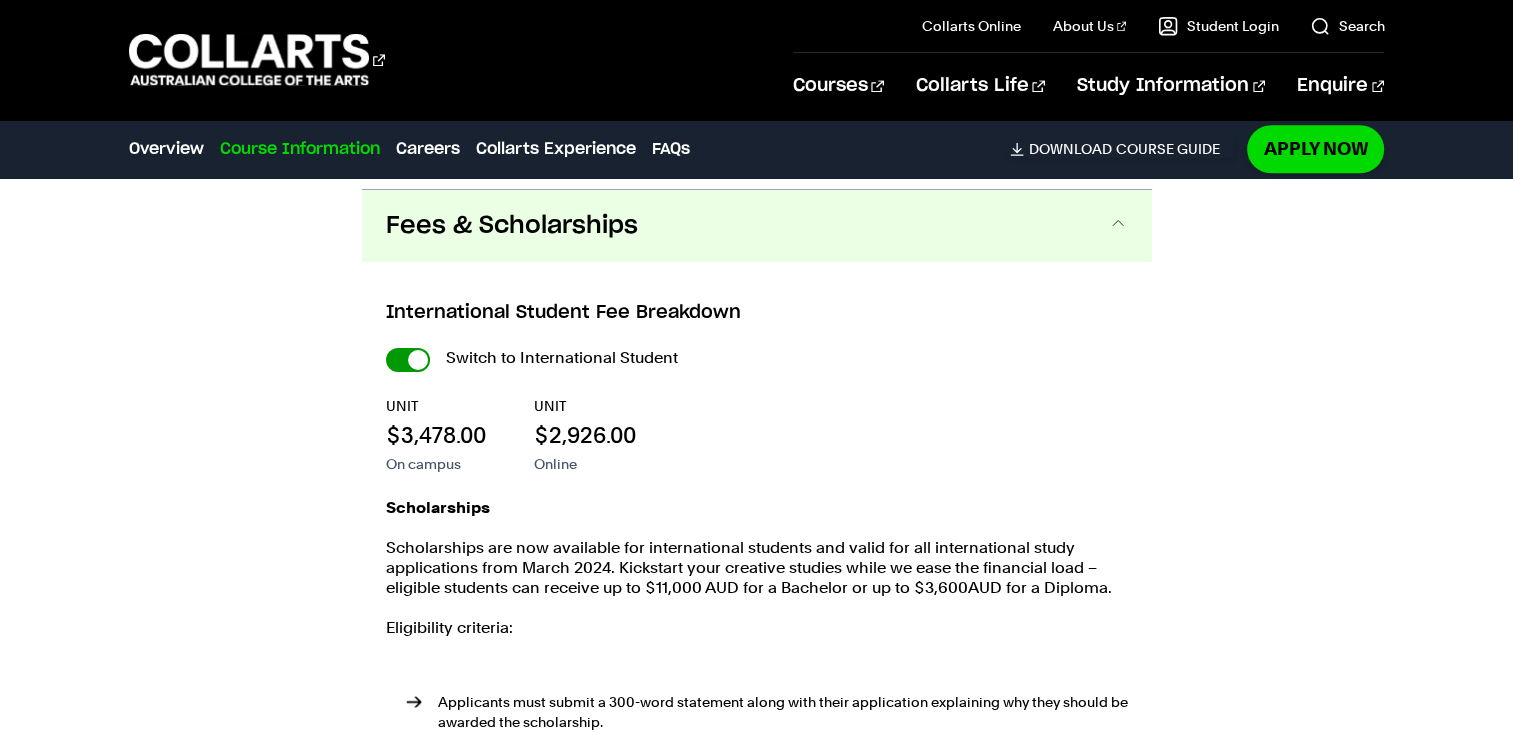 click on "International Student" at bounding box center [0, 0] 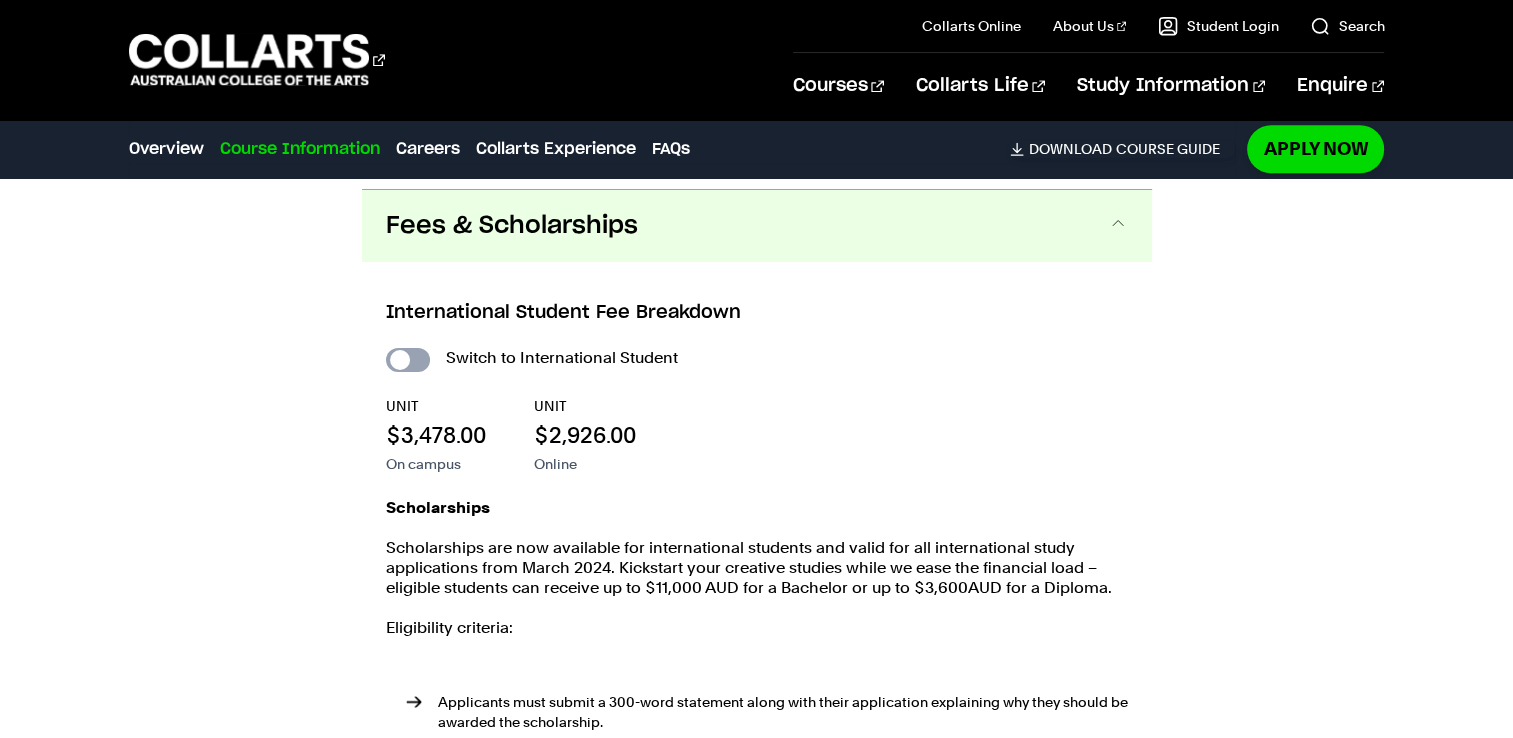 checkbox on "false" 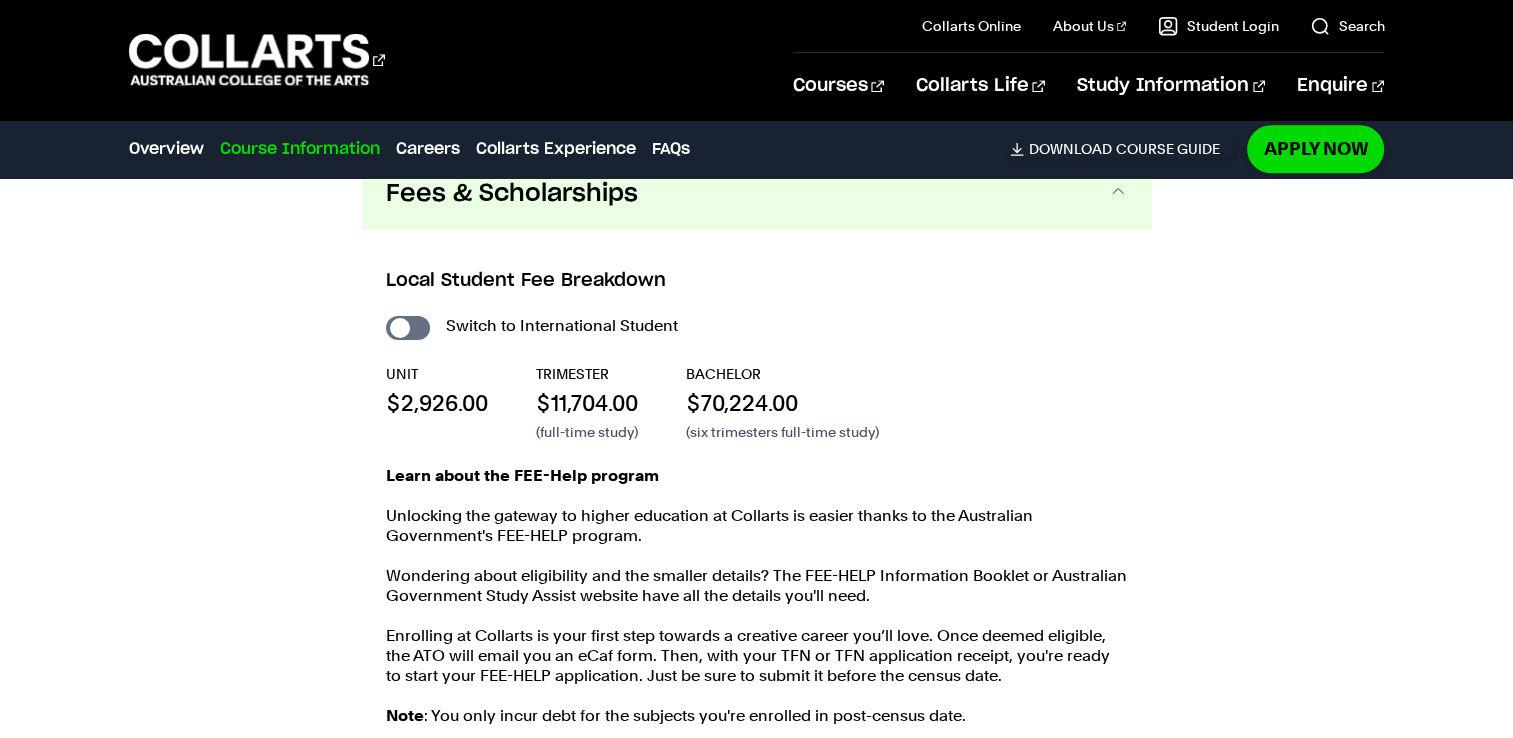 scroll, scrollTop: 2081, scrollLeft: 0, axis: vertical 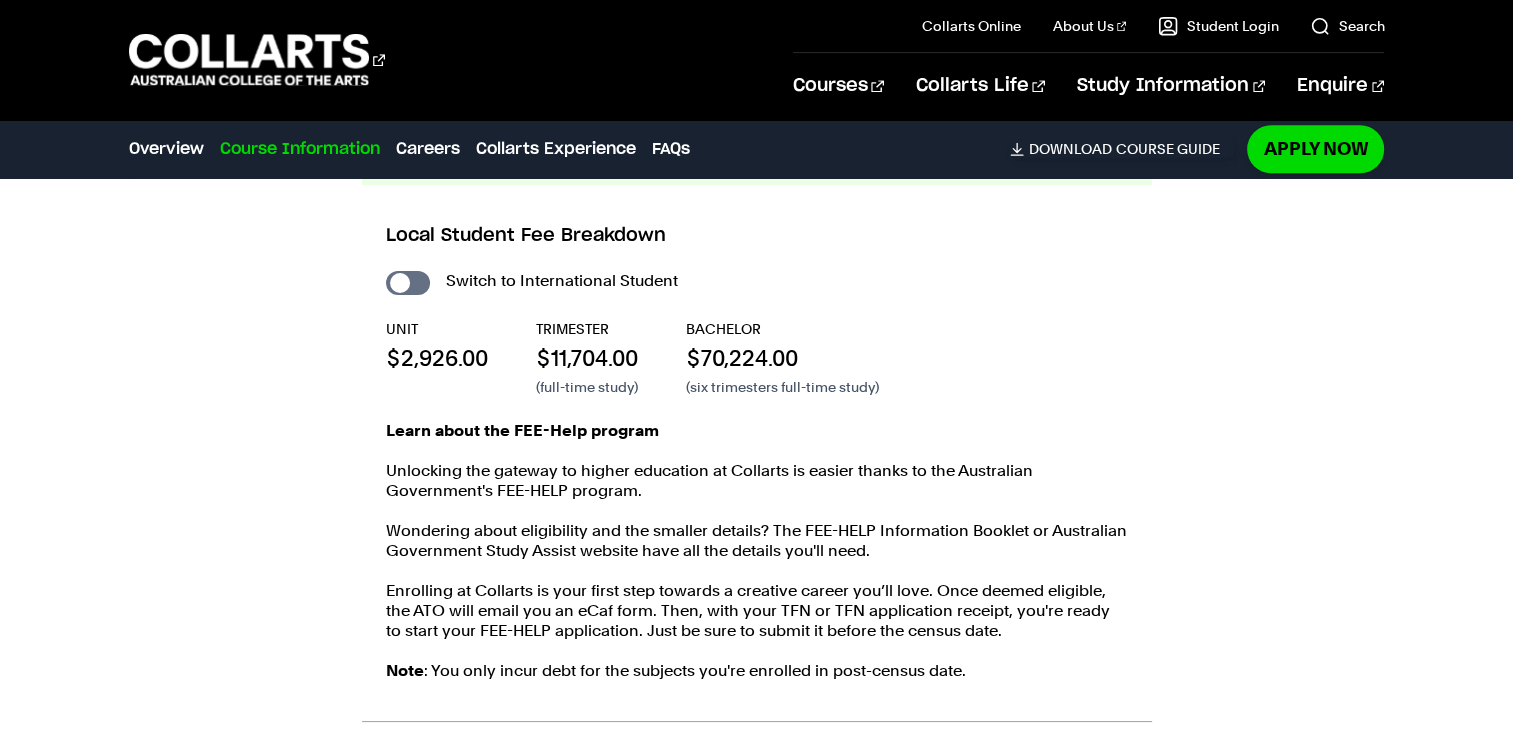 click on "Learn about the FEE-Help program Unlocking the gateway to higher education at Collarts is easier thanks to the Australian Government's FEE-HELP program." at bounding box center (757, 461) 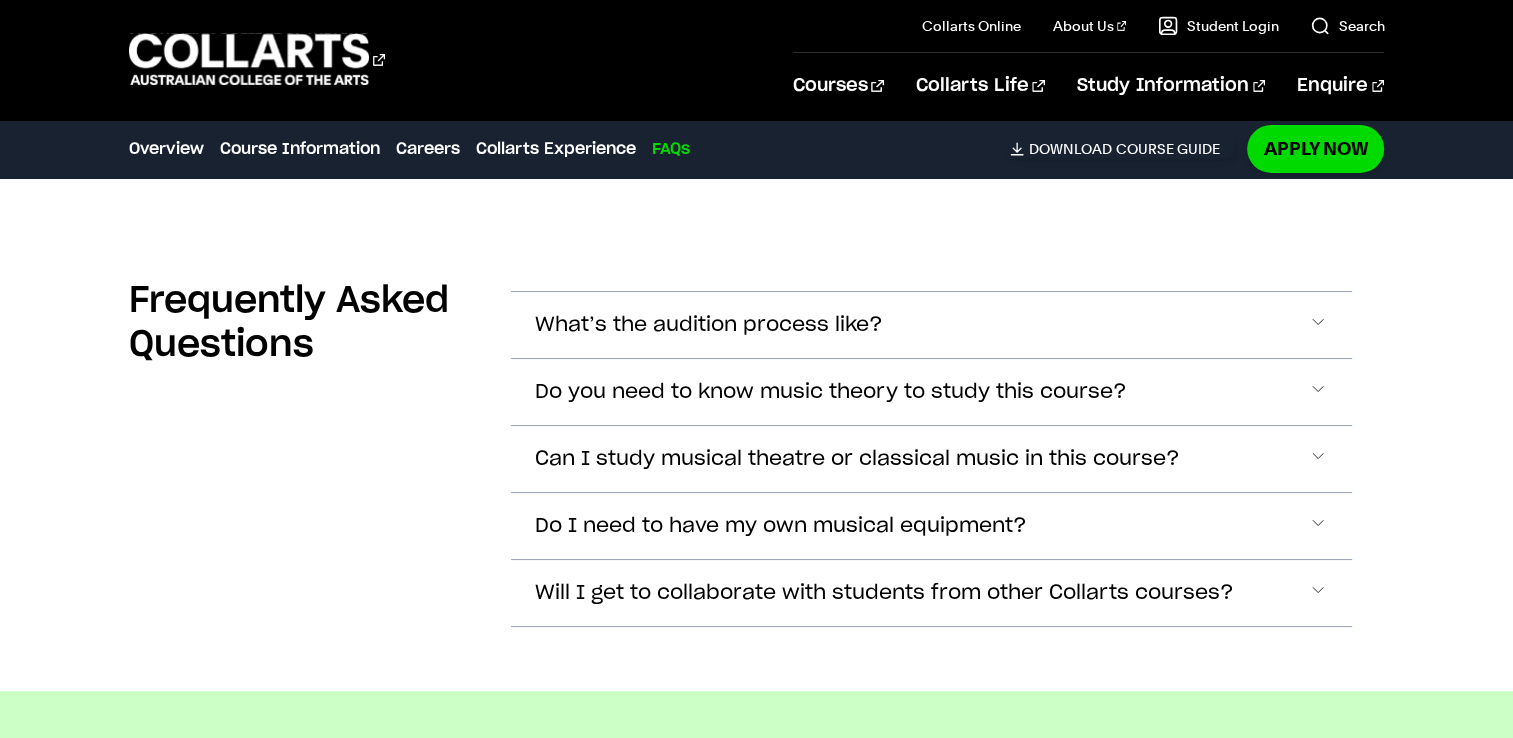 scroll, scrollTop: 6802, scrollLeft: 0, axis: vertical 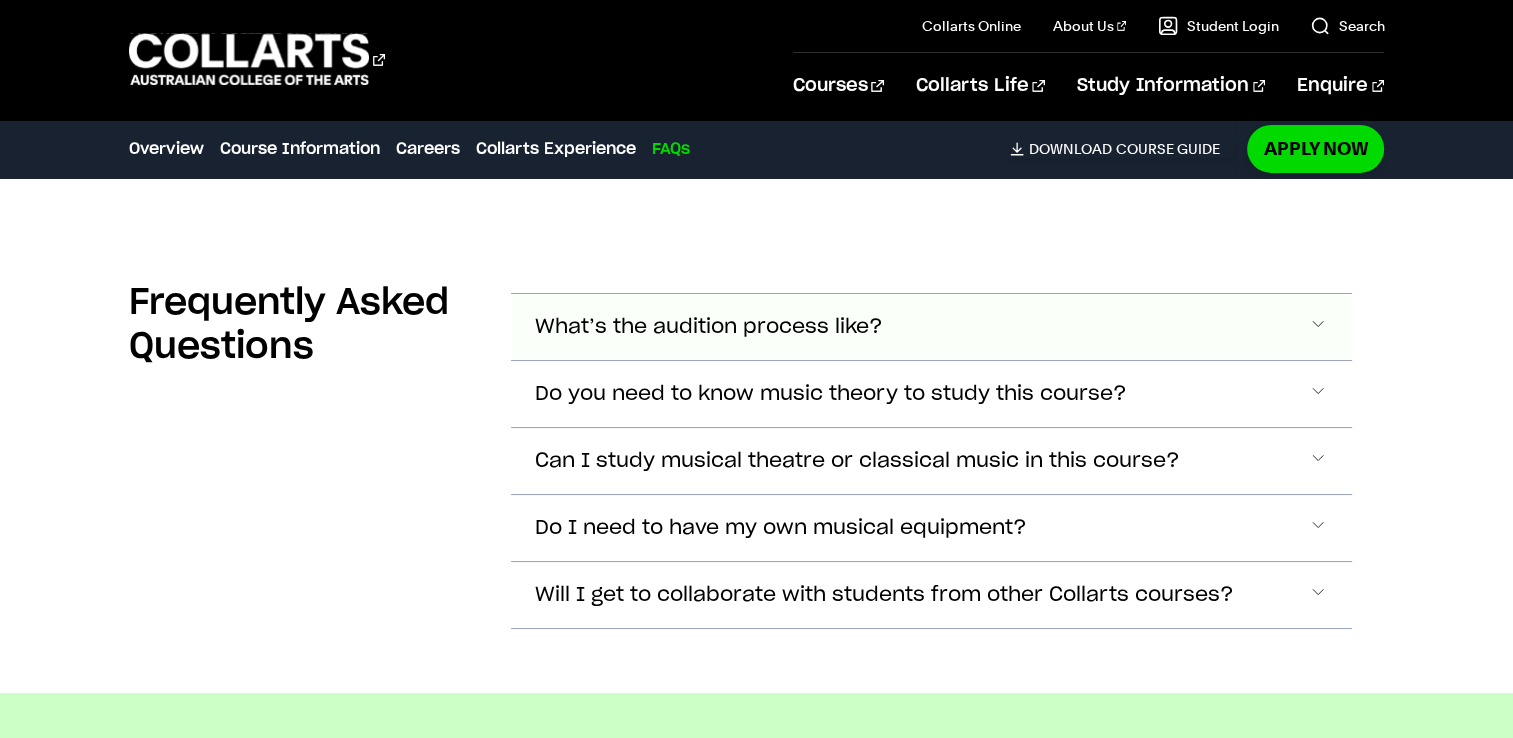 click at bounding box center (1318, 327) 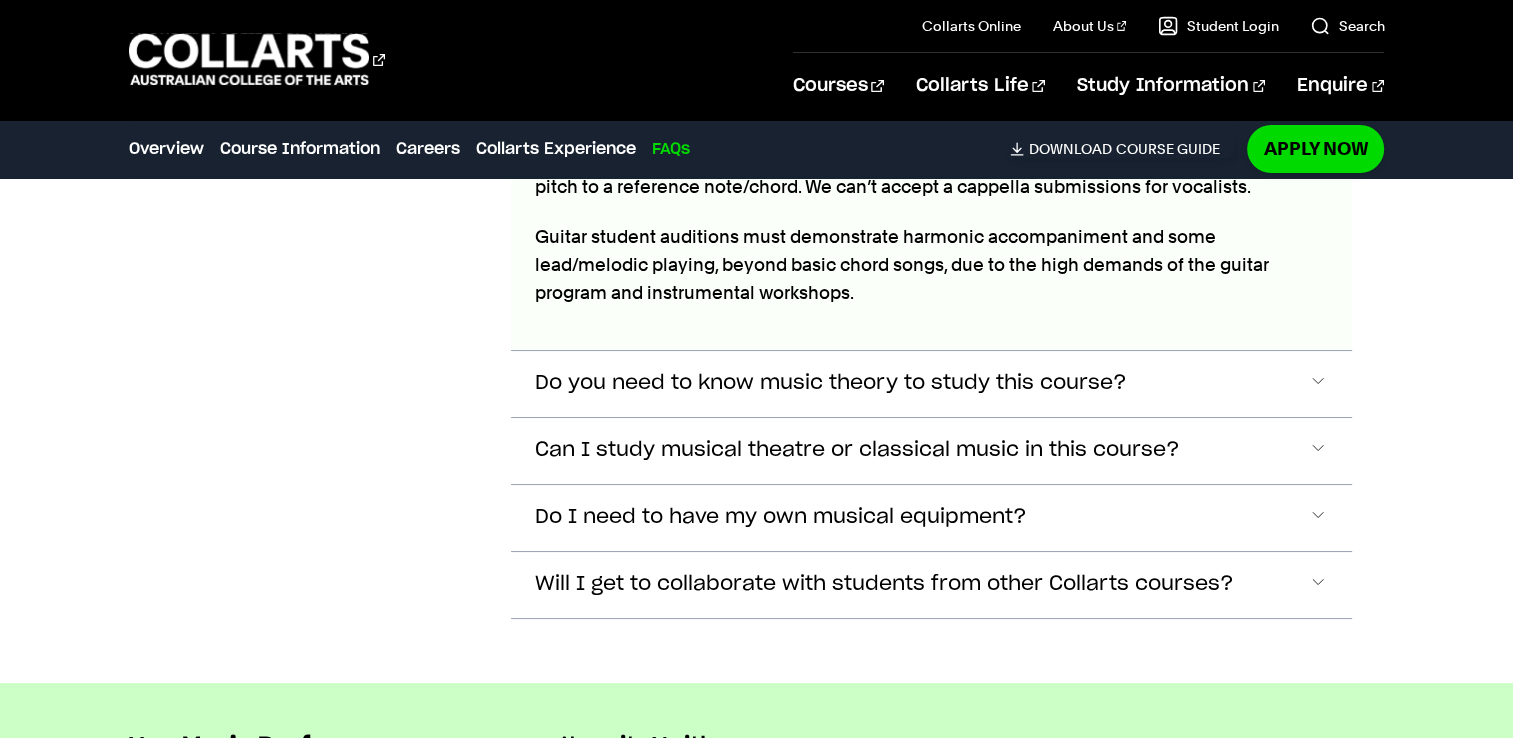 scroll, scrollTop: 7246, scrollLeft: 0, axis: vertical 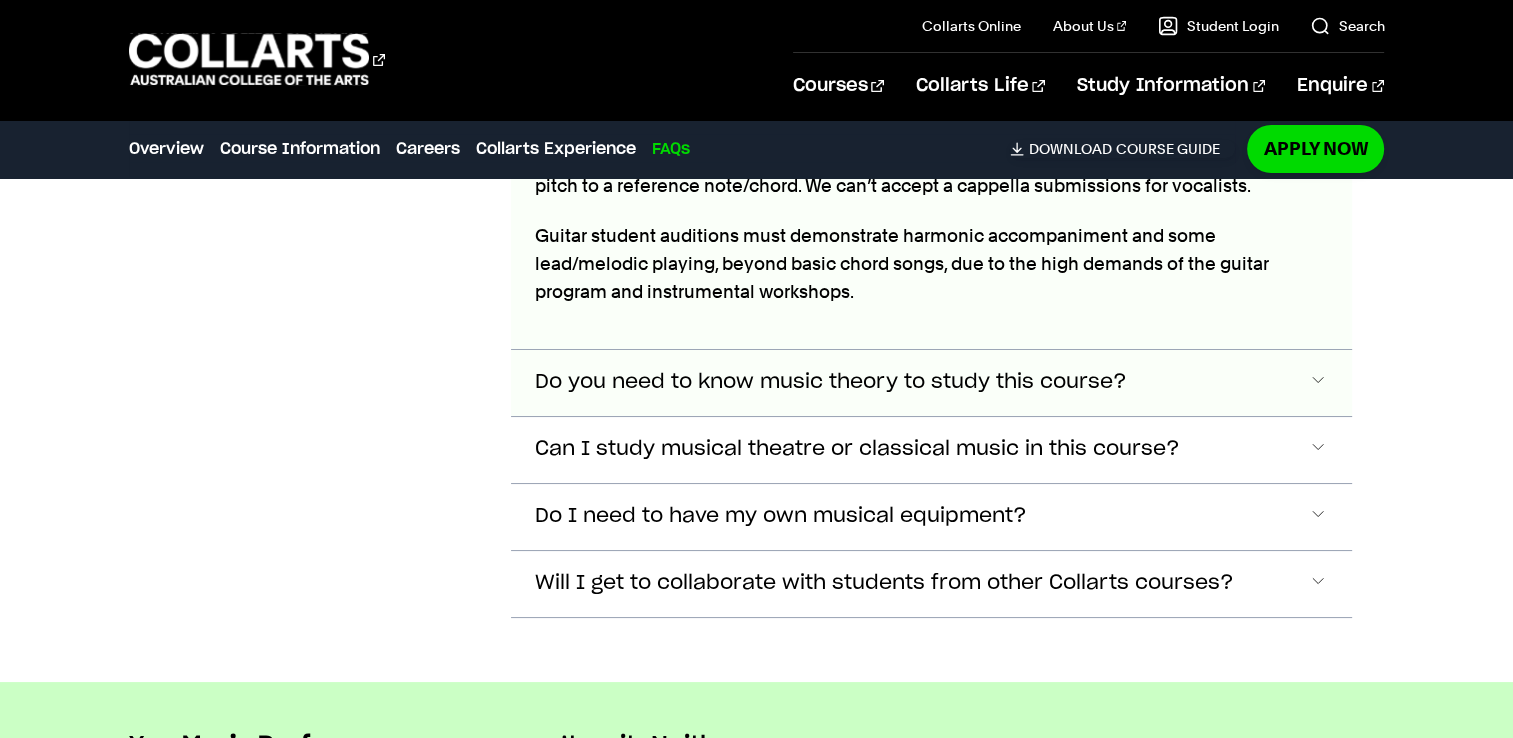 click at bounding box center [1318, -117] 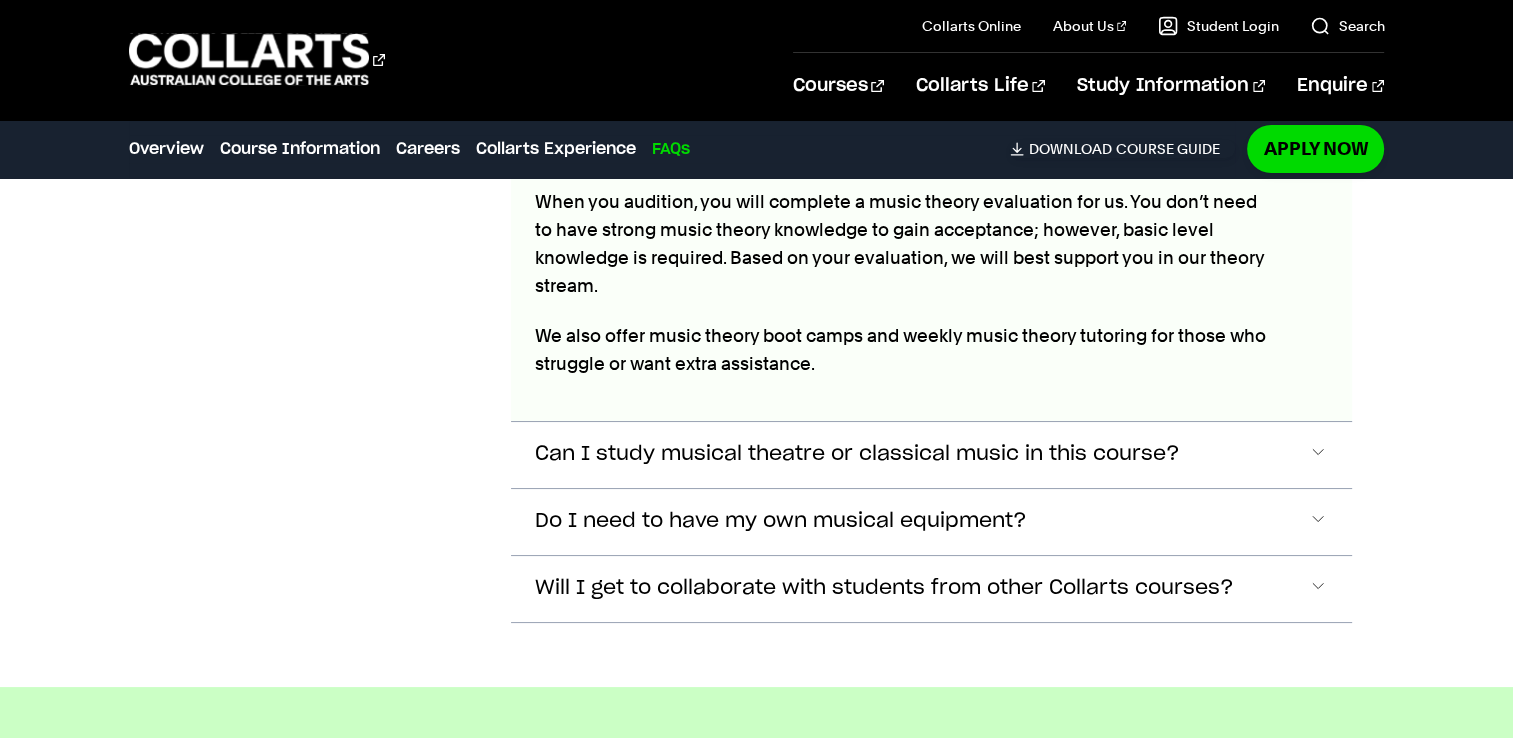 scroll, scrollTop: 7495, scrollLeft: 0, axis: vertical 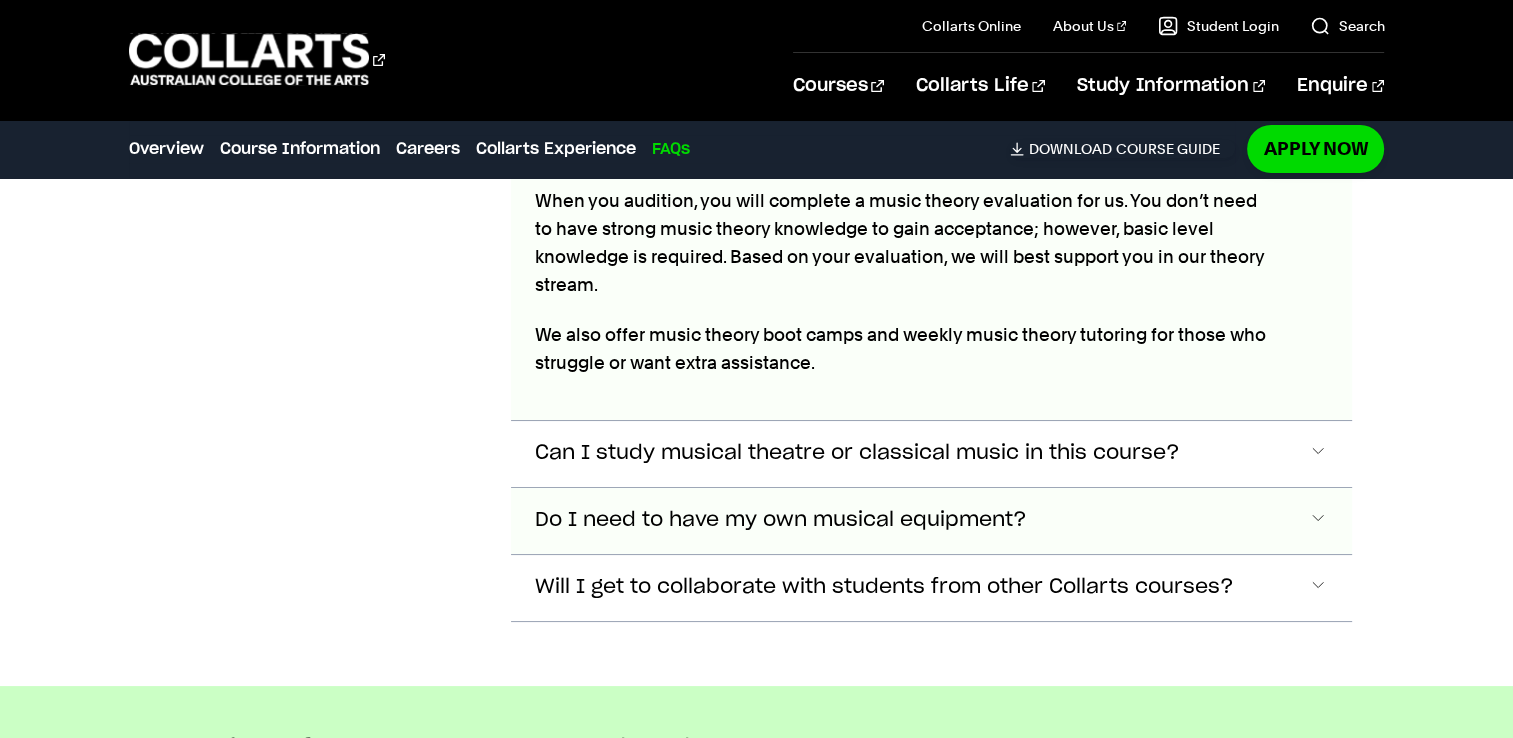 click at bounding box center (1318, -366) 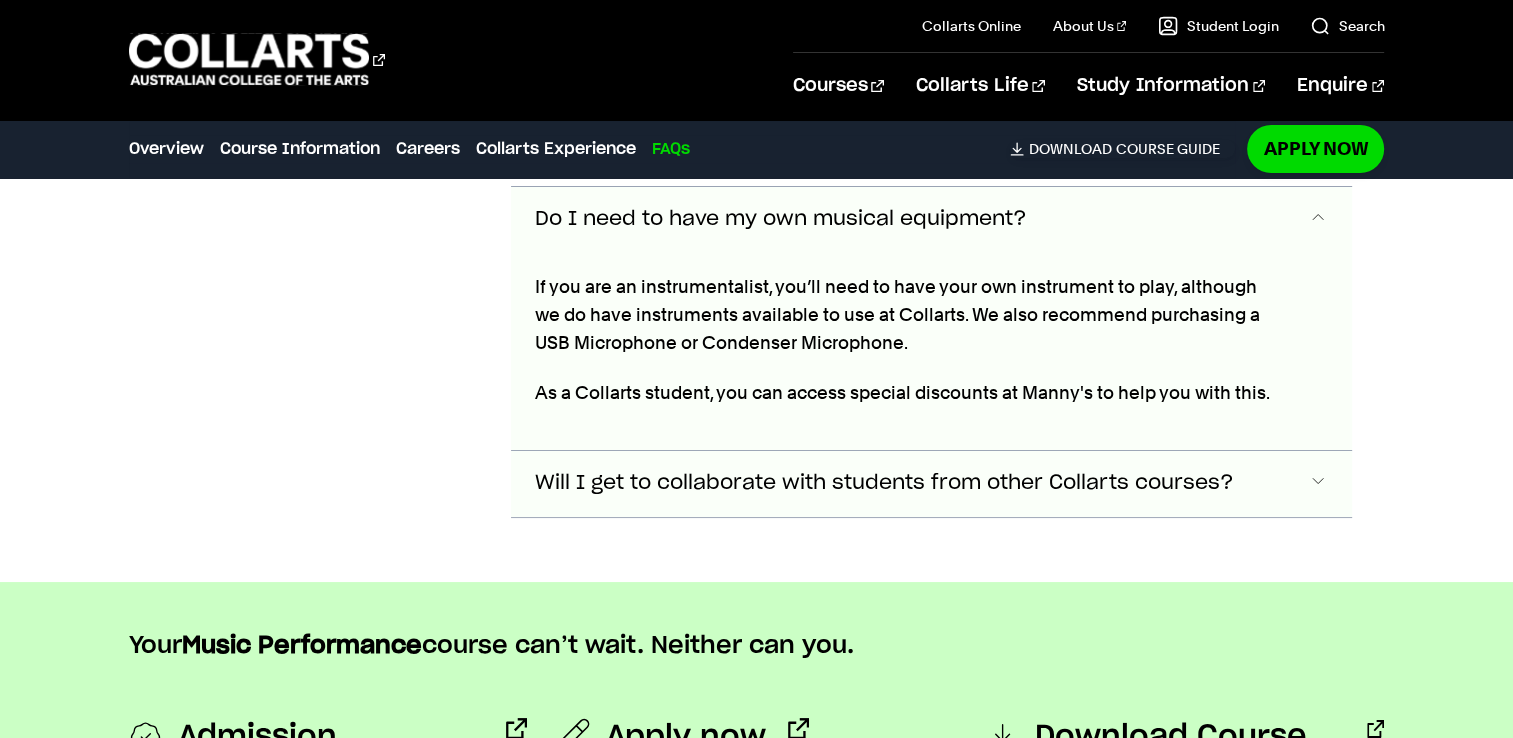 click on "Will I get to collaborate with students from other Collarts courses?" at bounding box center (932, -667) 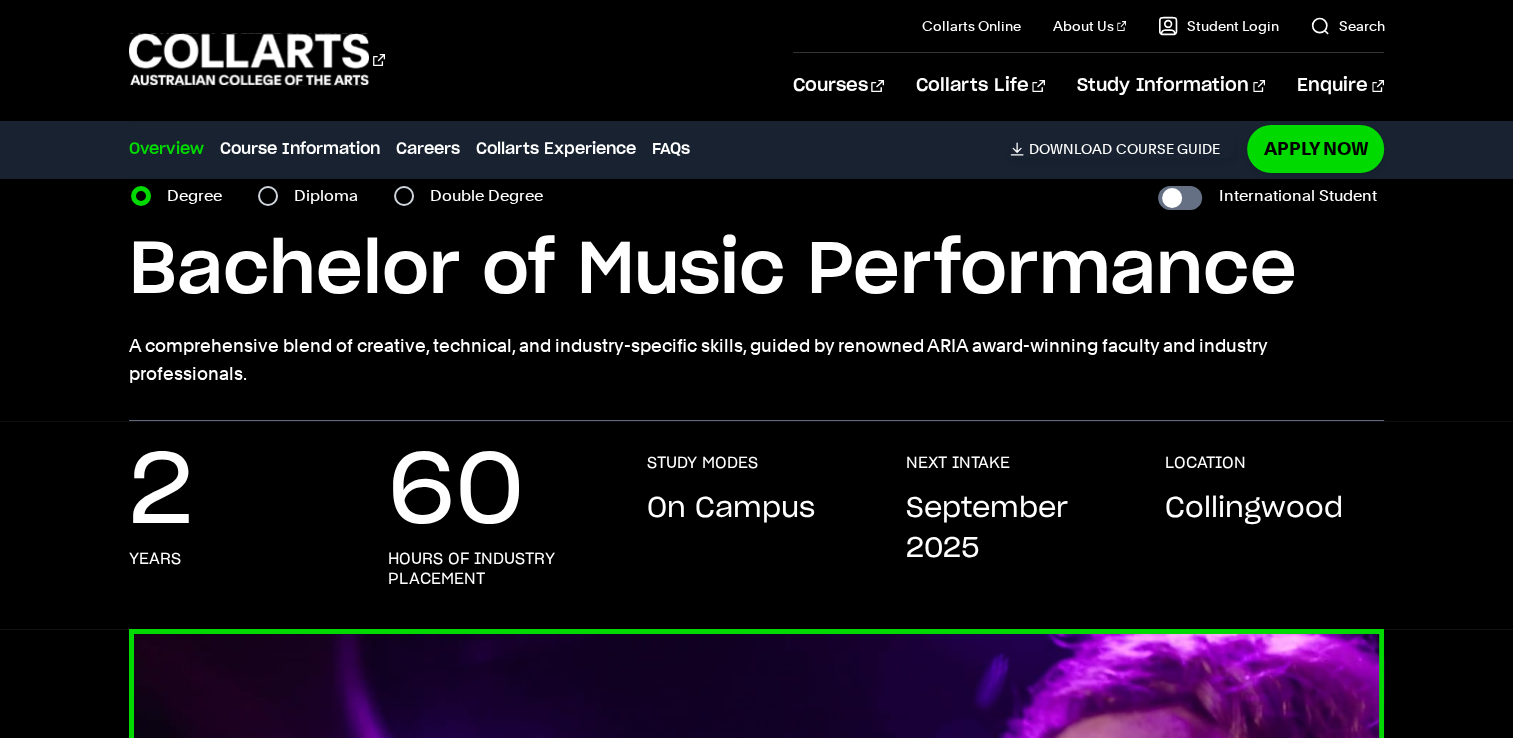 scroll, scrollTop: 87, scrollLeft: 0, axis: vertical 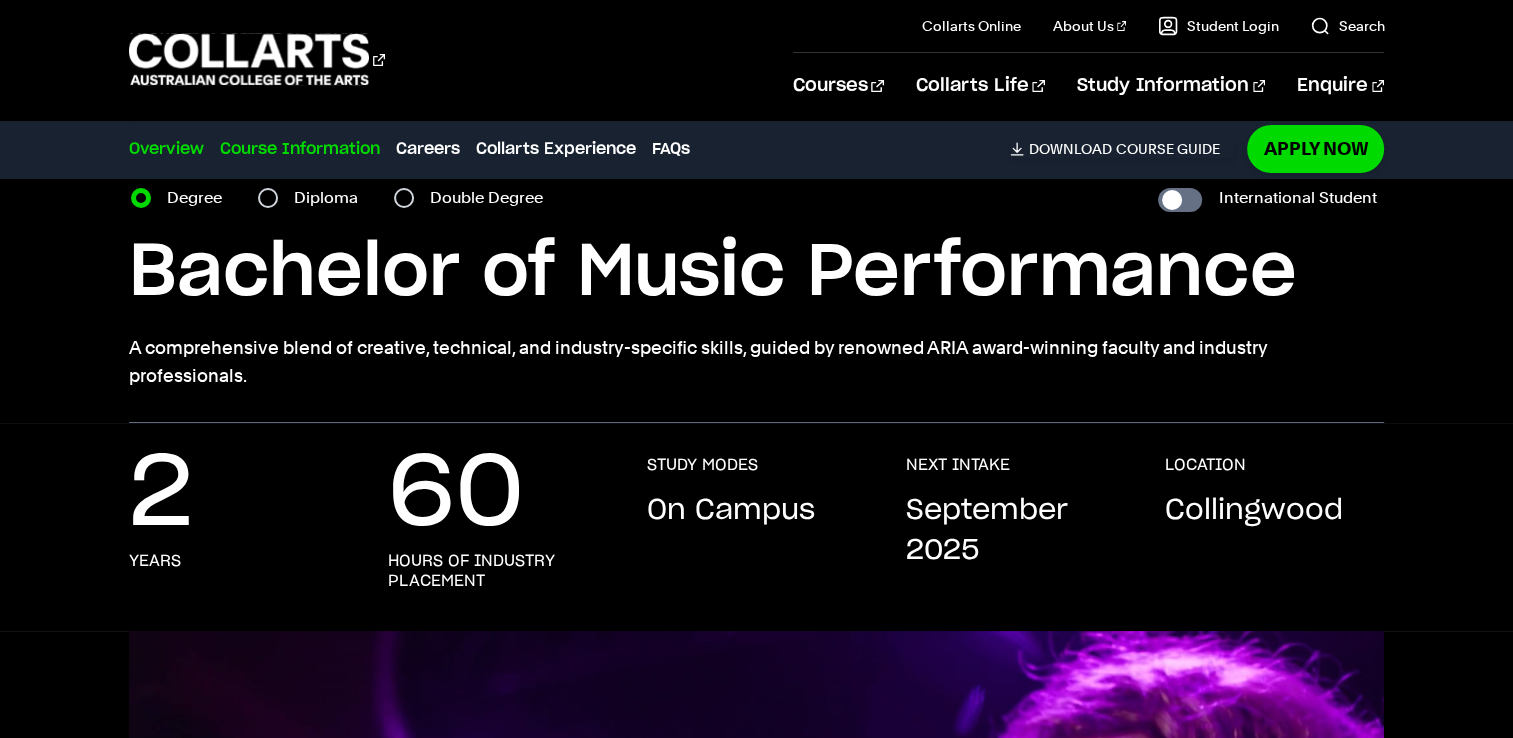 click on "Course Information" at bounding box center (300, 149) 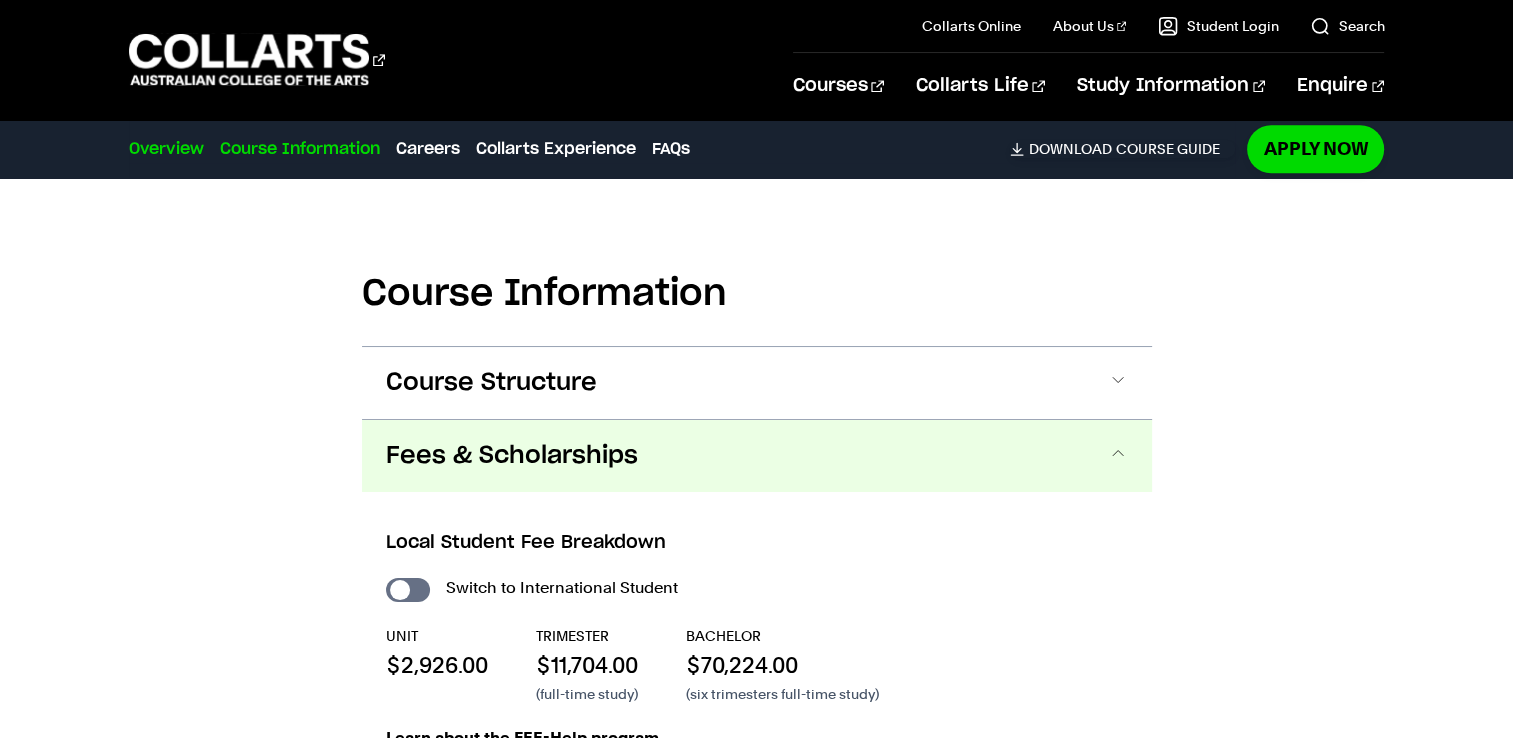 click on "Overview" at bounding box center [166, 149] 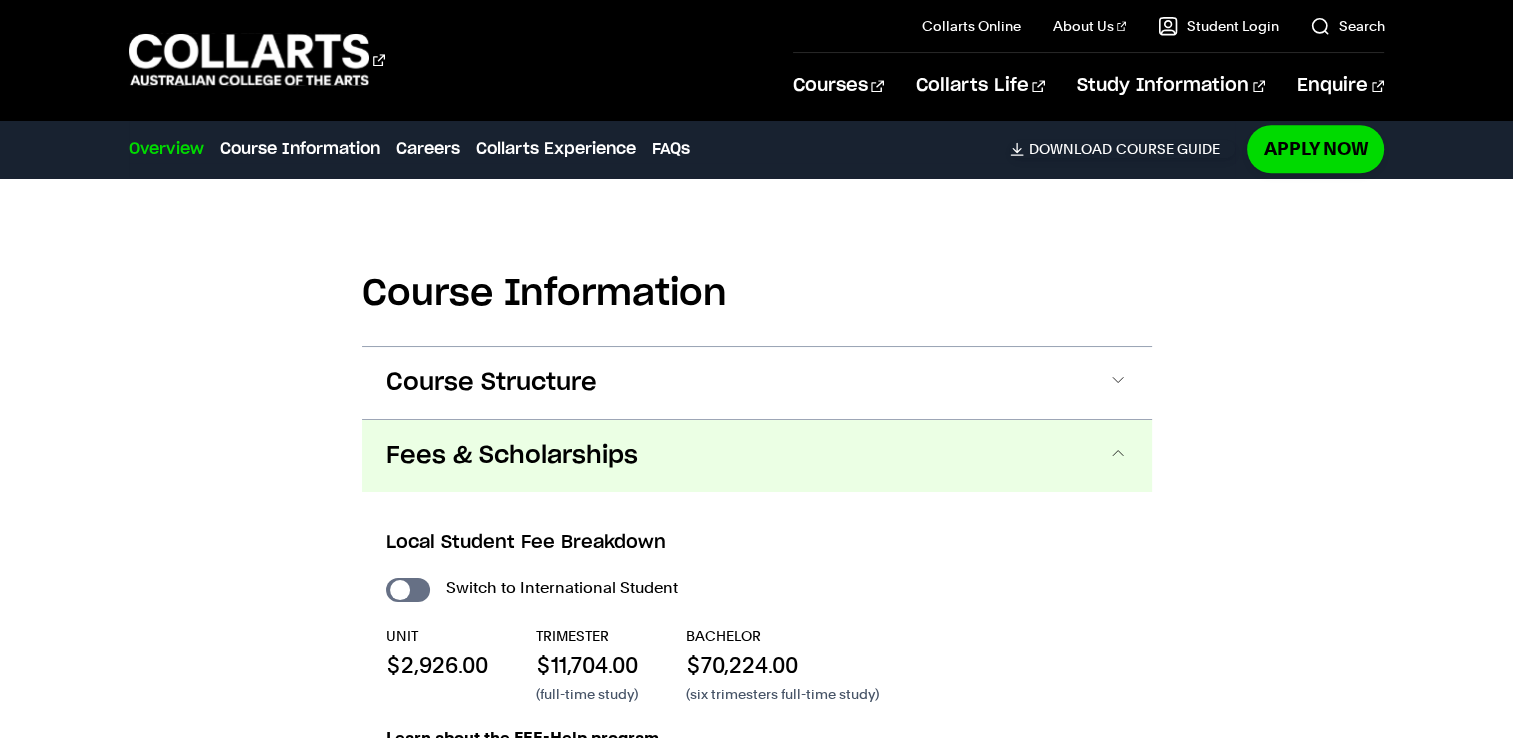 scroll, scrollTop: 332, scrollLeft: 0, axis: vertical 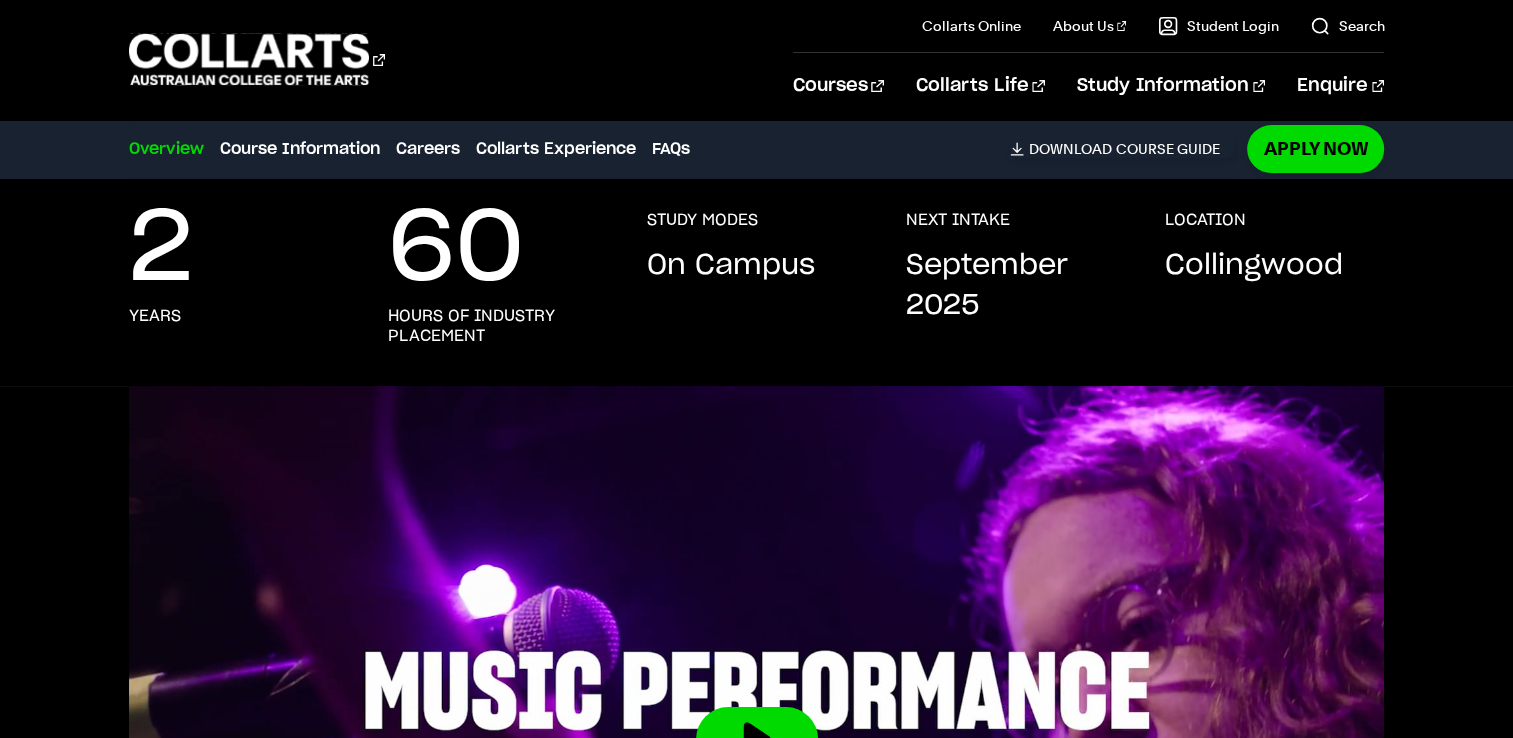 click on "Collingwood" at bounding box center [1254, 266] 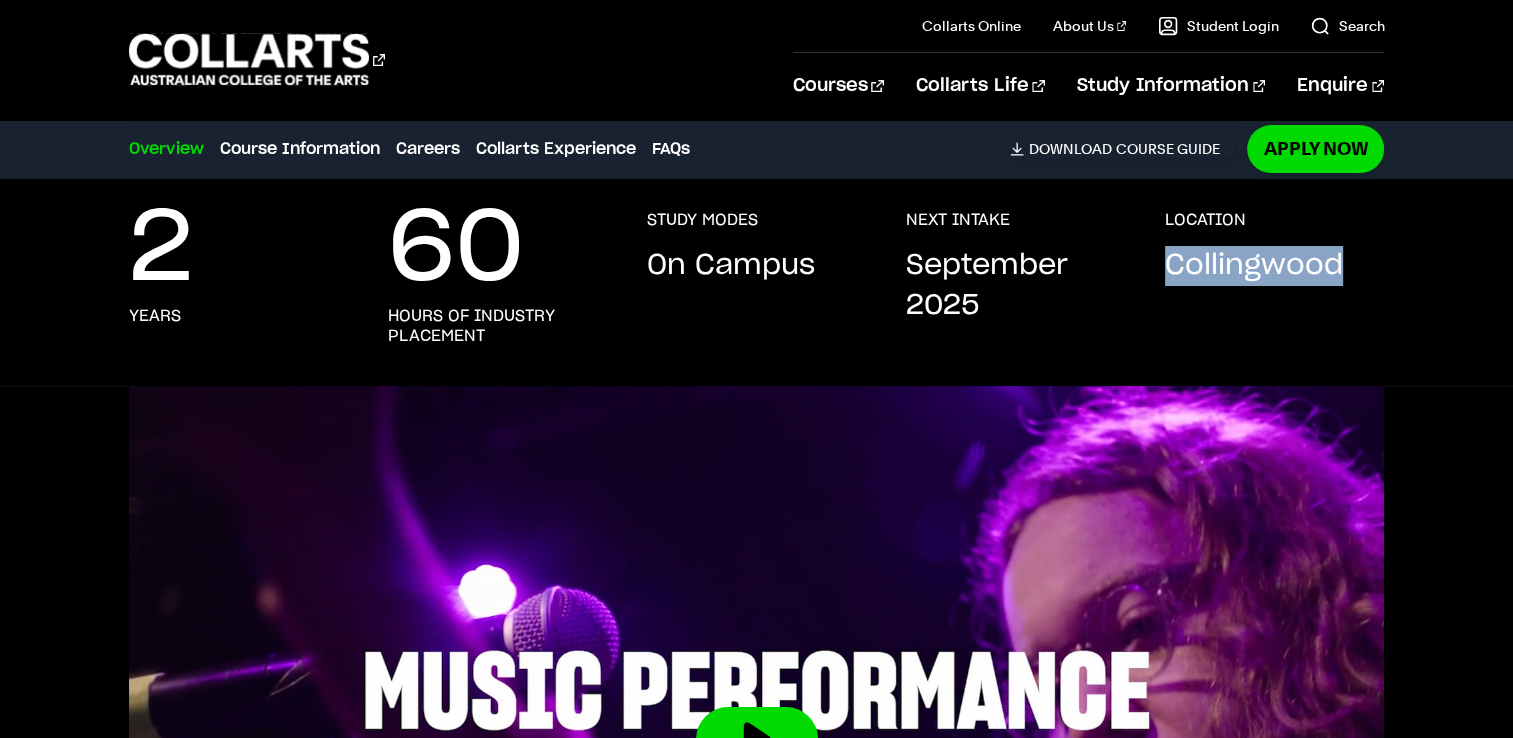 drag, startPoint x: 1165, startPoint y: 265, endPoint x: 1218, endPoint y: 255, distance: 53.935146 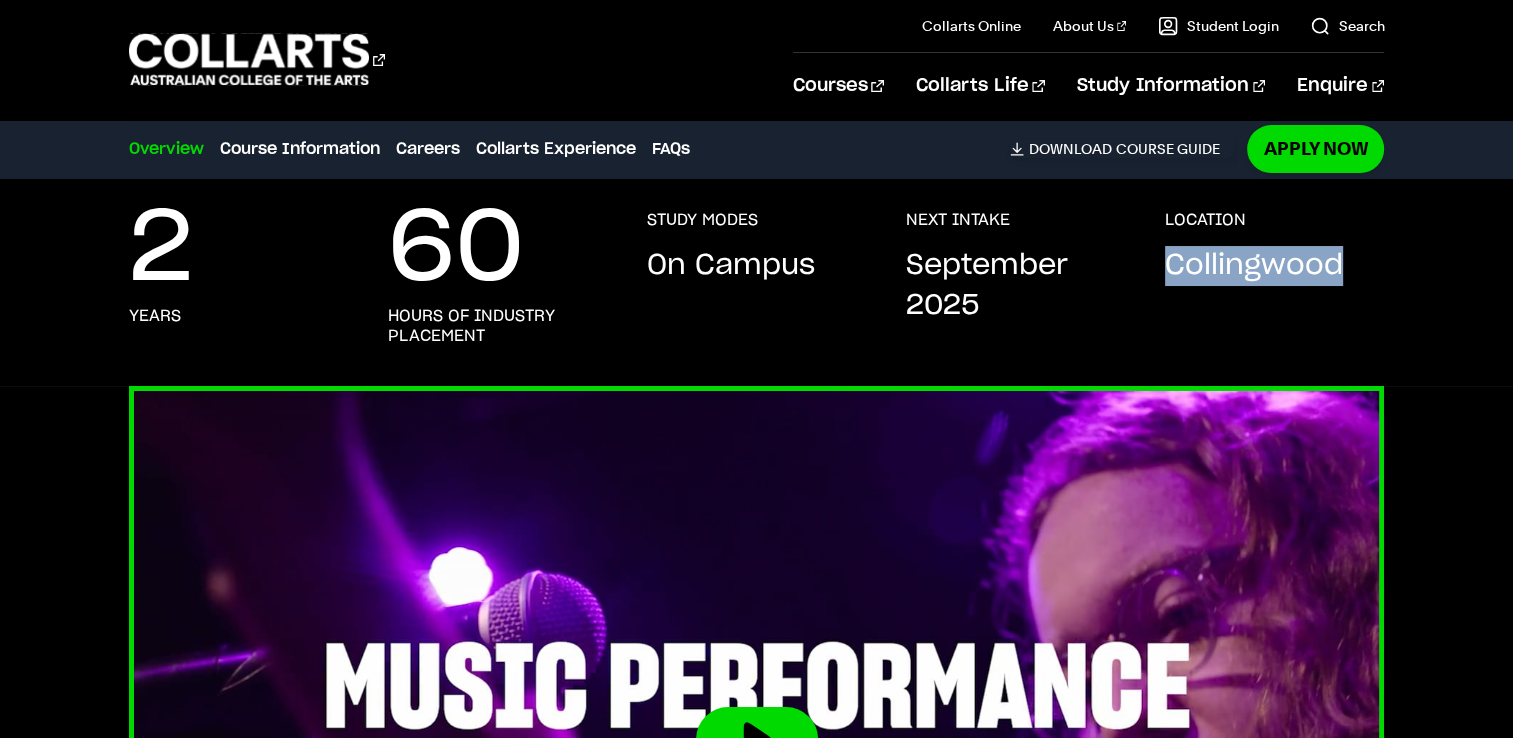 copy on "Collingwood" 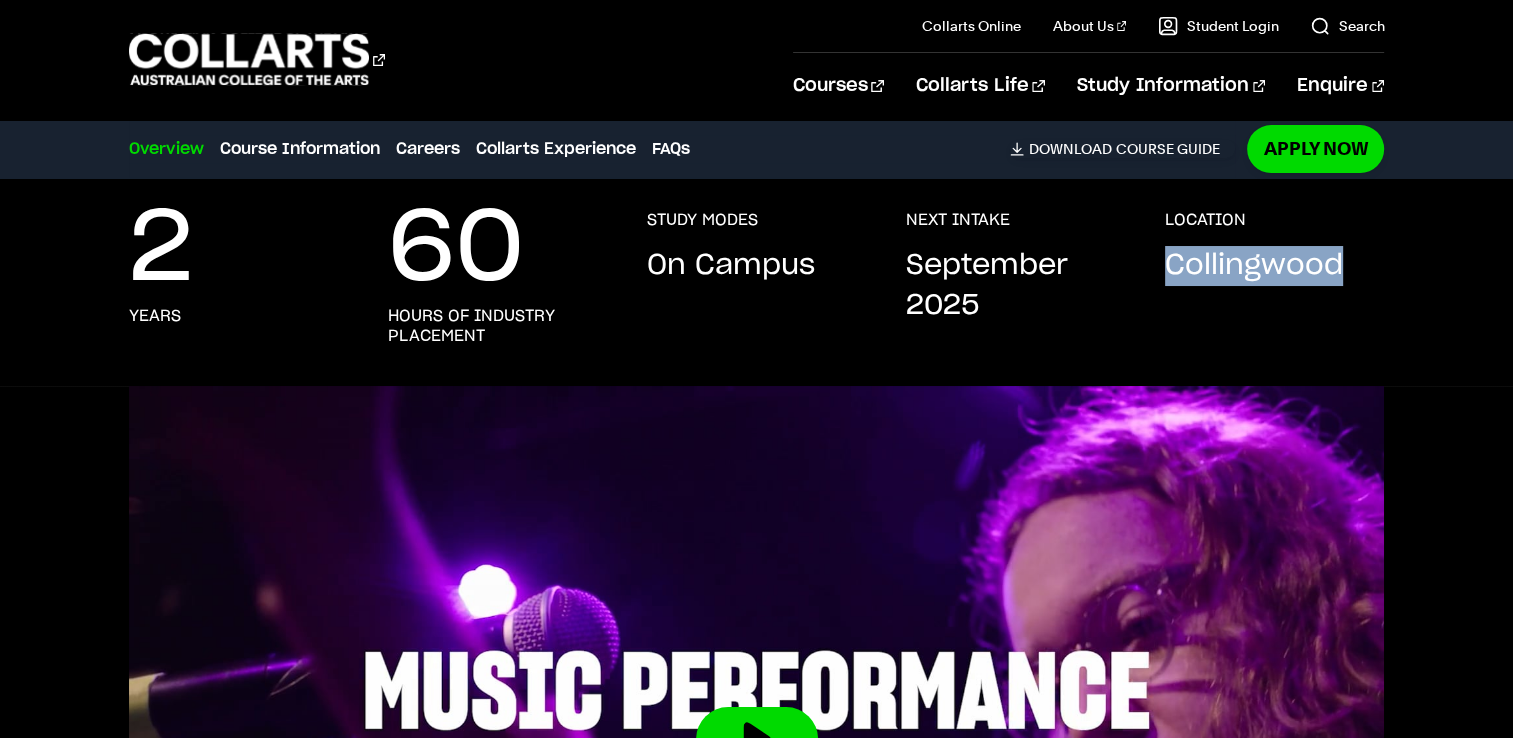 click on "2
years
60
hours of industry placement
STUDY MODES
On Campus
NEXT INTAKE
September 2025
LOCATION
Collingwood" at bounding box center [756, 298] 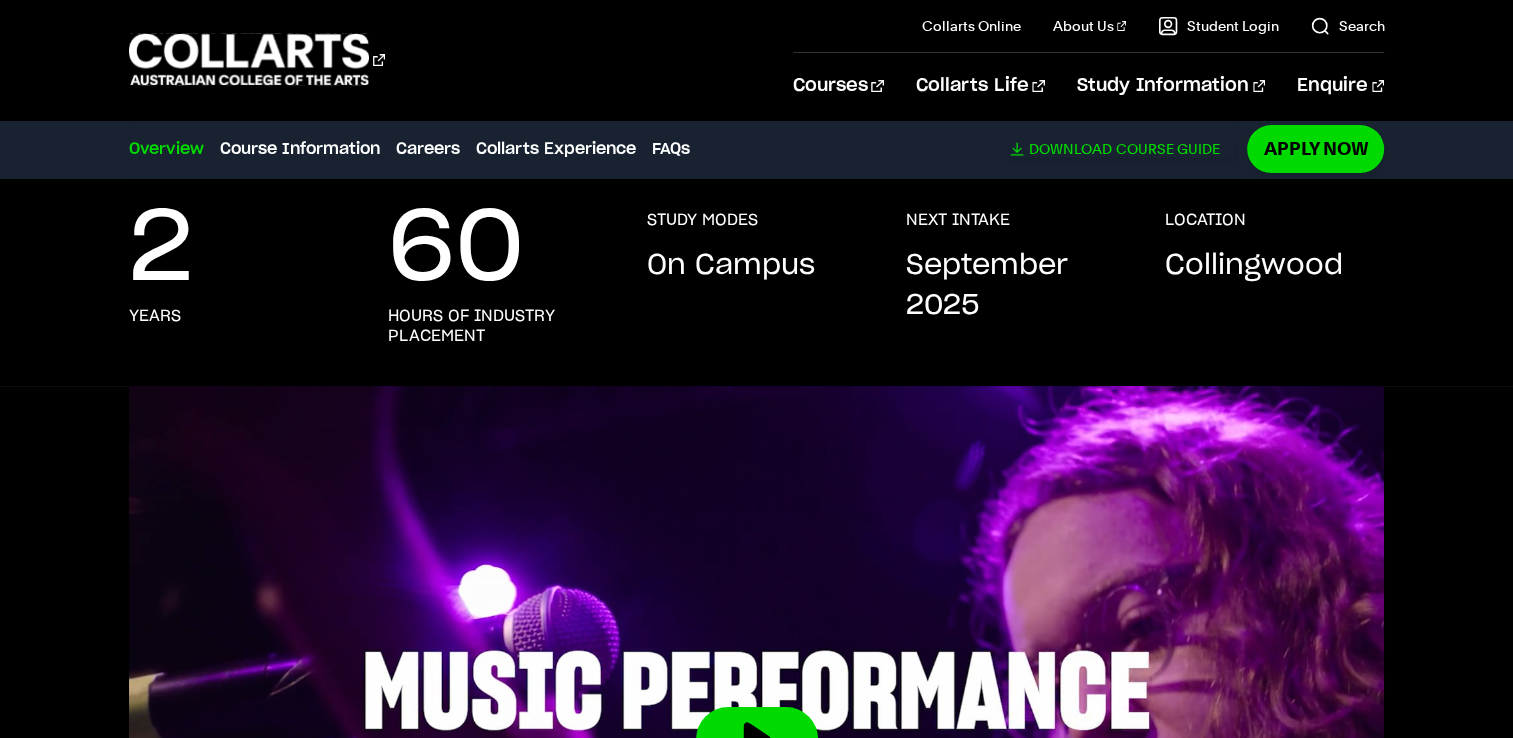 click on "Download  Course Guide" at bounding box center [1122, 149] 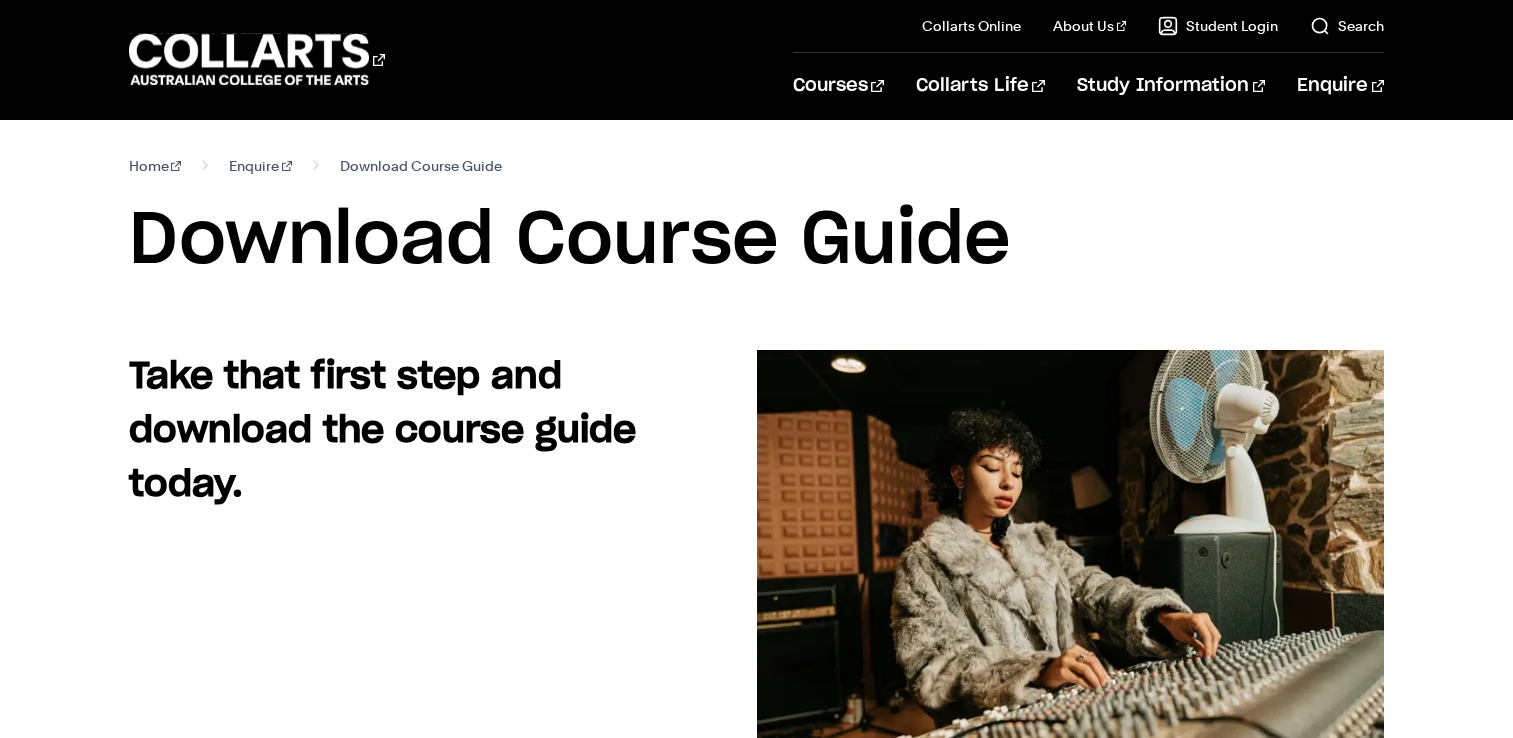 scroll, scrollTop: 0, scrollLeft: 0, axis: both 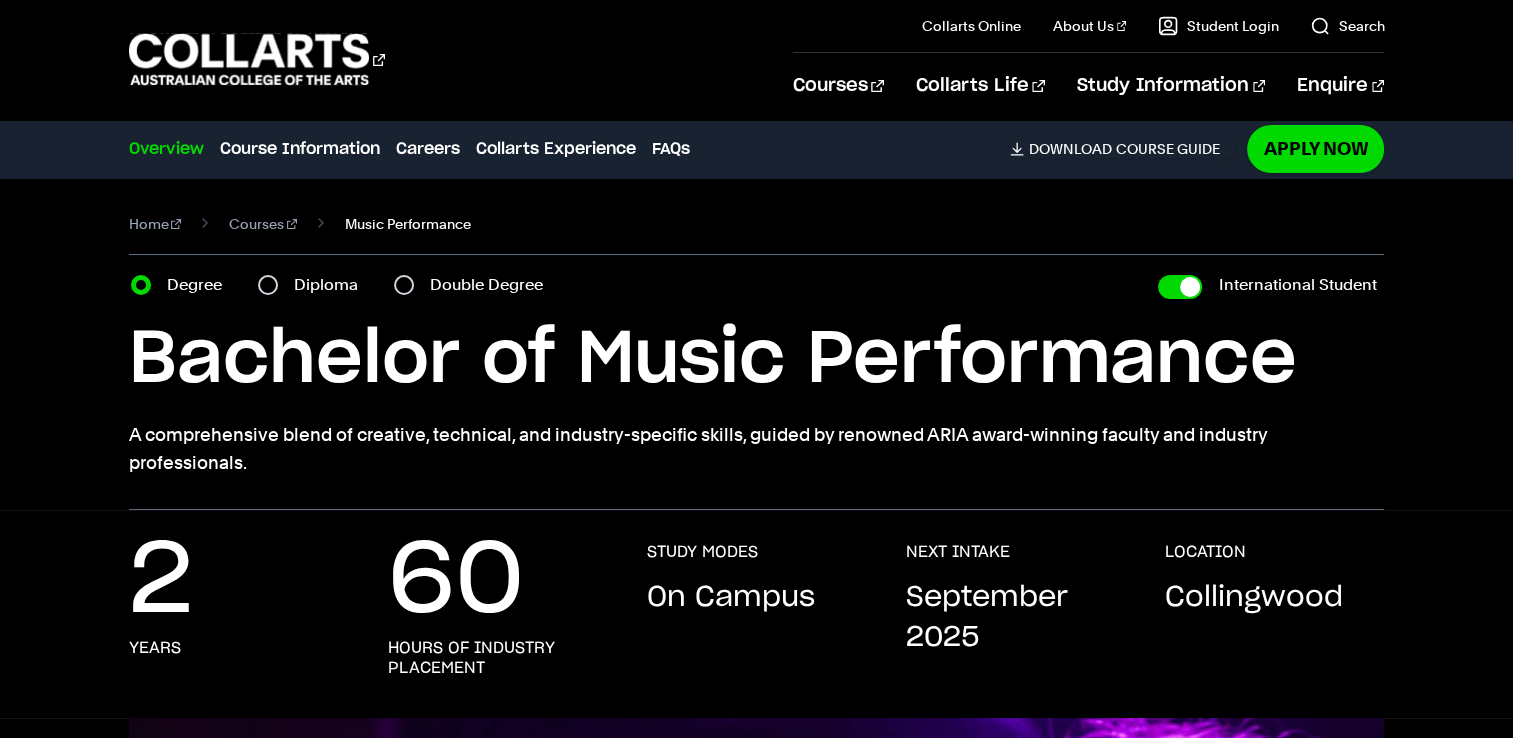 click on "Music Performance" at bounding box center (408, 224) 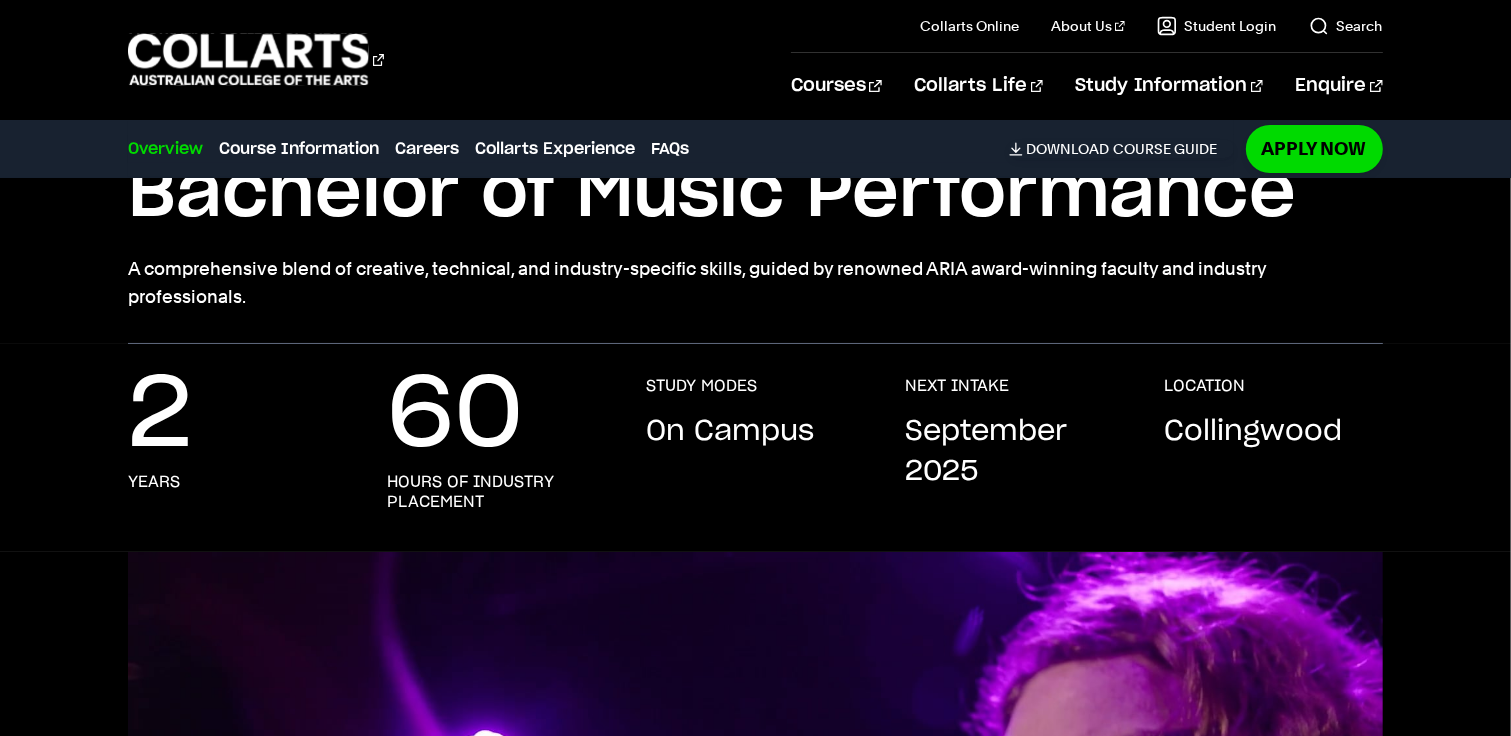 scroll, scrollTop: 0, scrollLeft: 0, axis: both 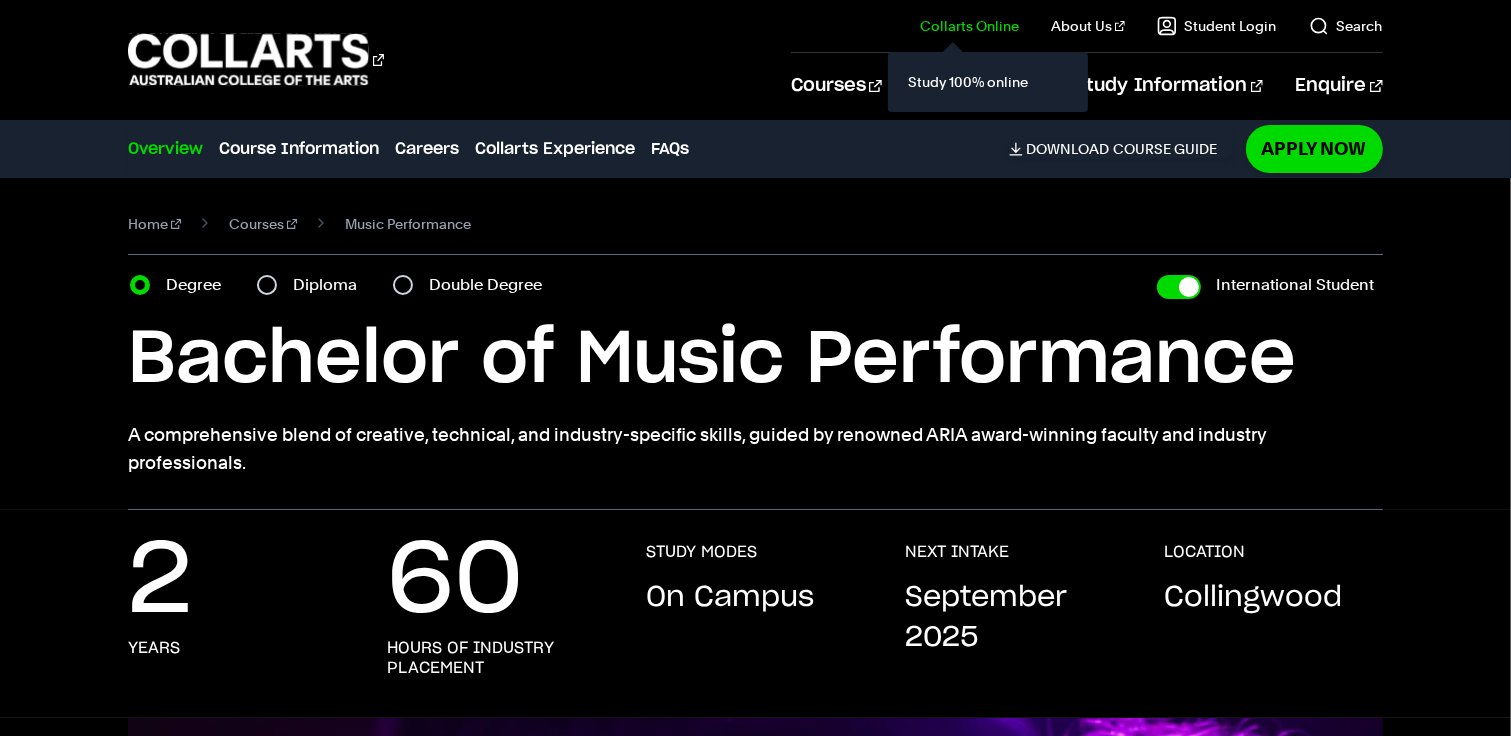 click on "Collarts Online" at bounding box center [969, 26] 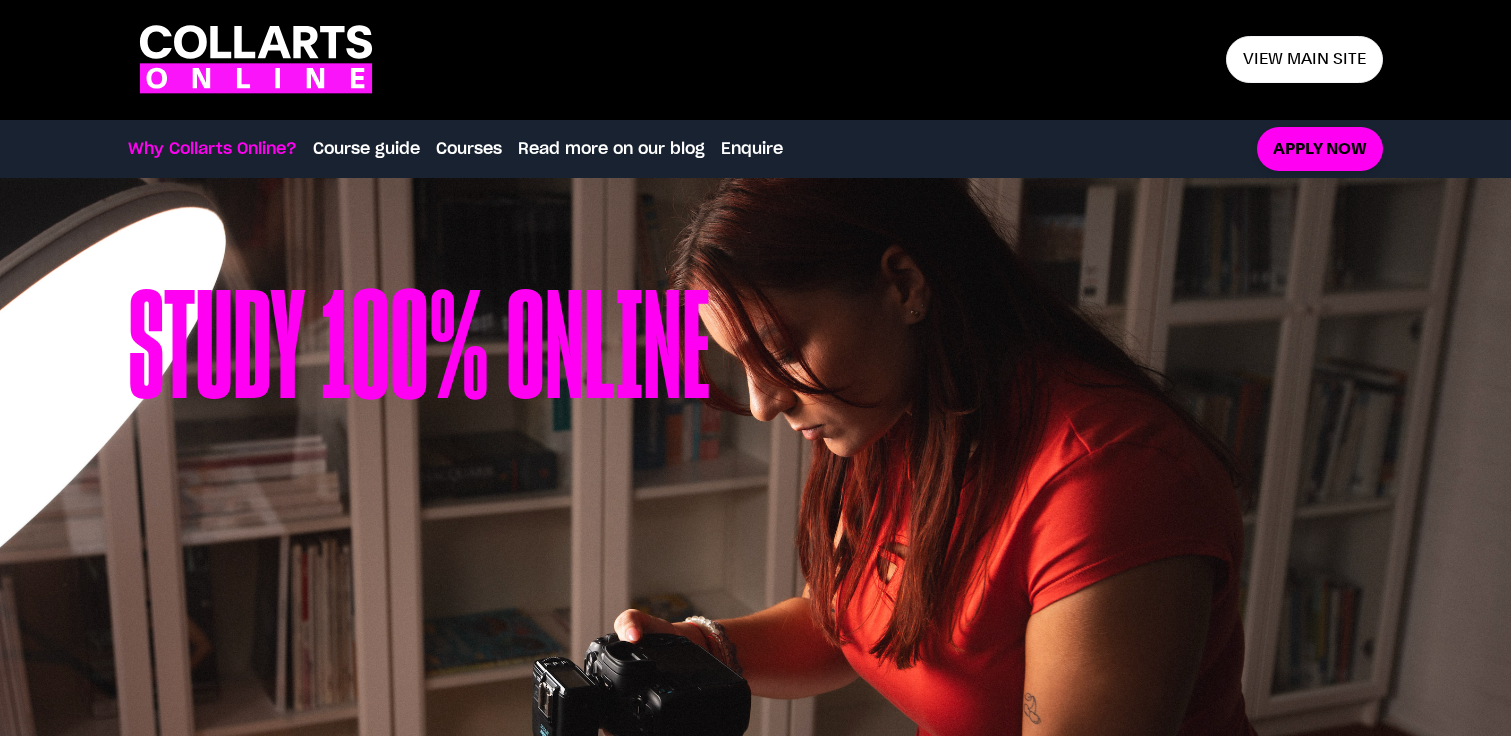 scroll, scrollTop: 0, scrollLeft: 0, axis: both 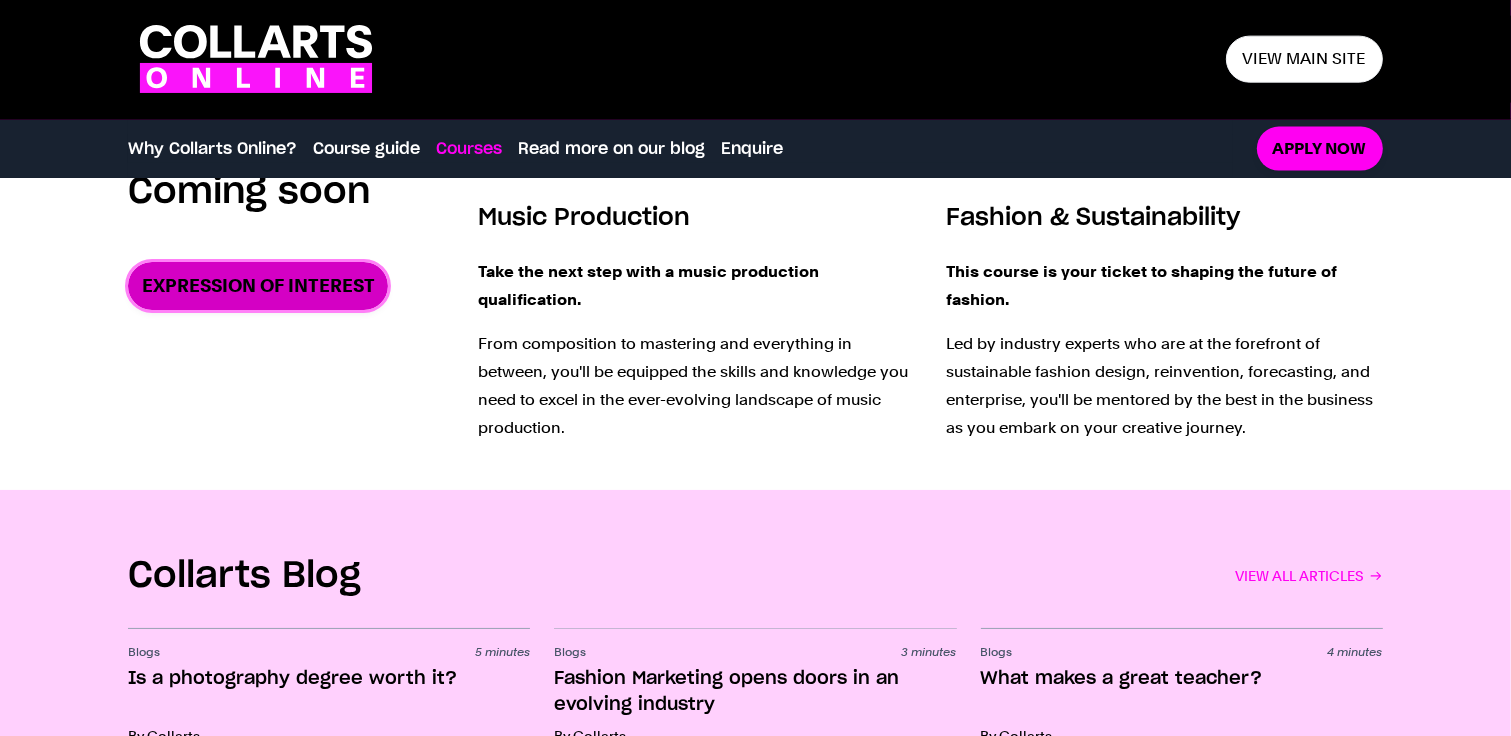 click on "Expression of Interest" at bounding box center (258, 285) 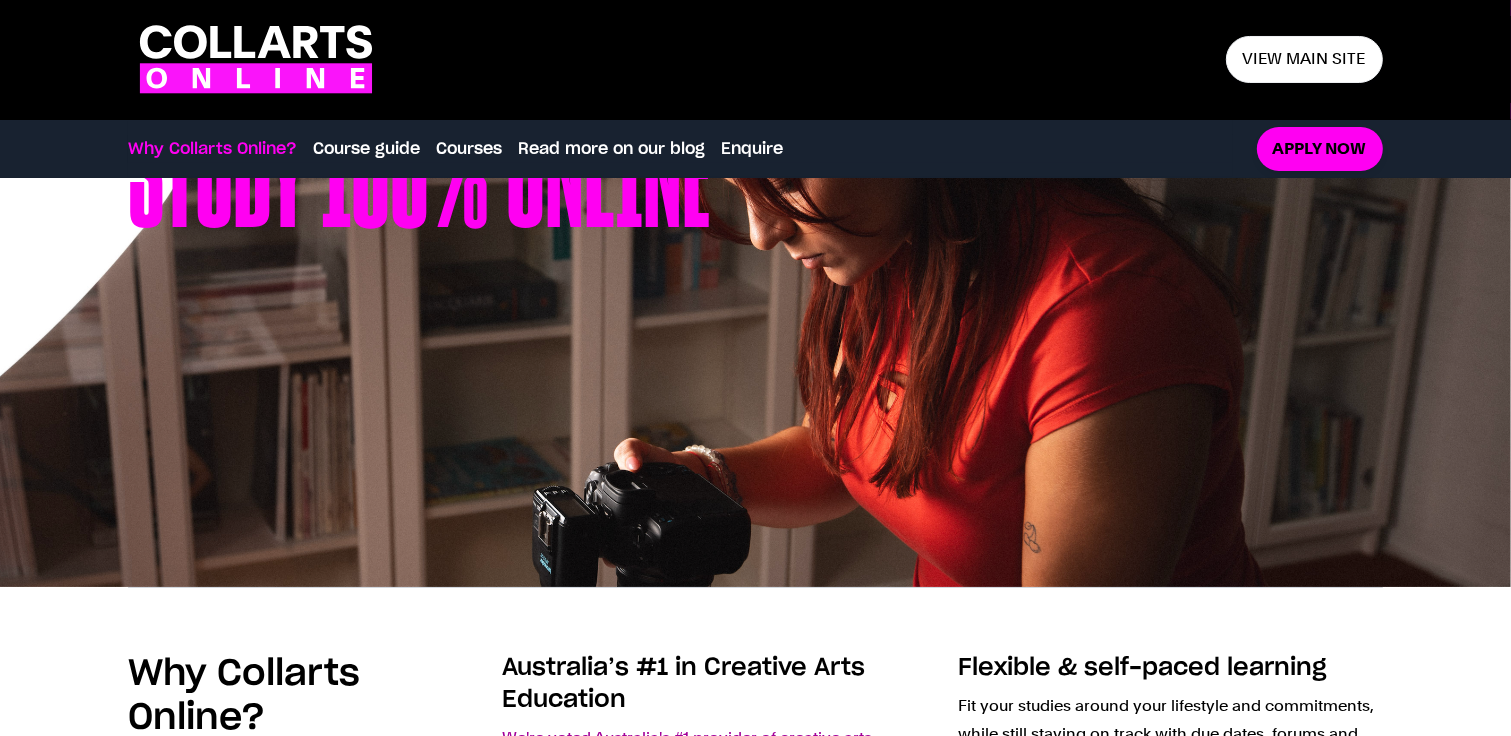 scroll, scrollTop: 0, scrollLeft: 0, axis: both 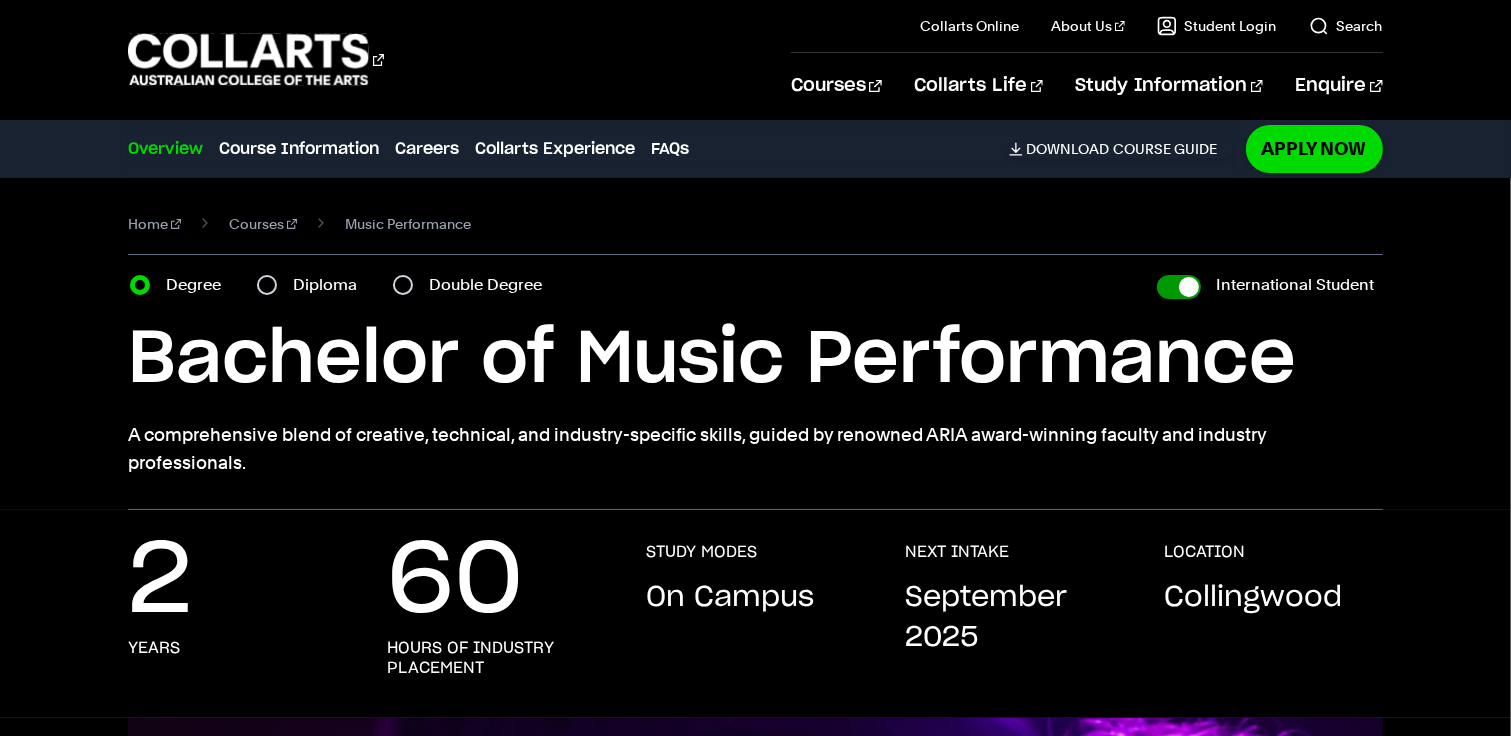 click on "International Student" at bounding box center [1179, 287] 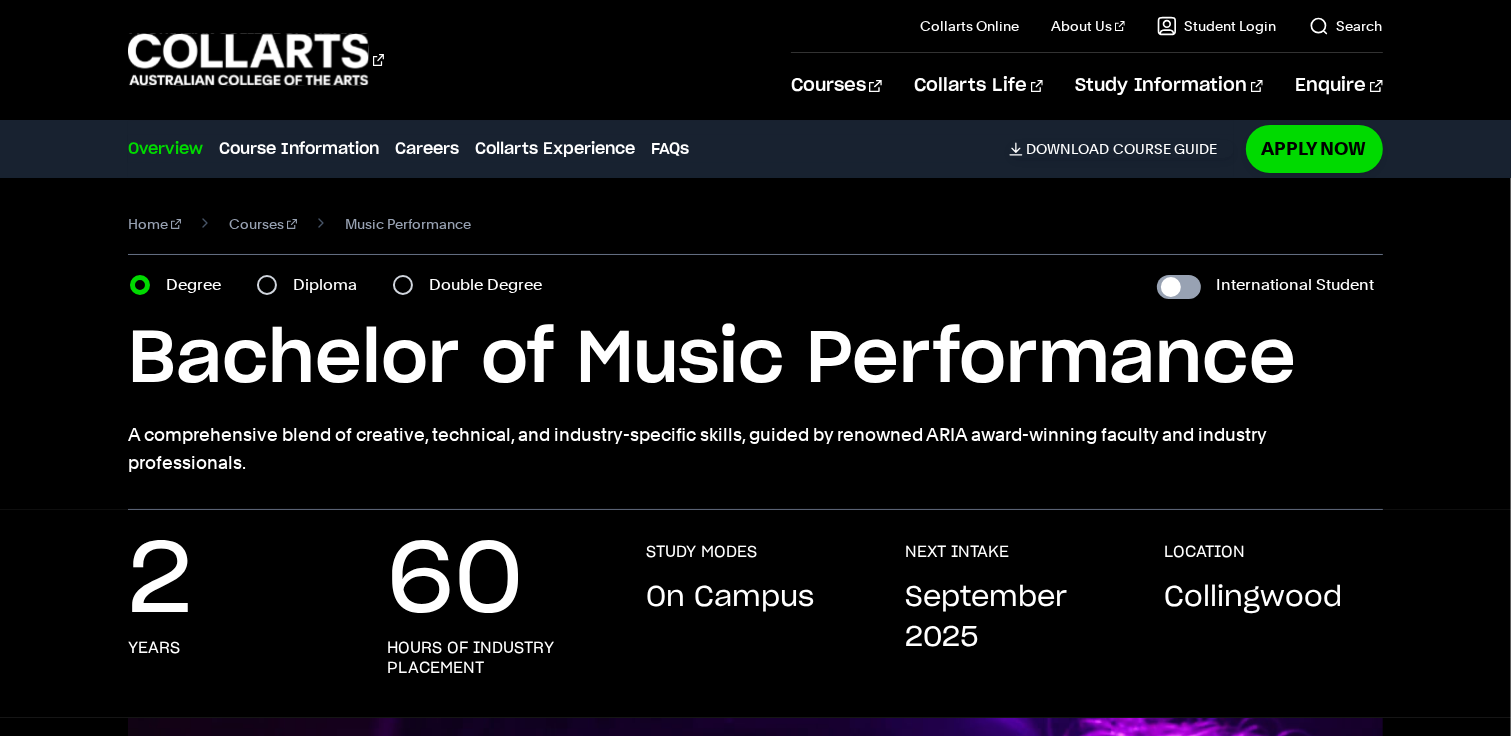 checkbox on "false" 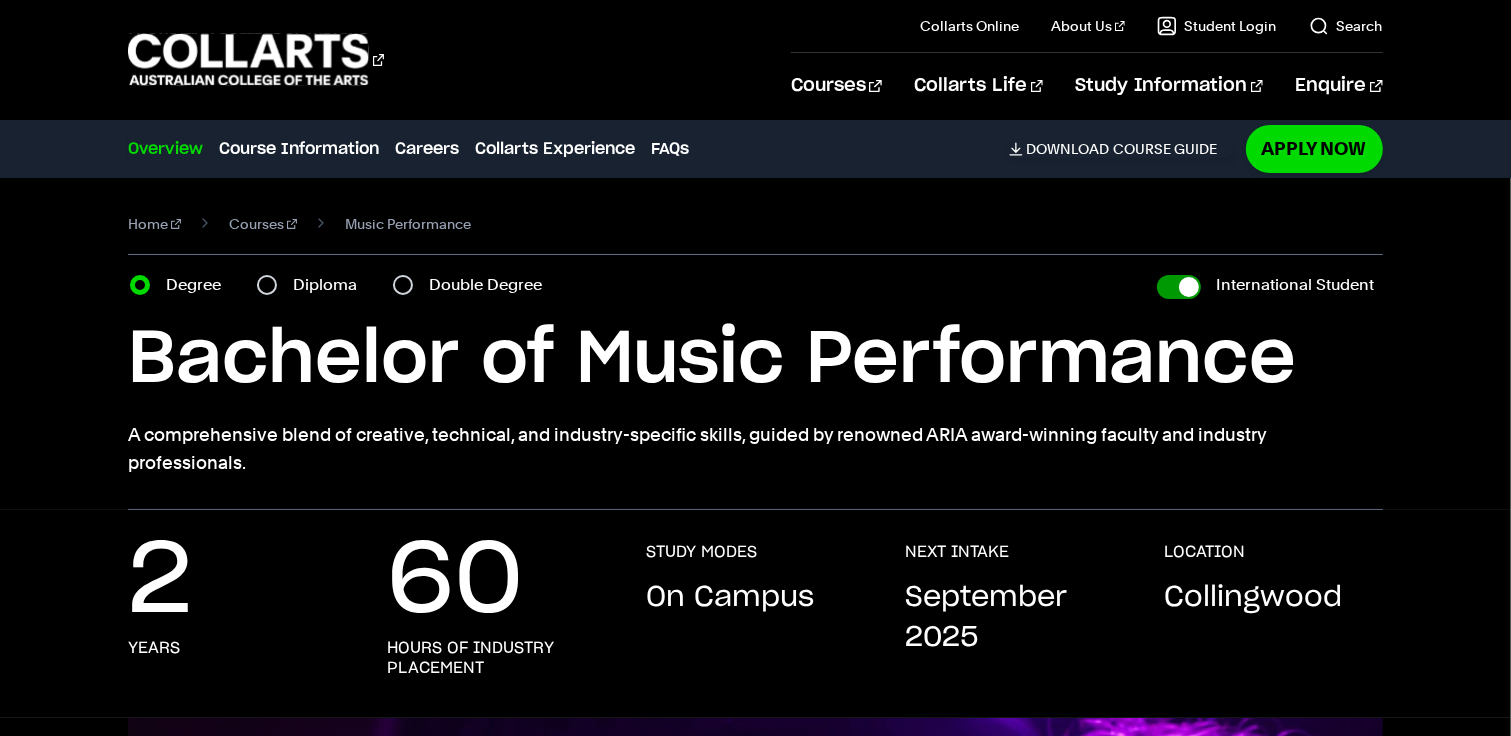 checkbox on "true" 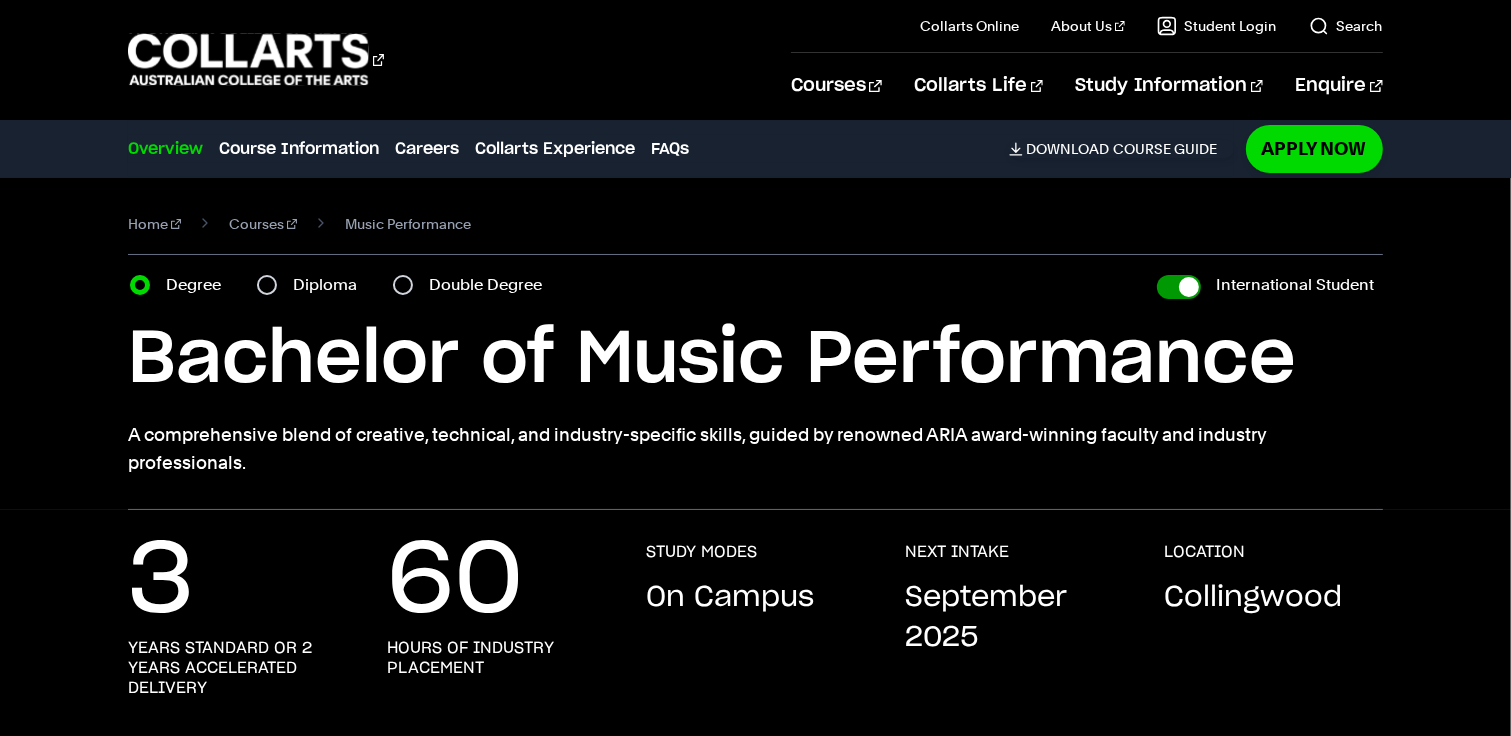 click on "International Student" at bounding box center [1179, 287] 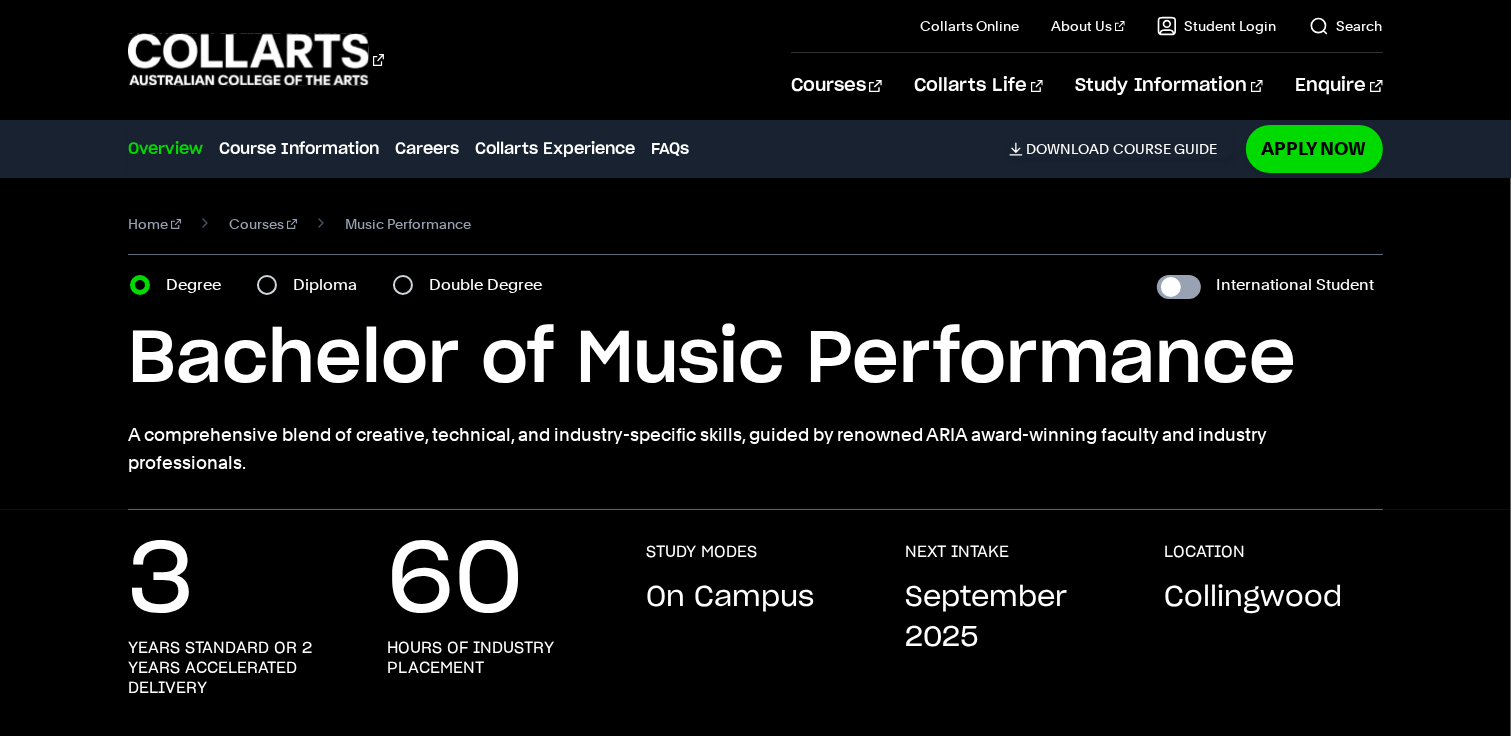 checkbox on "false" 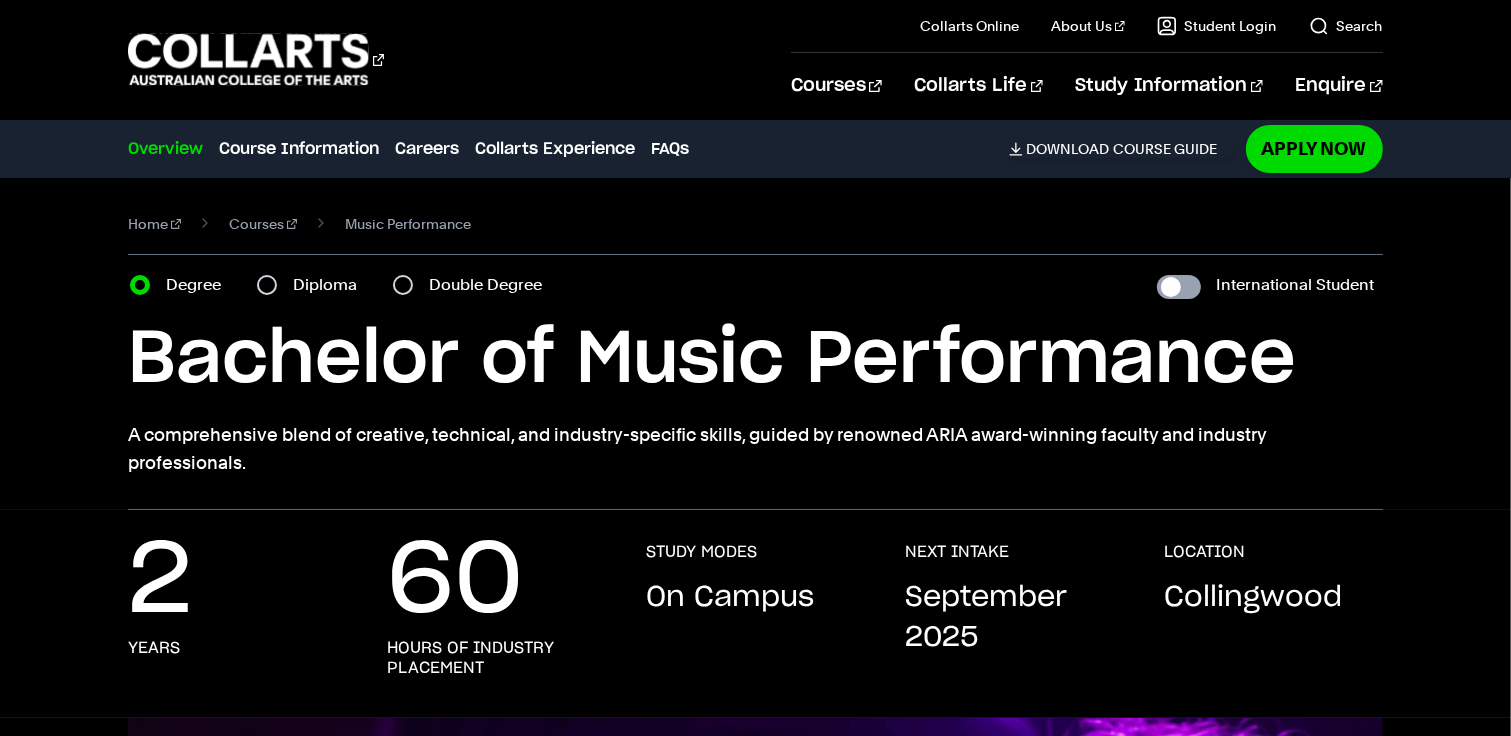 click on "International Student" at bounding box center [1179, 287] 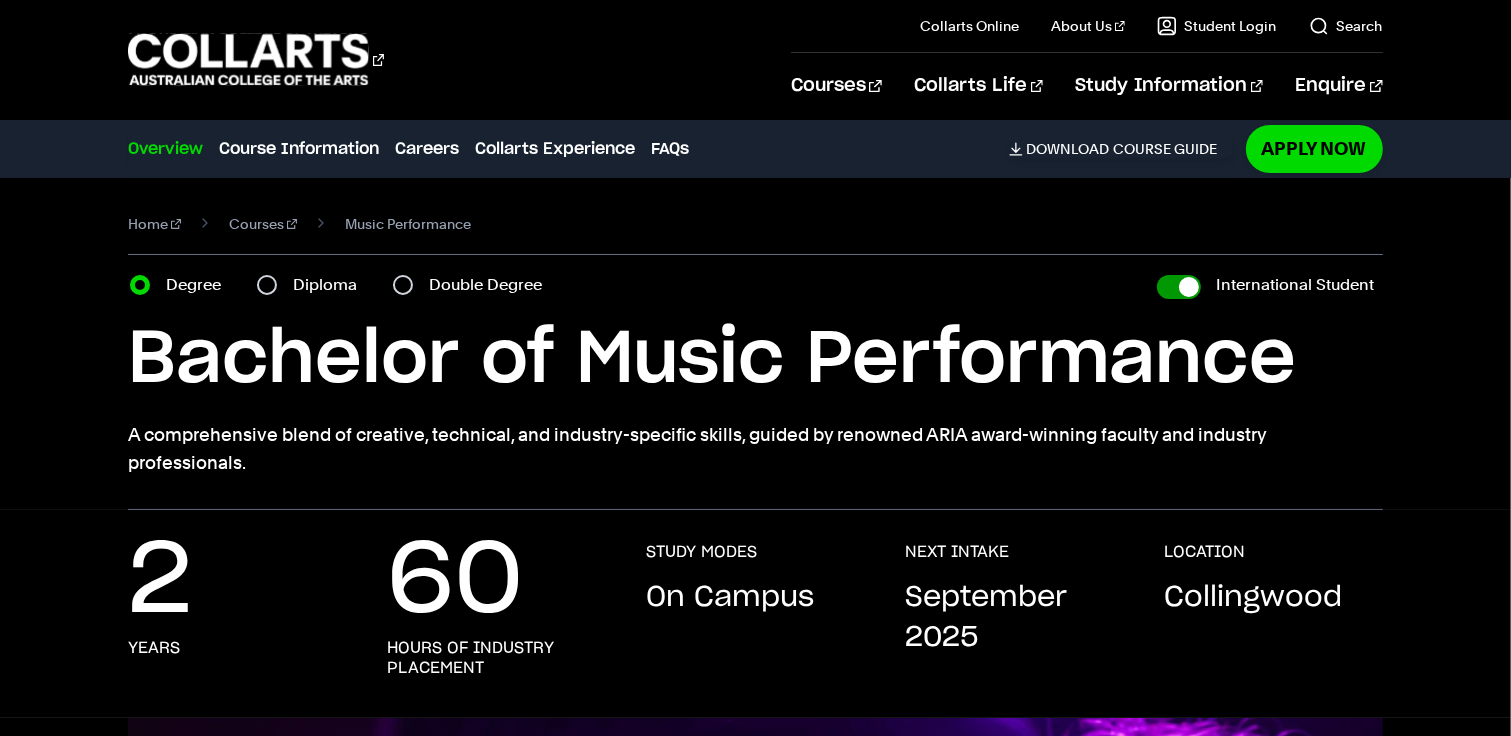 checkbox on "true" 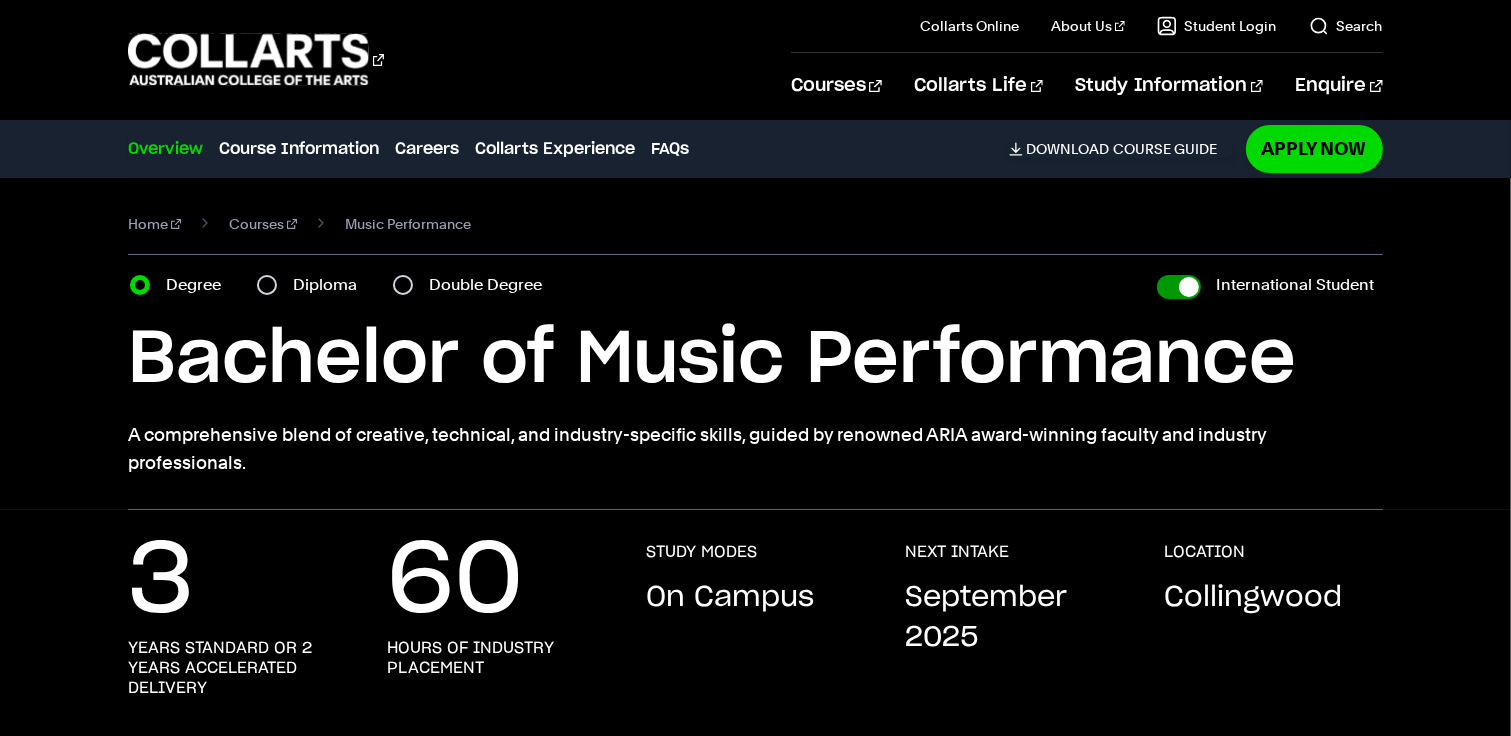 click on "International Student" at bounding box center (1179, 287) 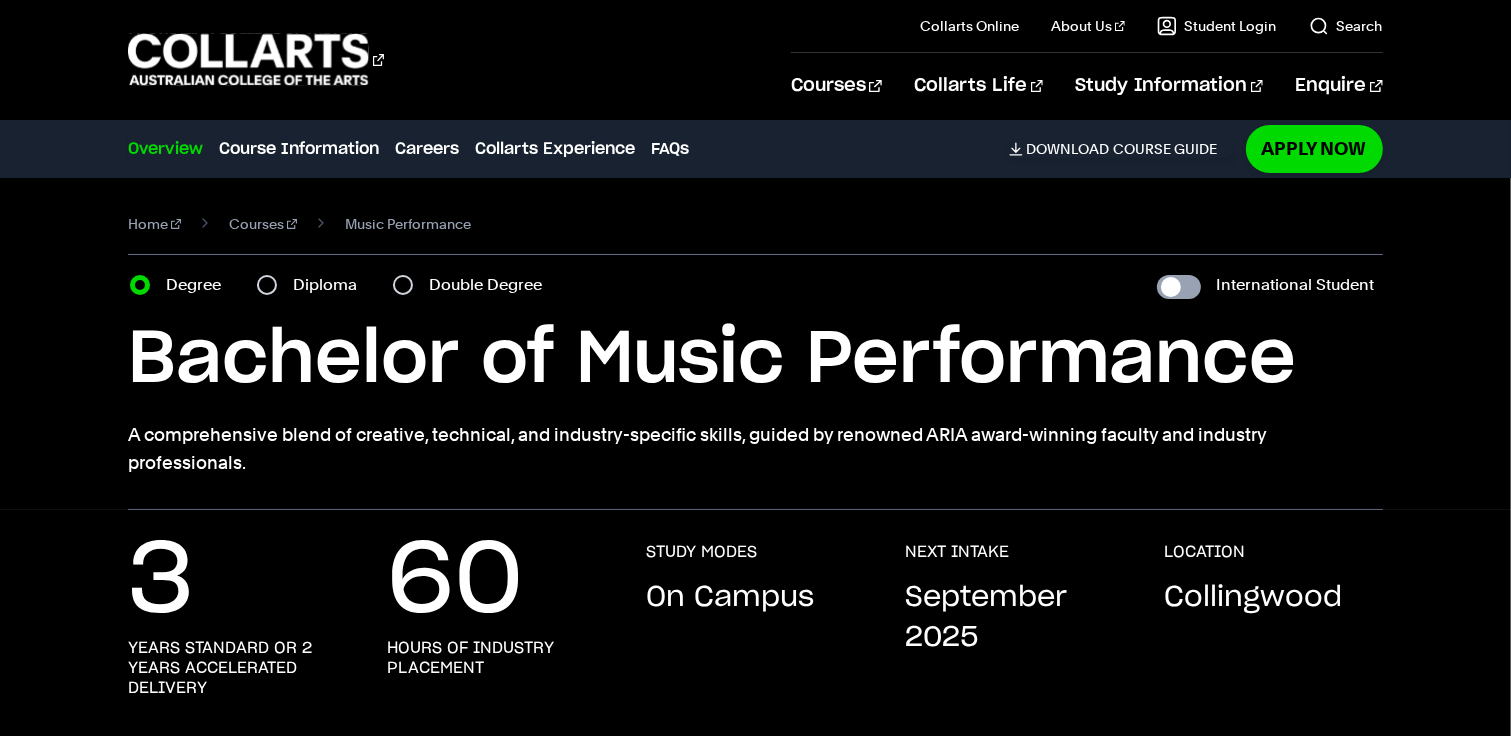 checkbox on "false" 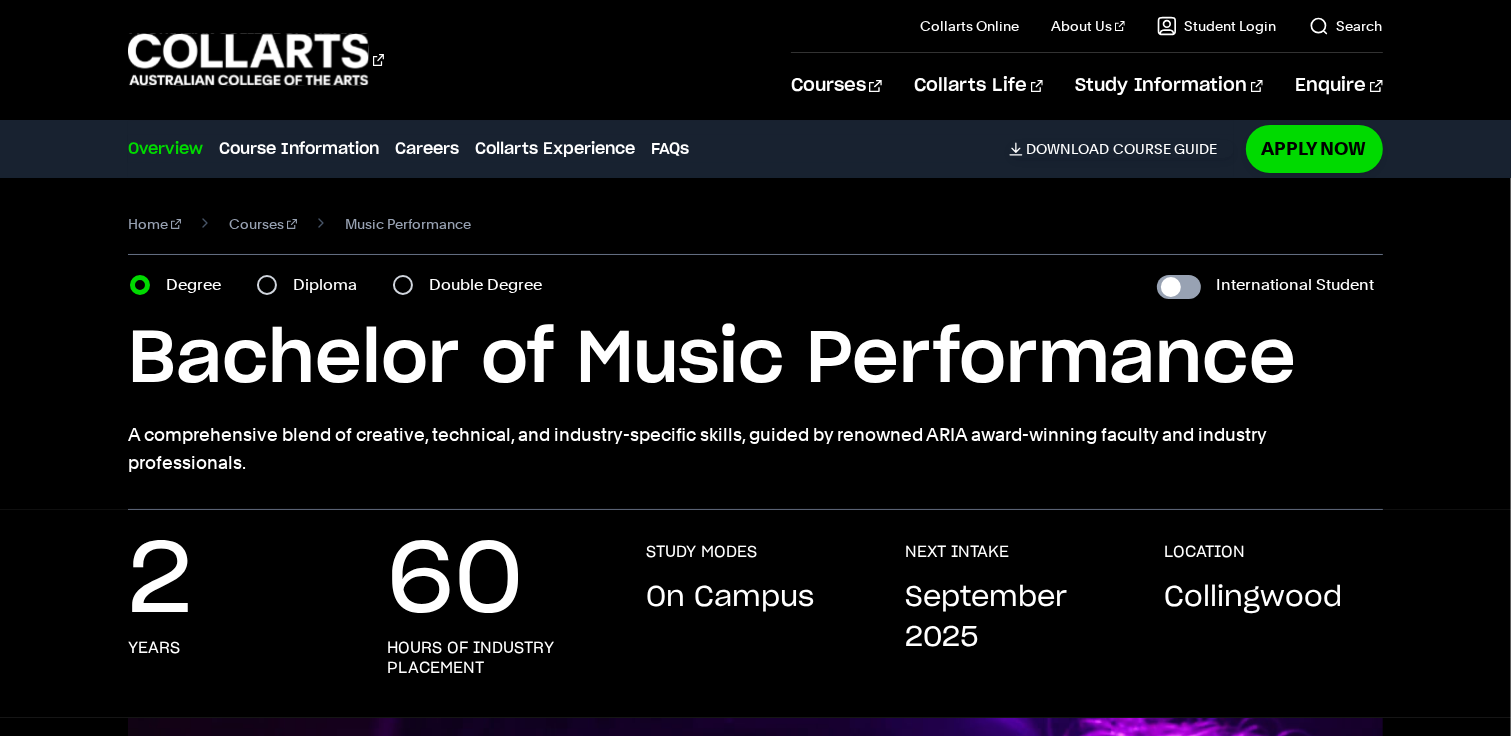 click on "International Student" at bounding box center (1179, 287) 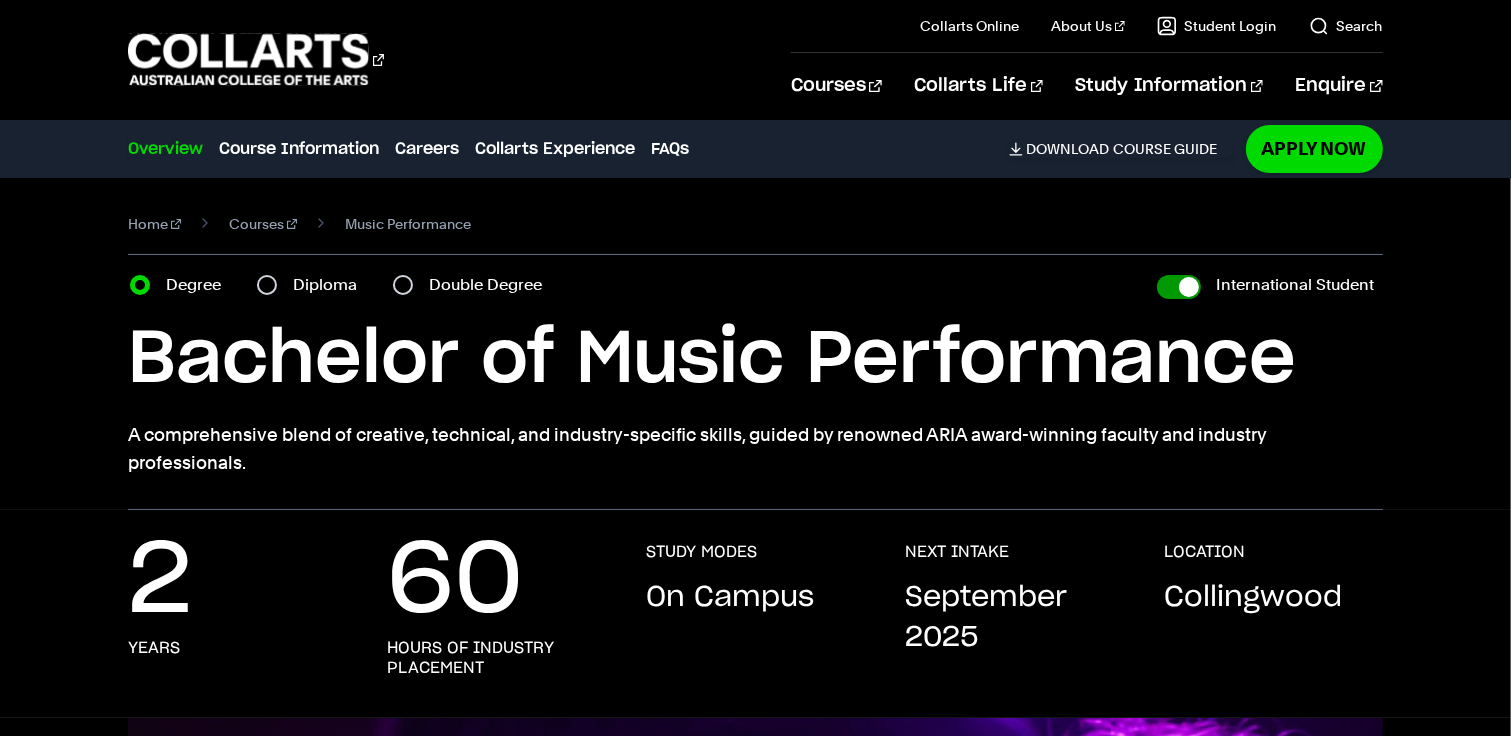 checkbox on "true" 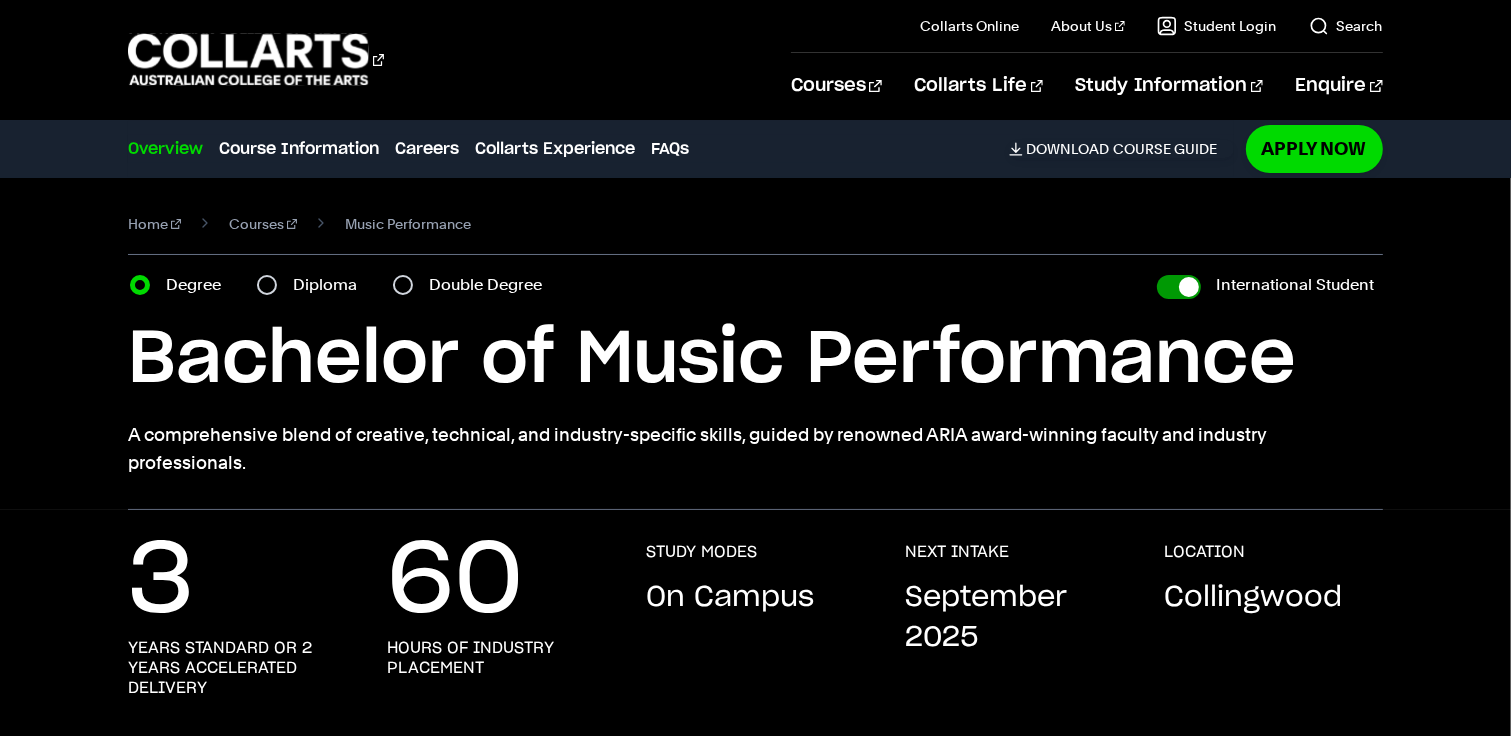 click on "International Student" at bounding box center (1179, 287) 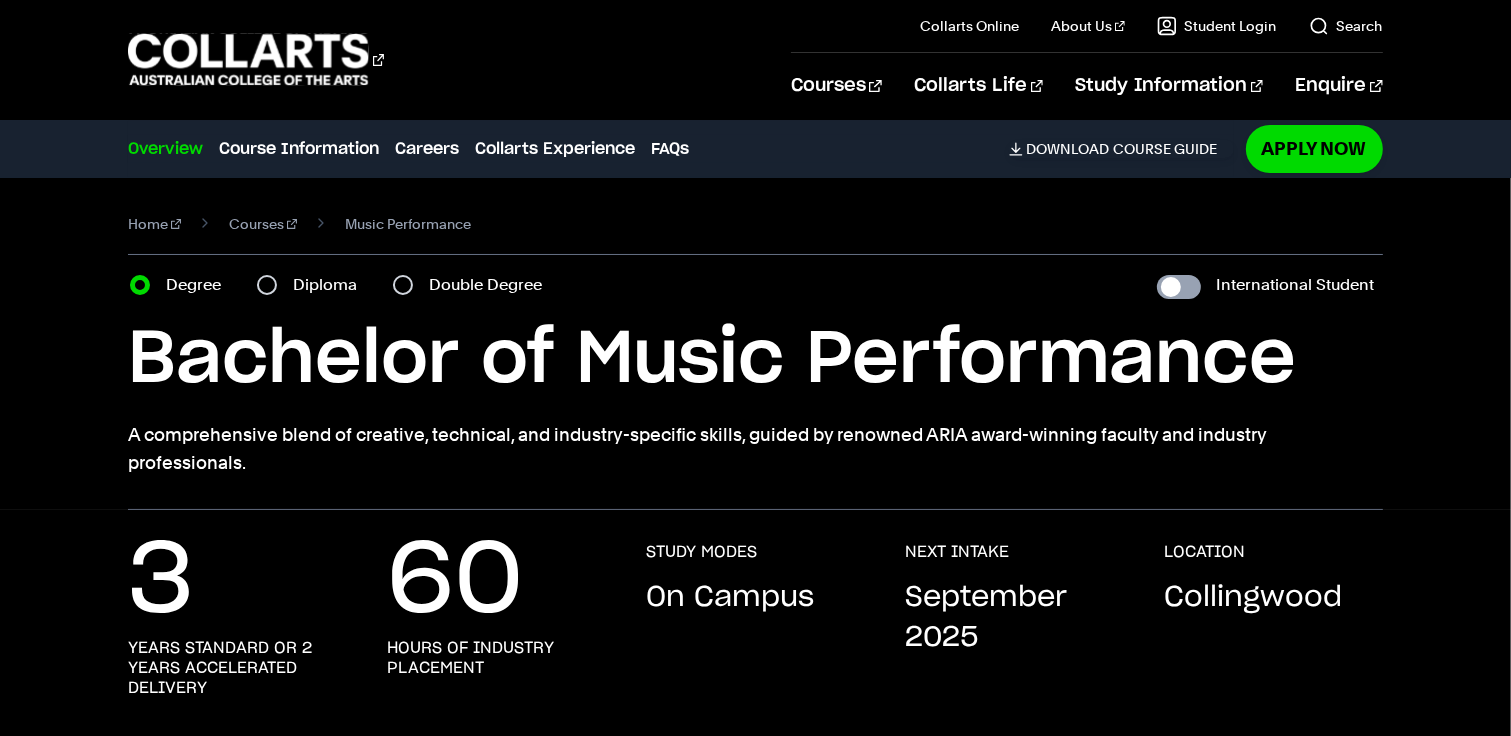 checkbox on "false" 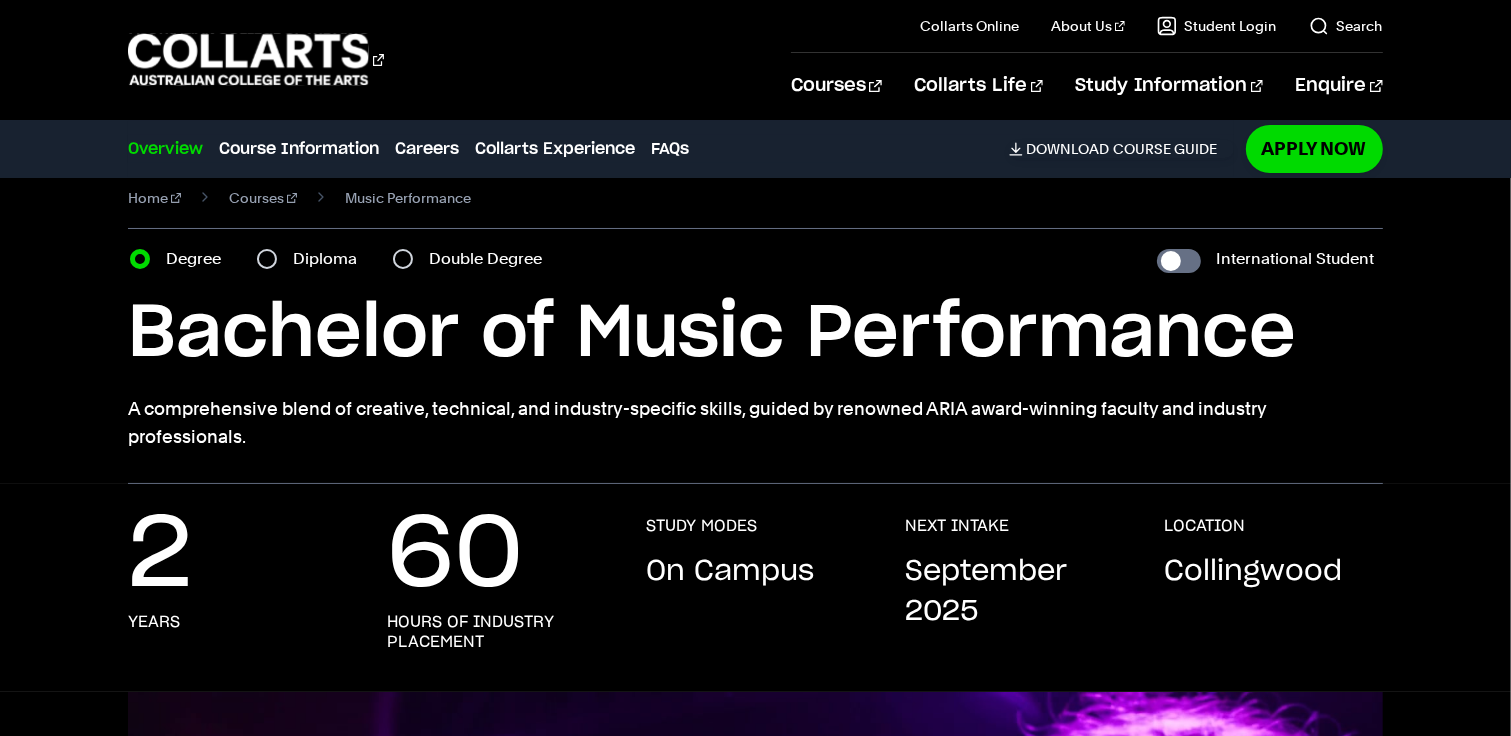 scroll, scrollTop: 20, scrollLeft: 0, axis: vertical 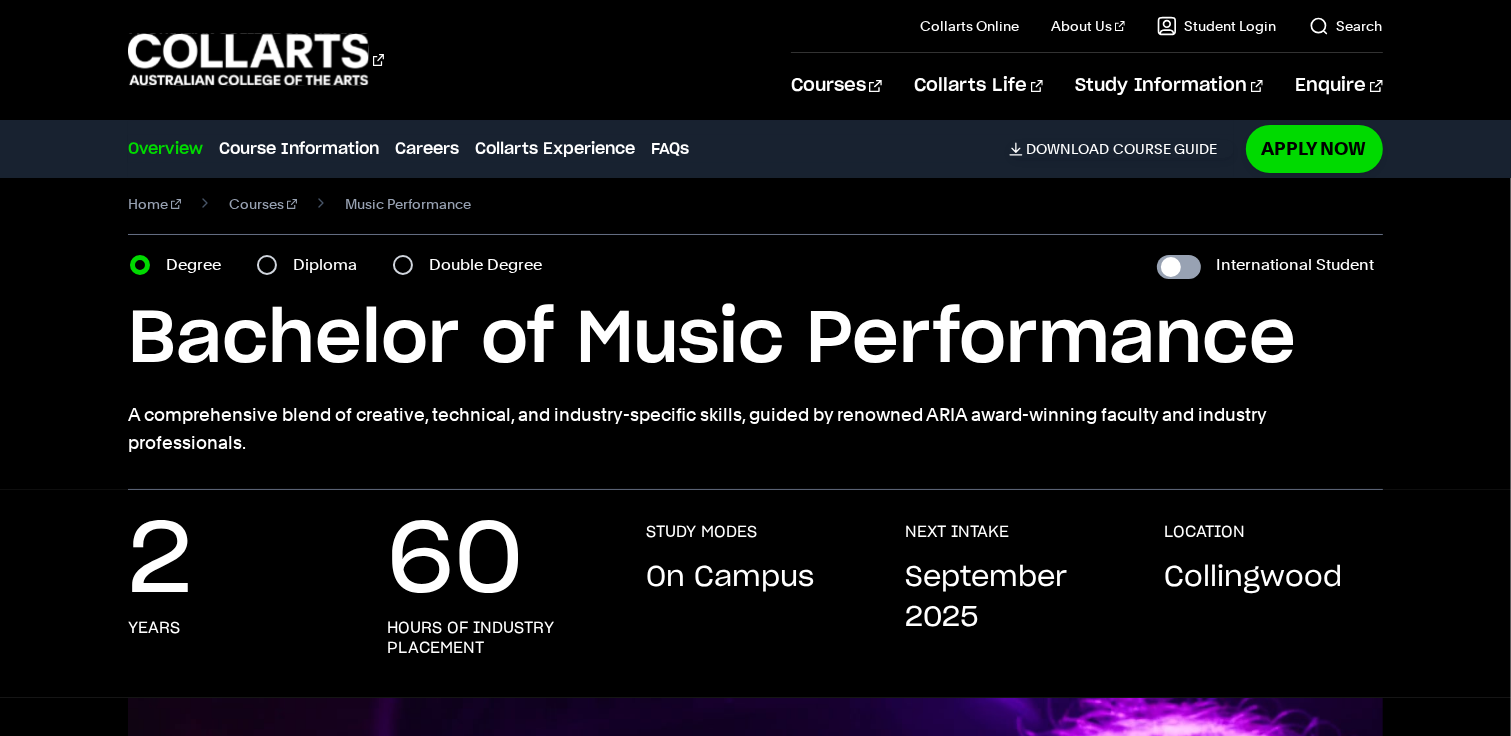 click on "International Student" at bounding box center [1179, 267] 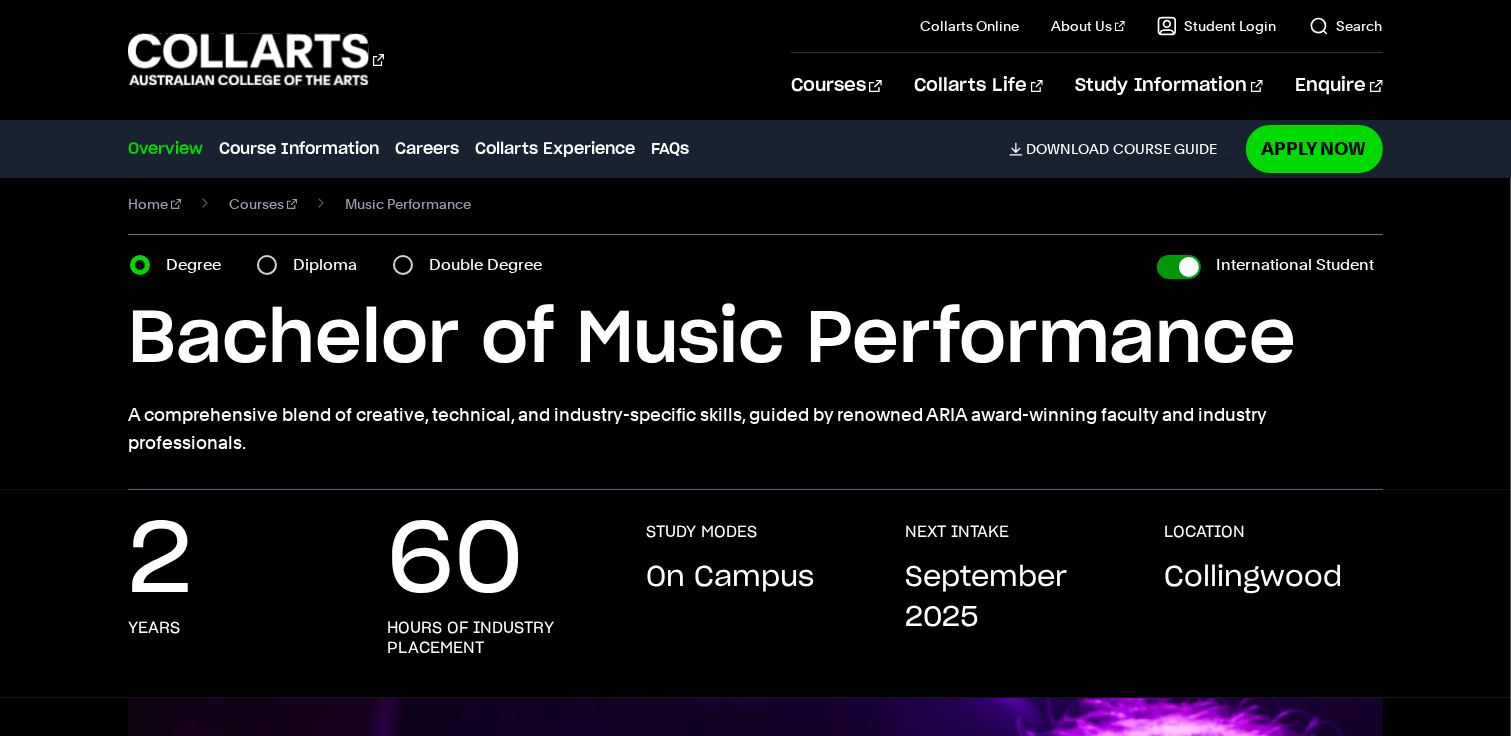 checkbox on "true" 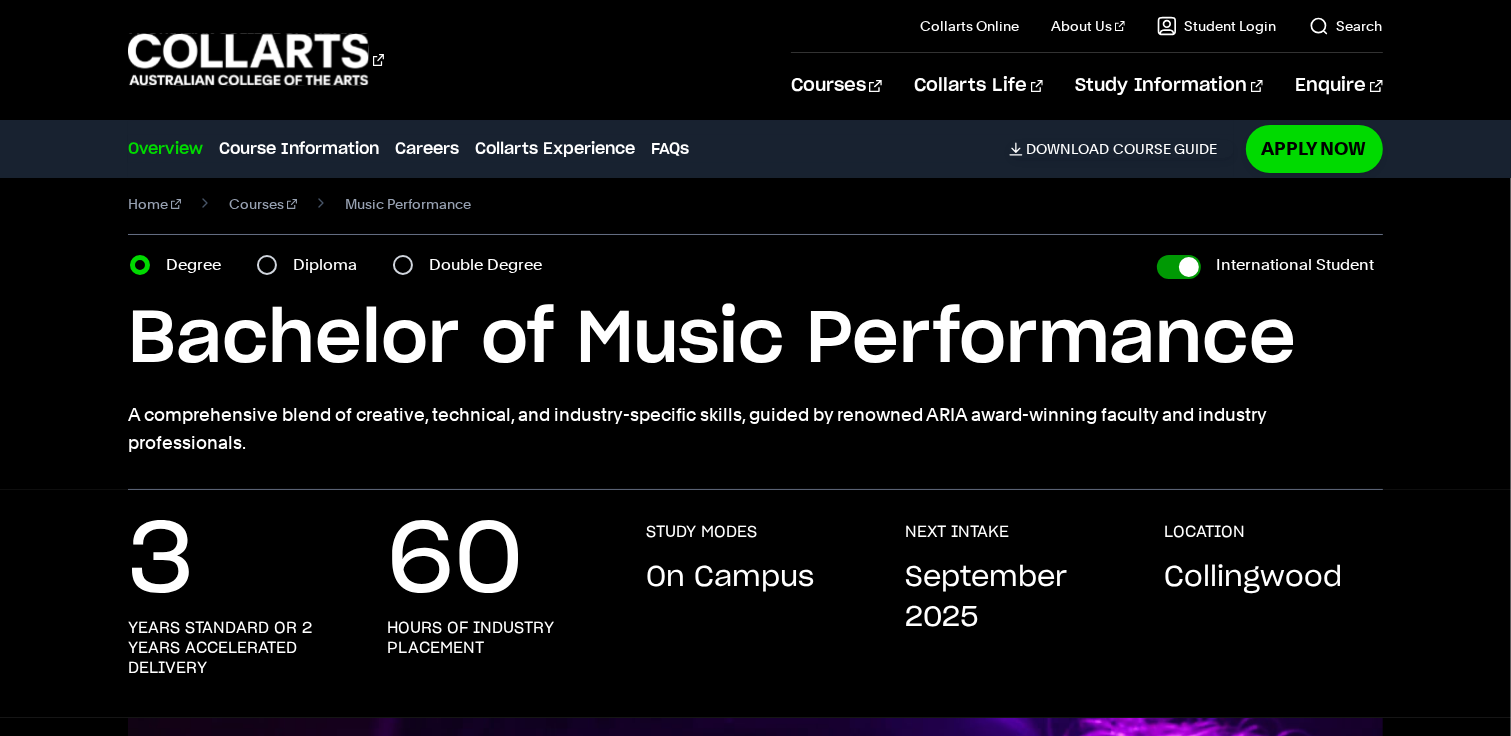 click on "International Student" at bounding box center (1179, 267) 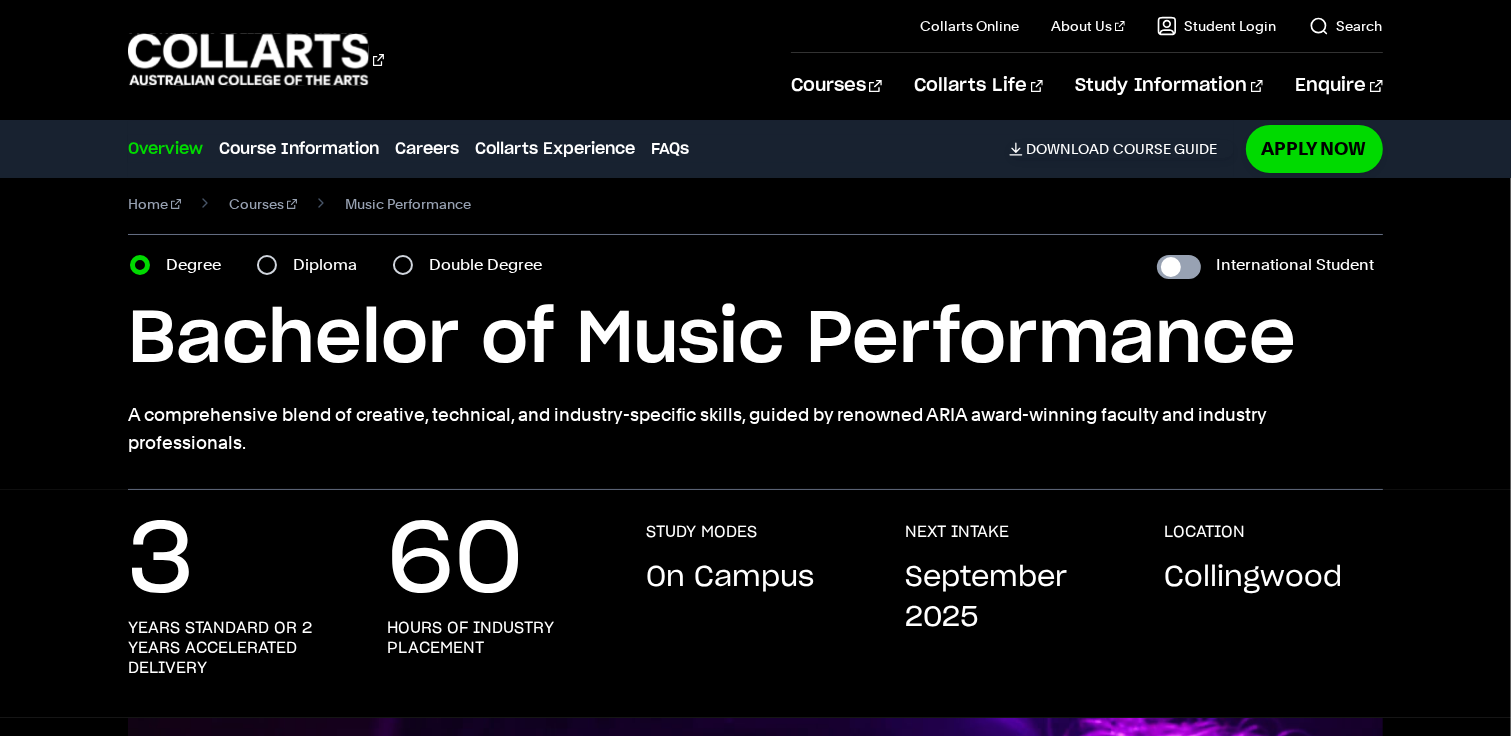 checkbox on "false" 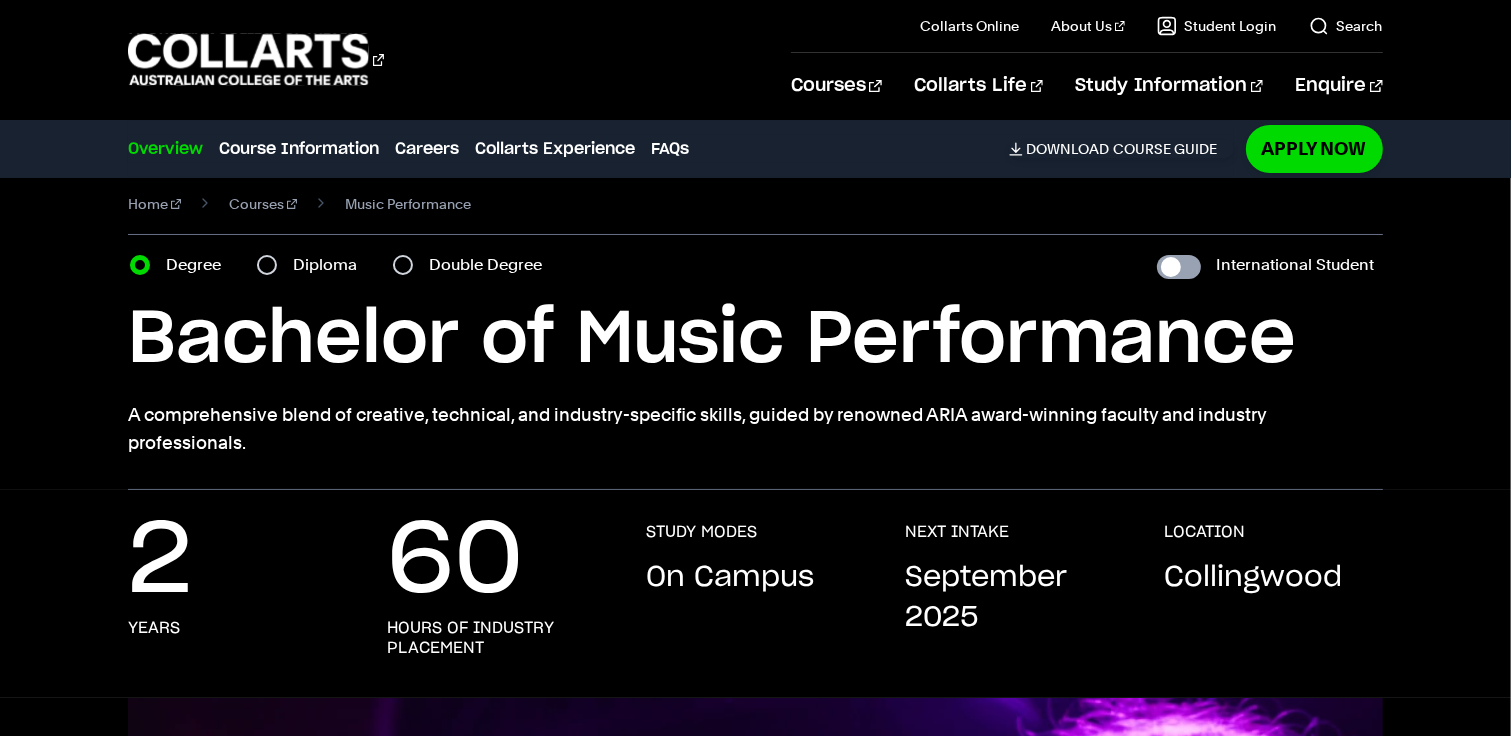 click on "International Student" at bounding box center [1179, 267] 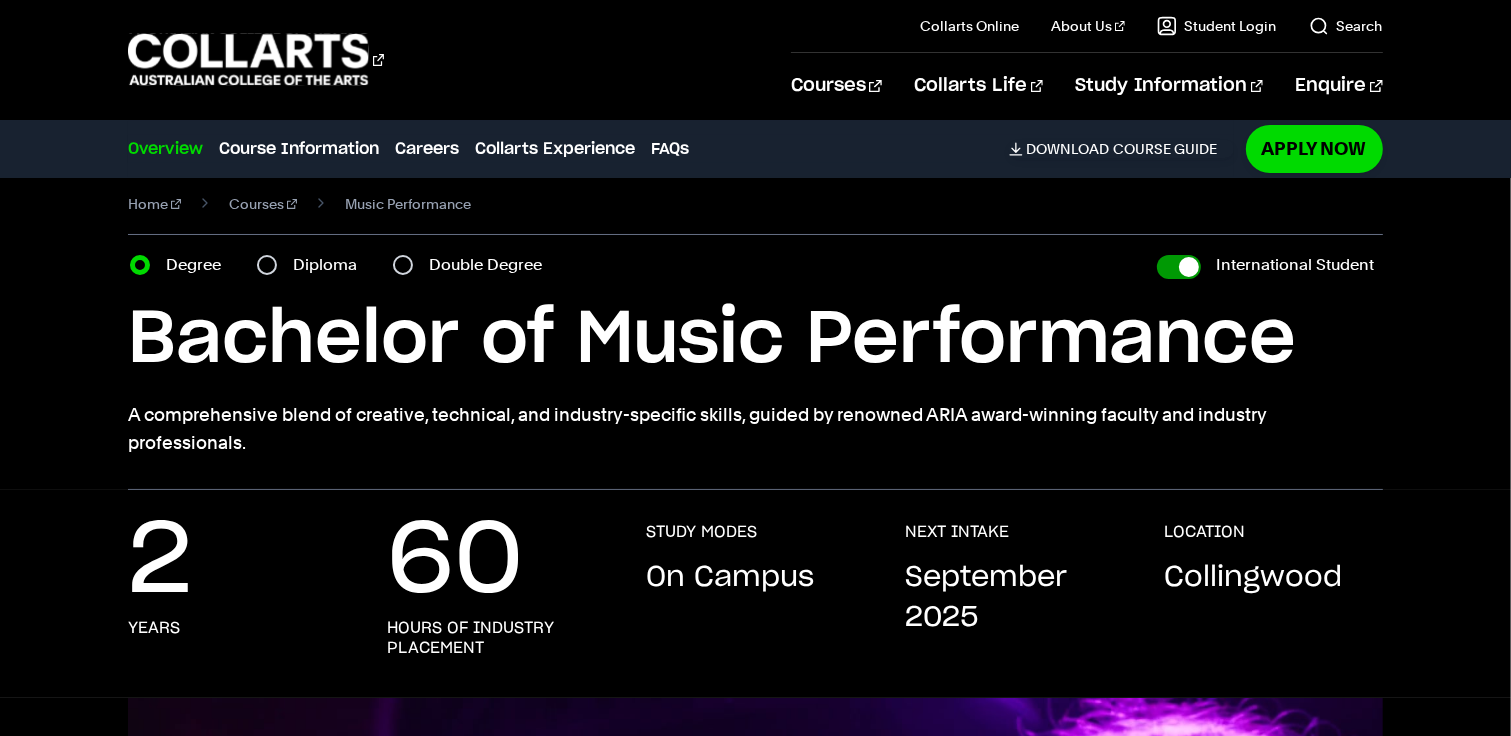checkbox on "true" 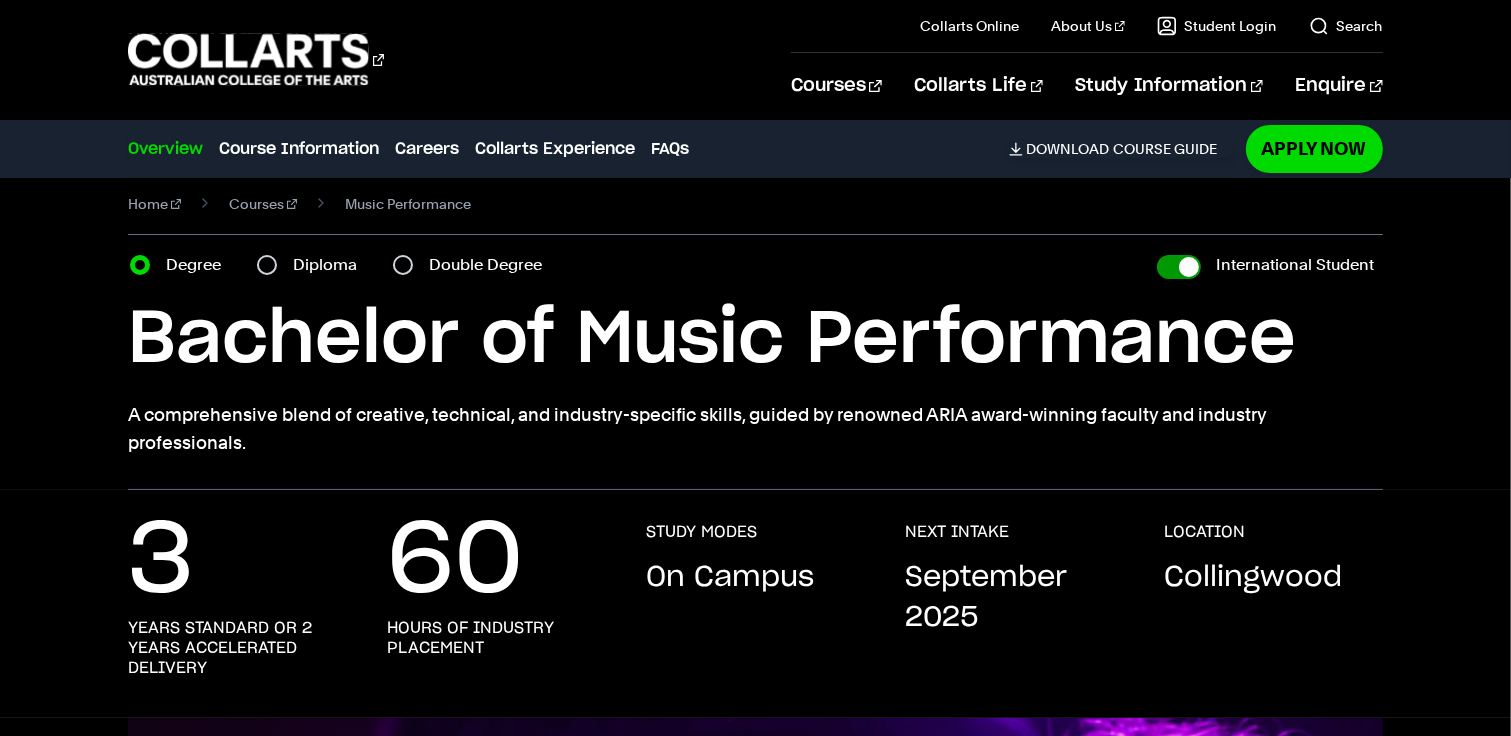 click on "International Student" at bounding box center [1179, 267] 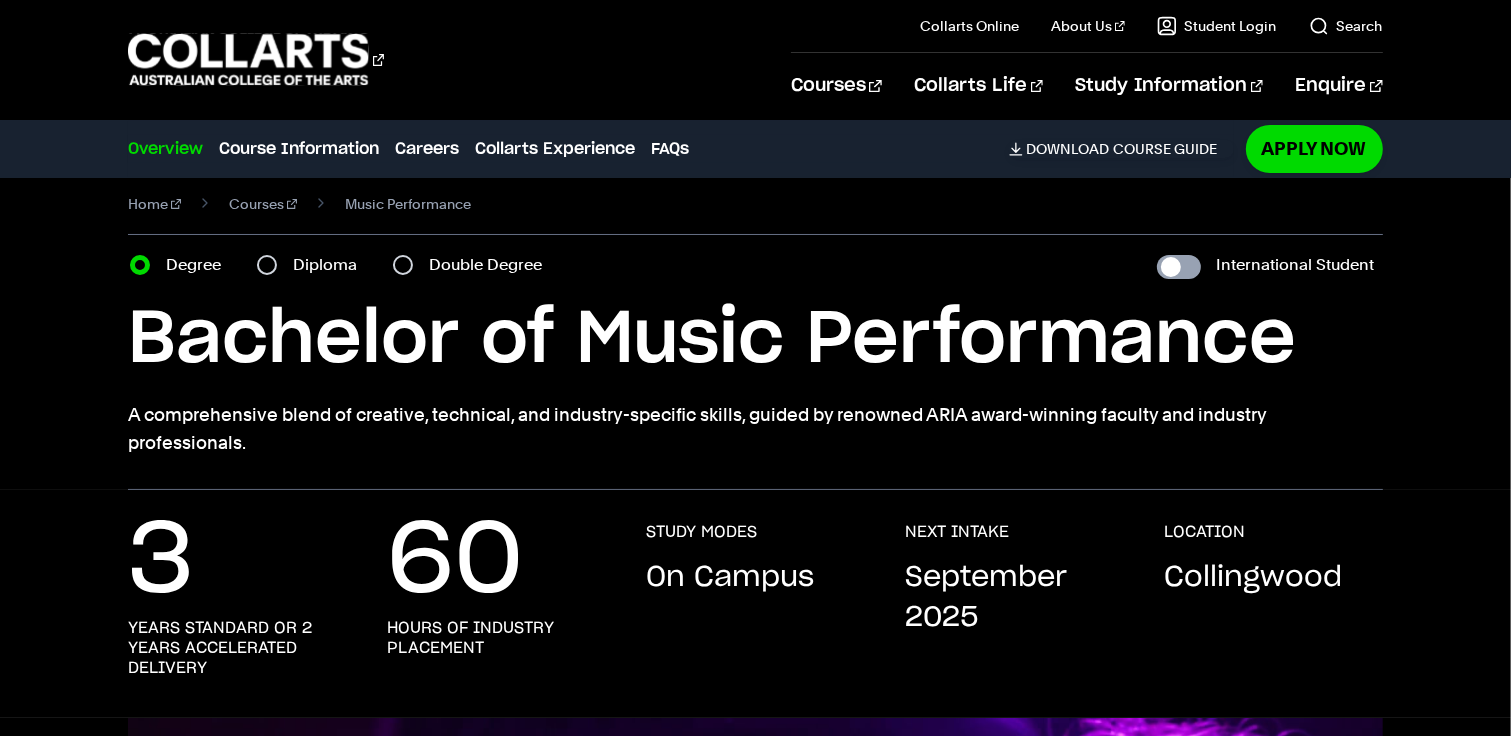 checkbox on "false" 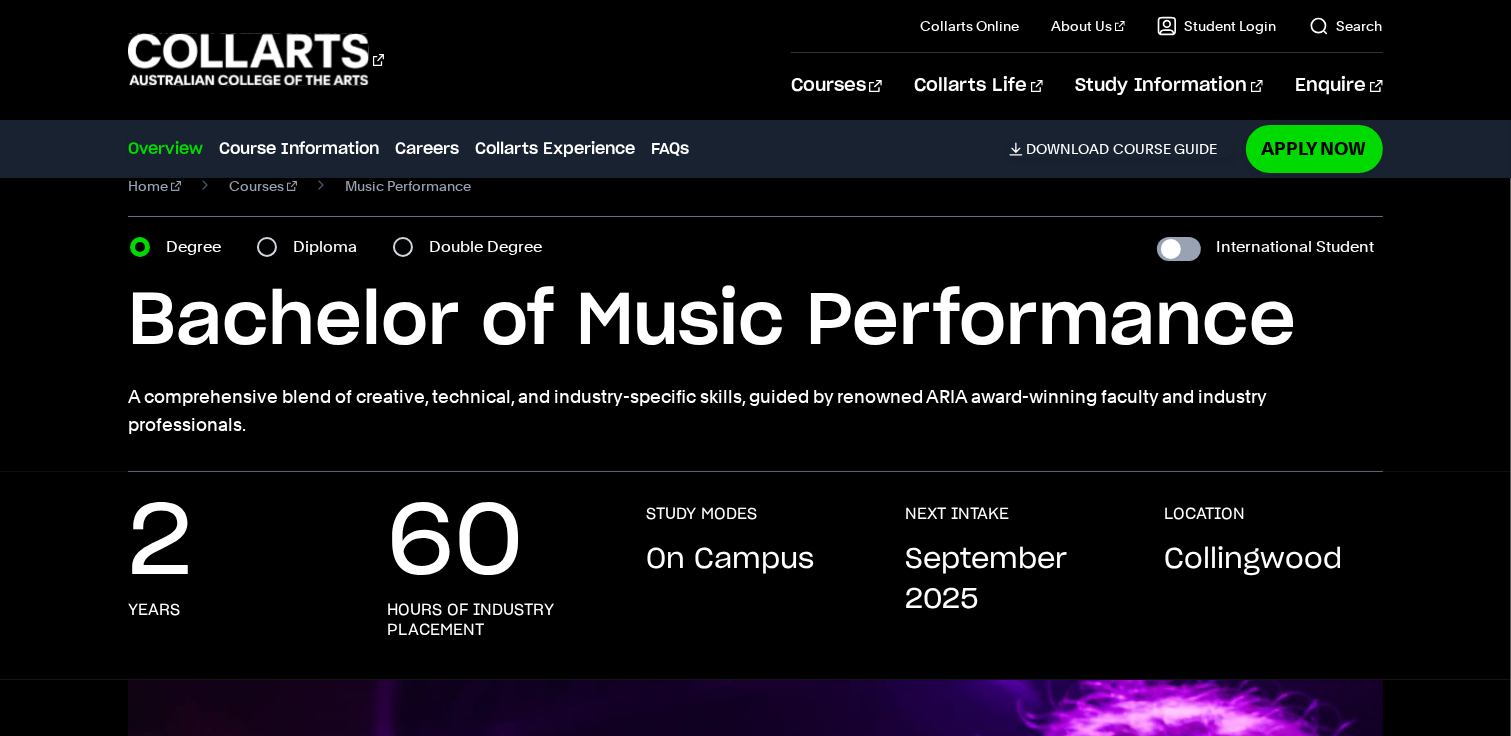 scroll, scrollTop: 14, scrollLeft: 0, axis: vertical 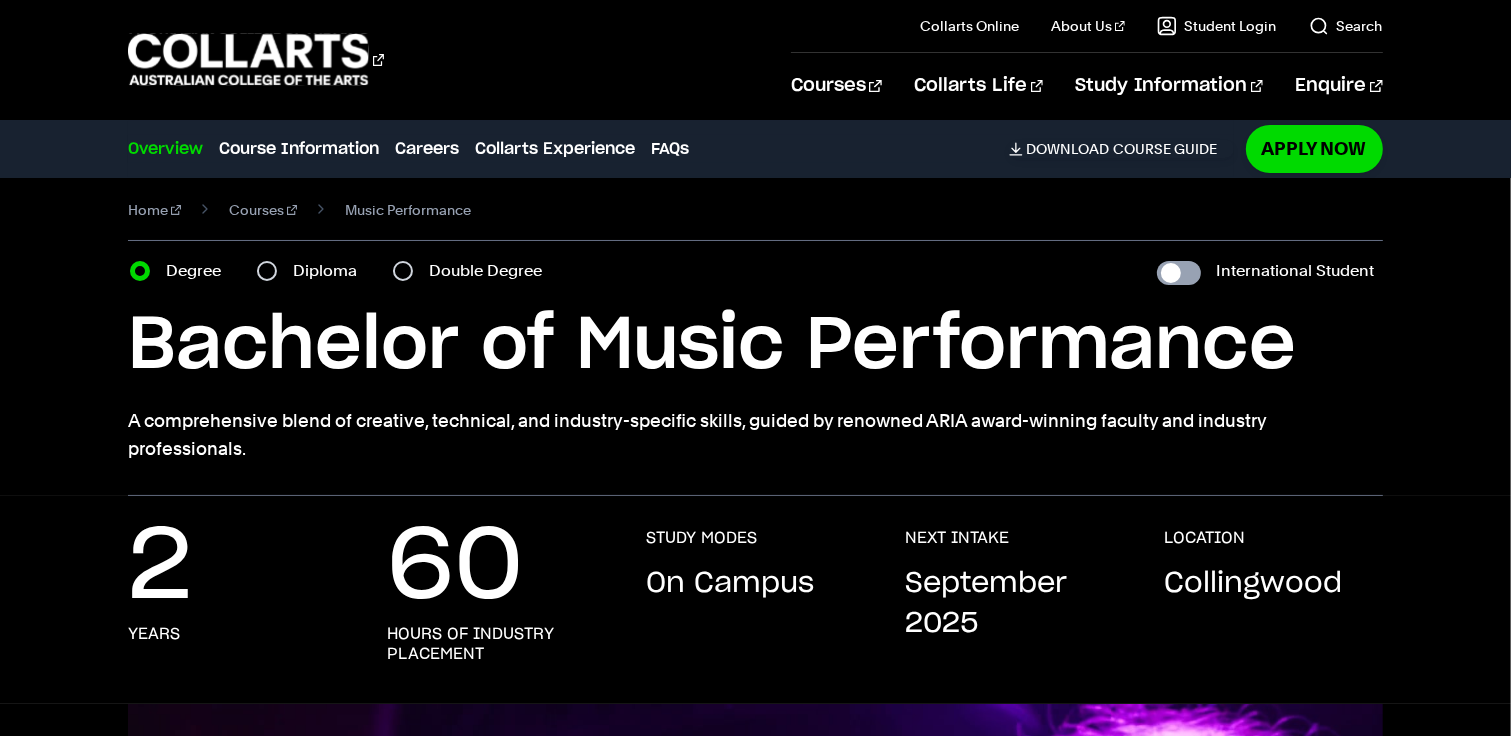 click on "International Student" at bounding box center [1179, 273] 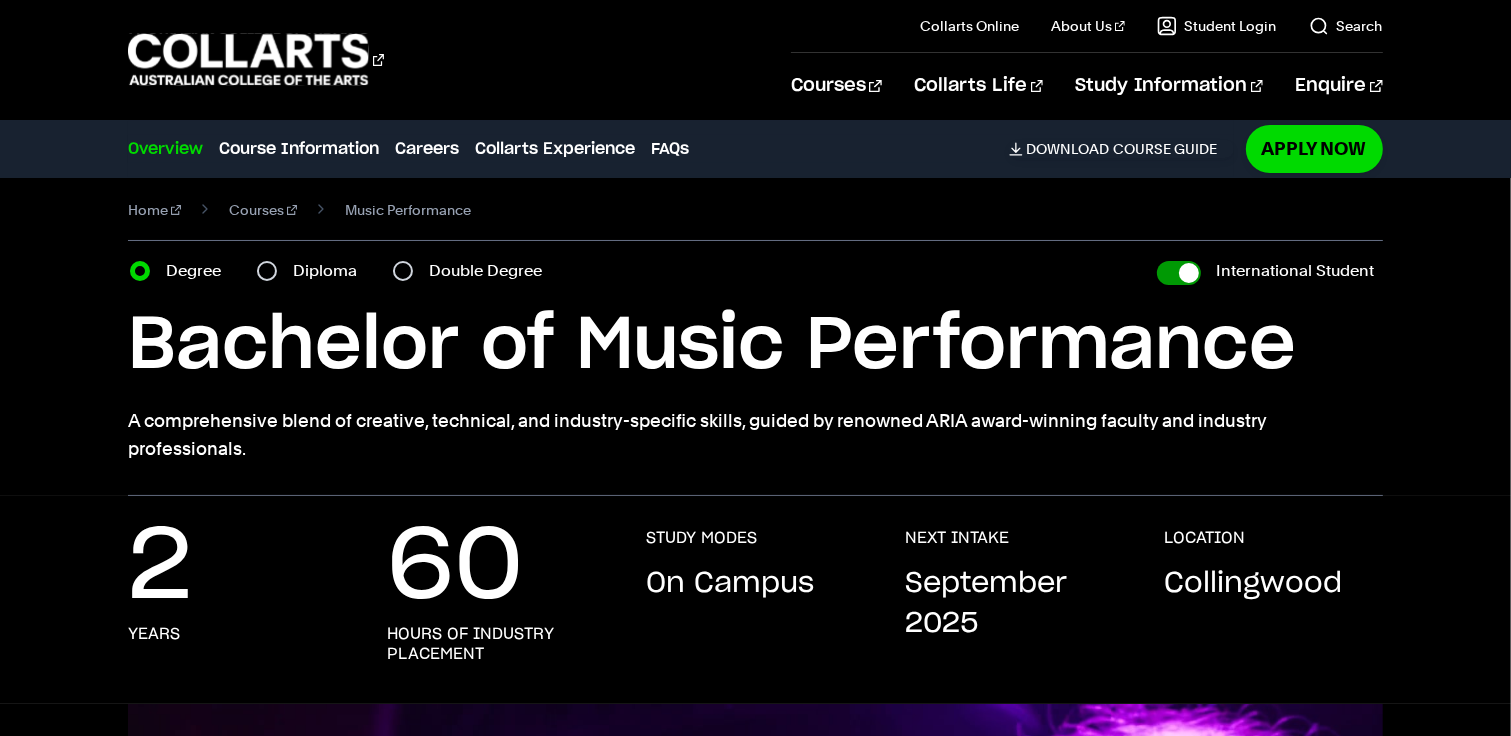 checkbox on "true" 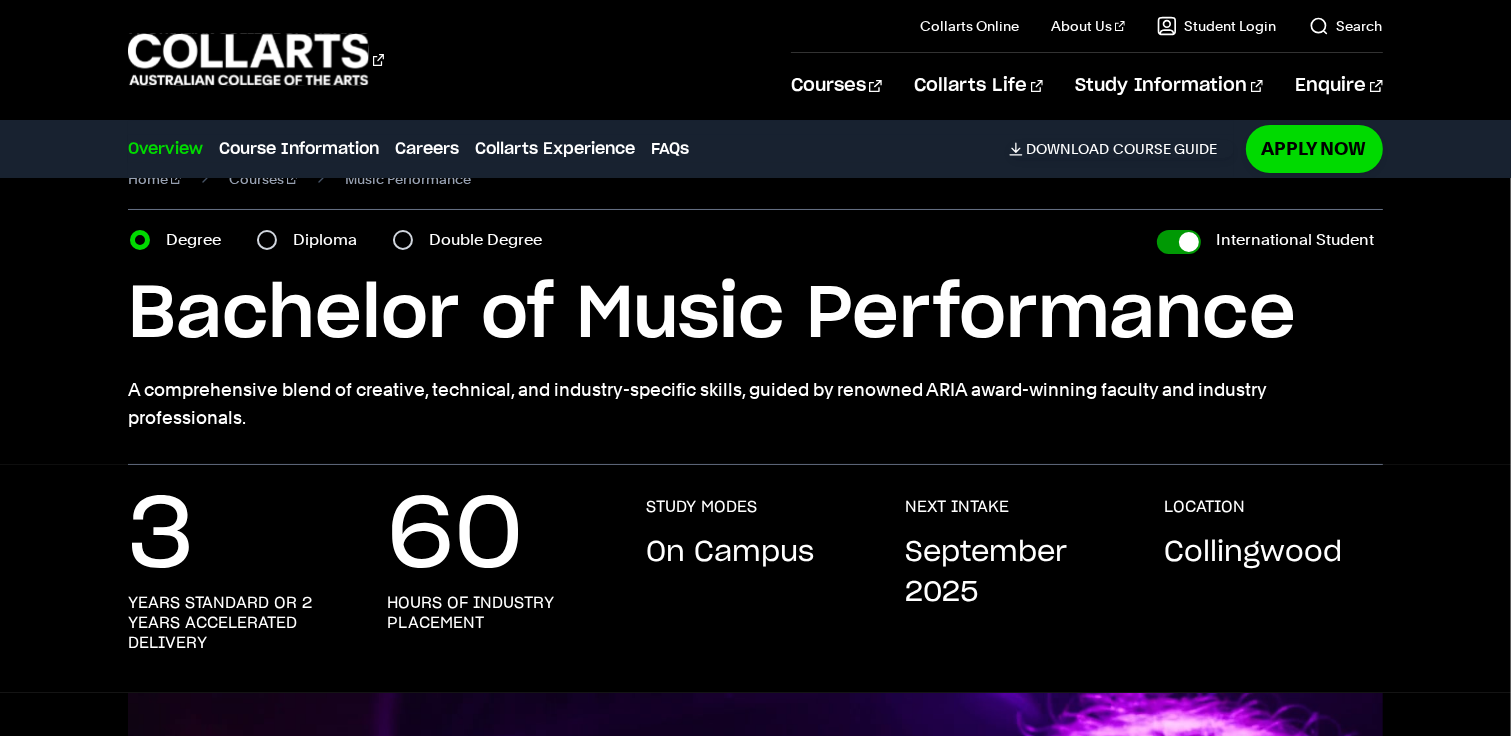 scroll, scrollTop: 44, scrollLeft: 0, axis: vertical 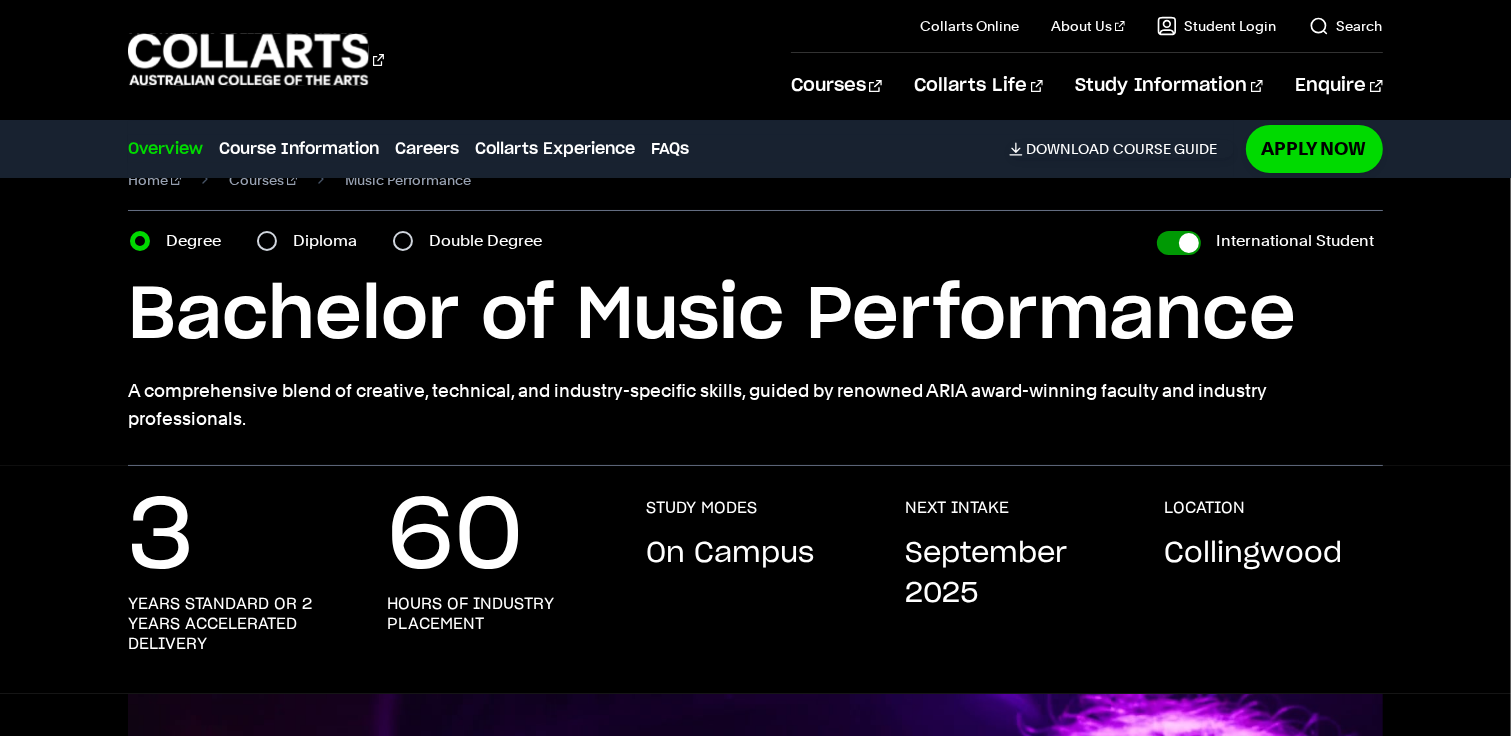 click on "International Student" at bounding box center [1179, 243] 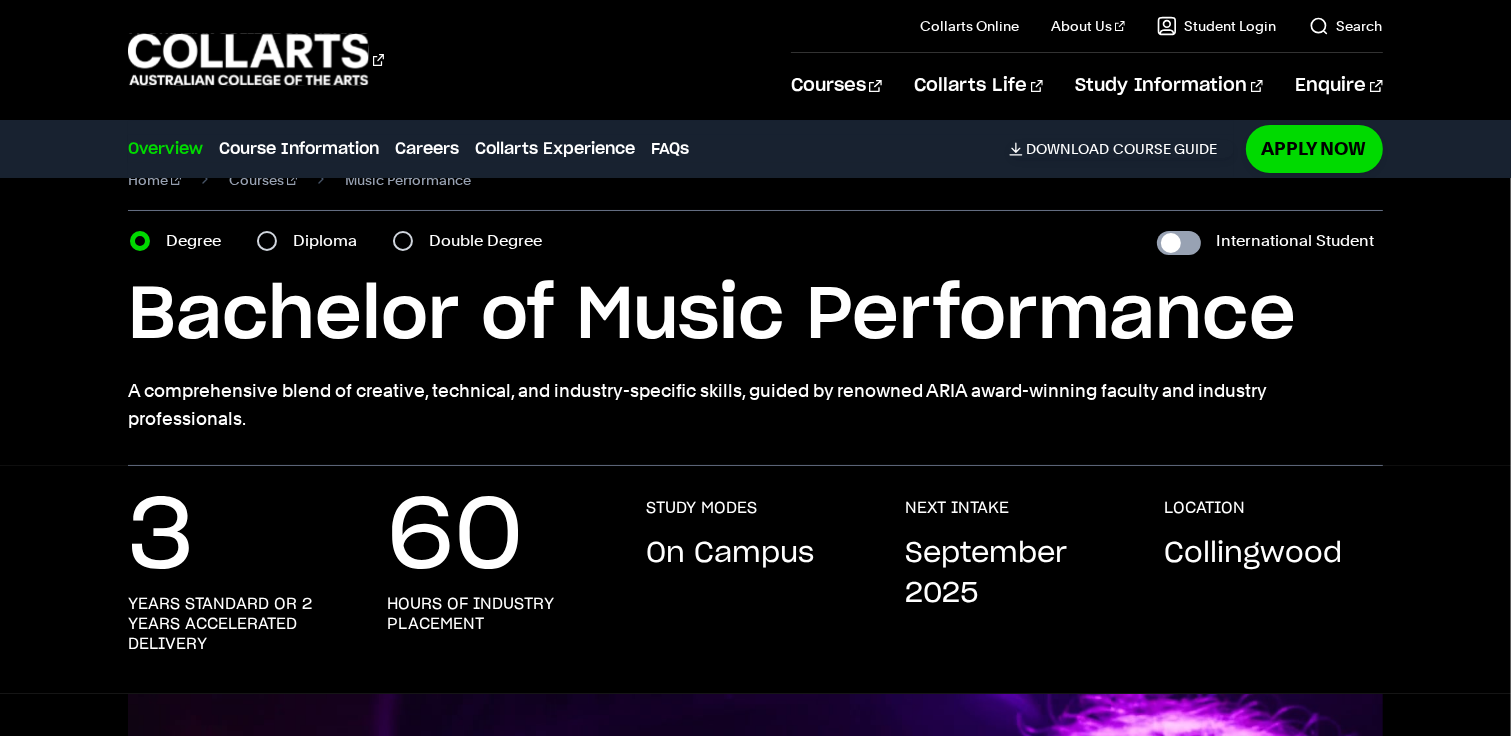 checkbox on "false" 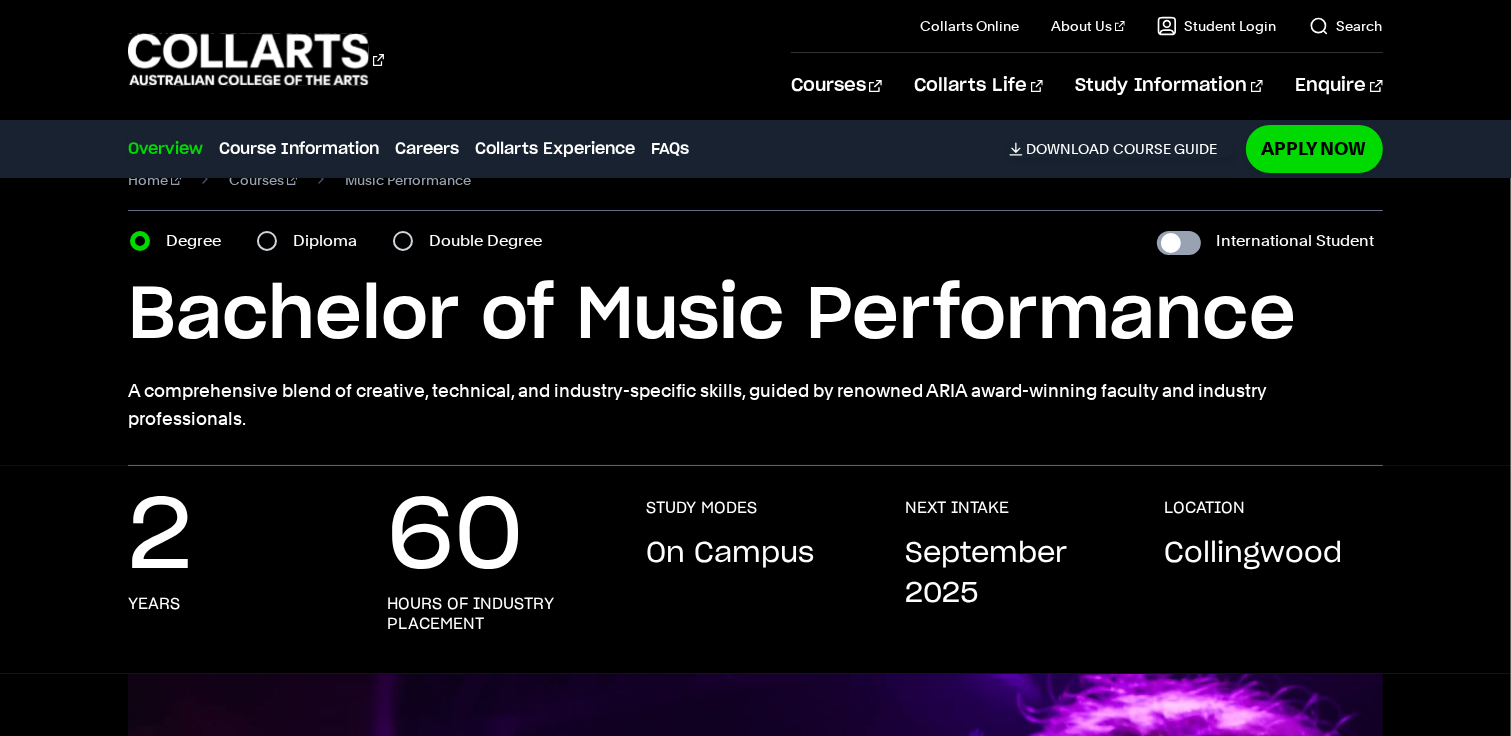 click on "International Student" at bounding box center (1179, 243) 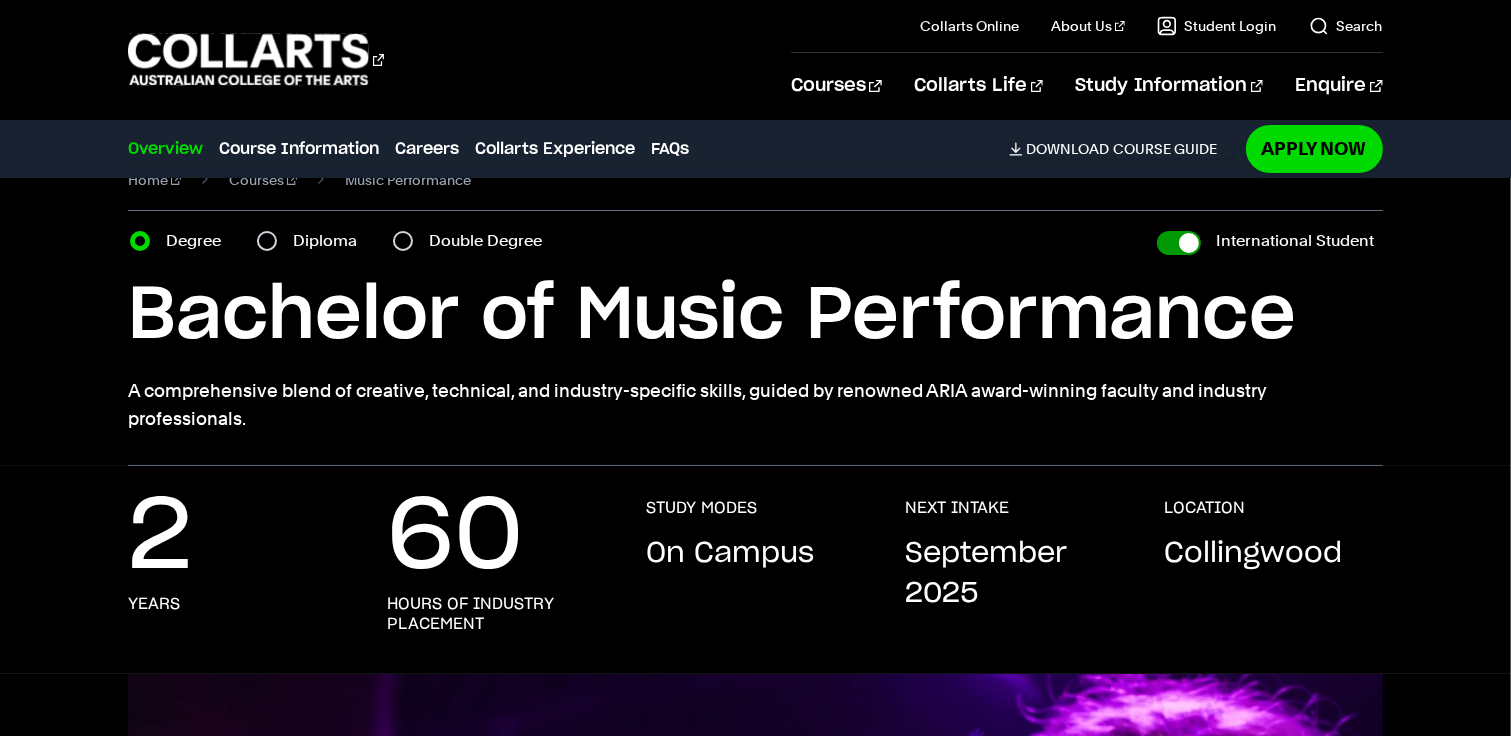 checkbox on "true" 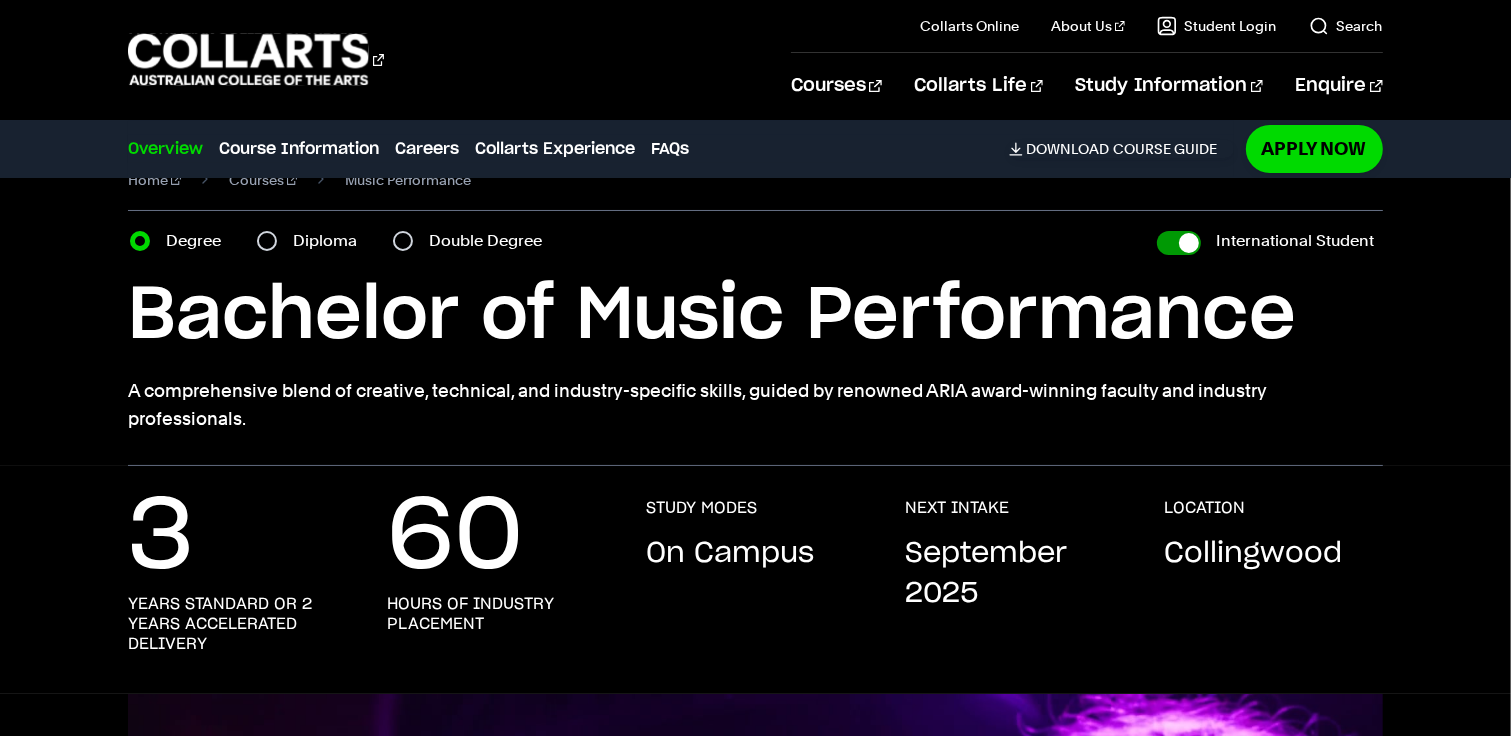 click on "International Student" at bounding box center (1179, 243) 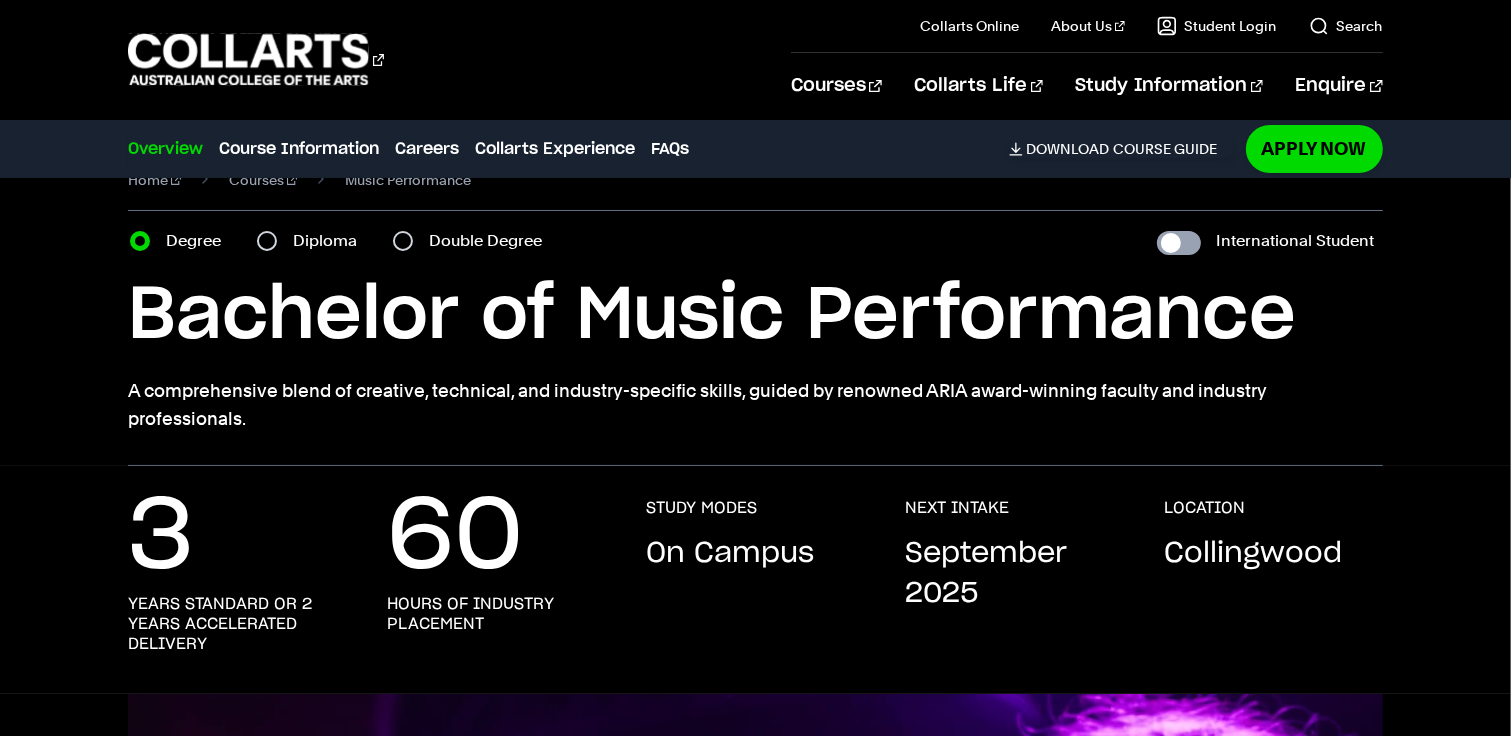 checkbox on "false" 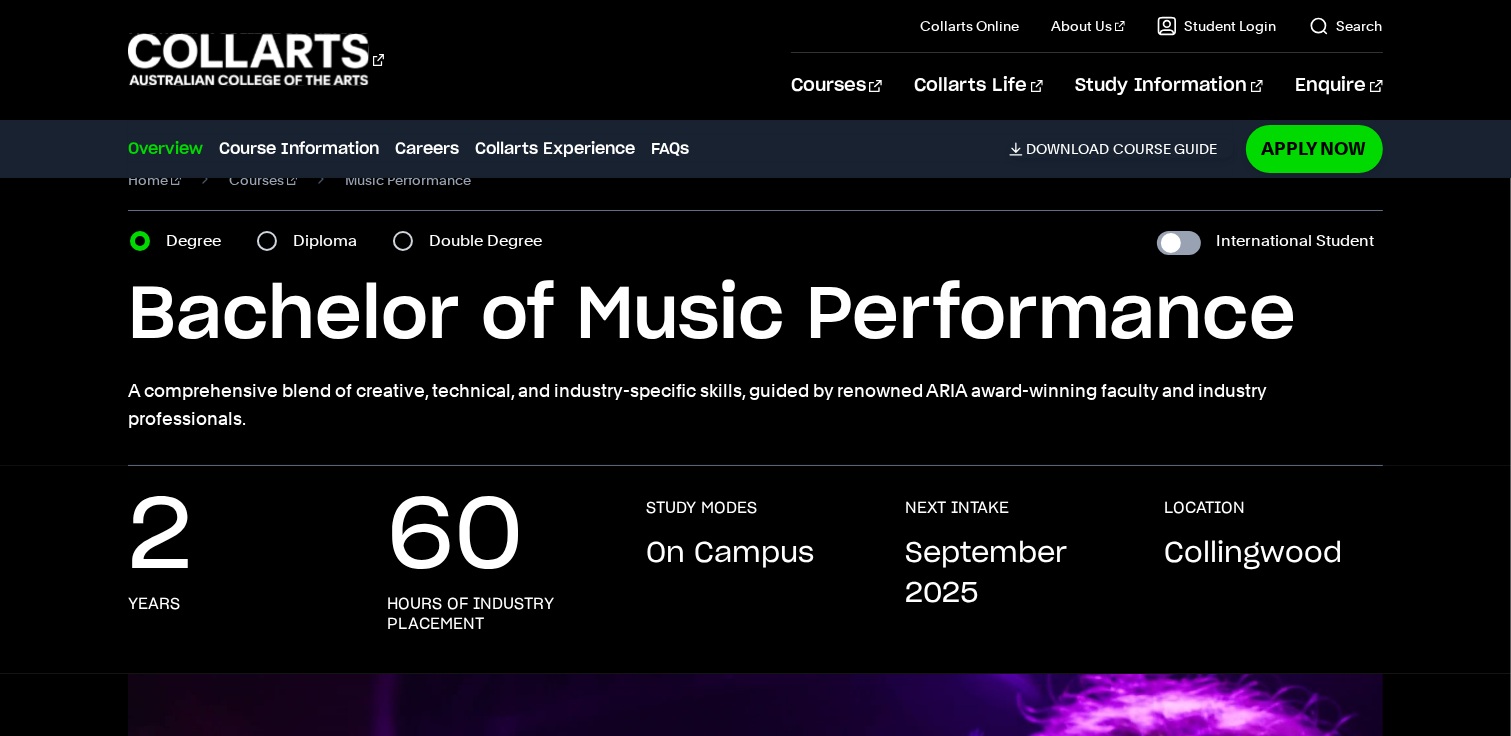 click on "International Student" at bounding box center (1179, 243) 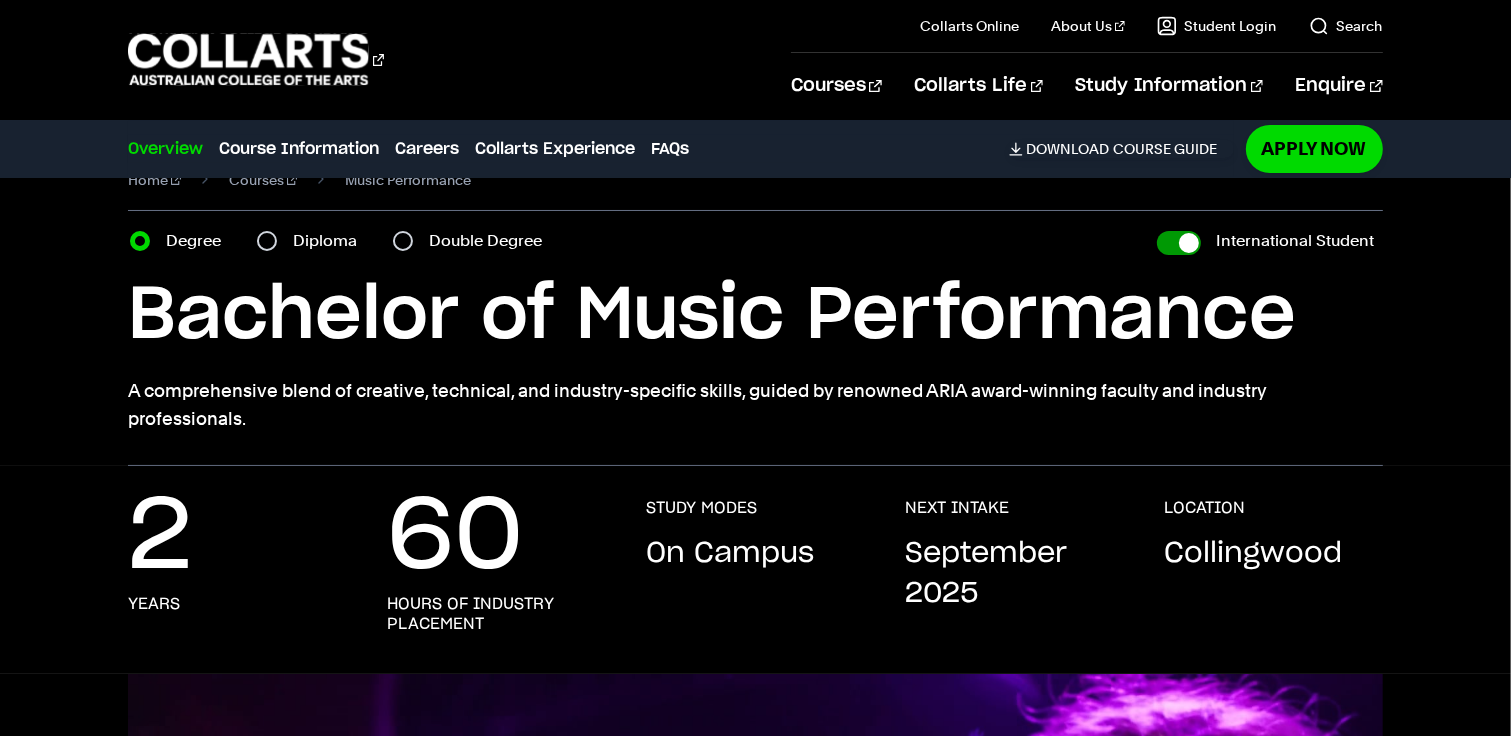 checkbox on "true" 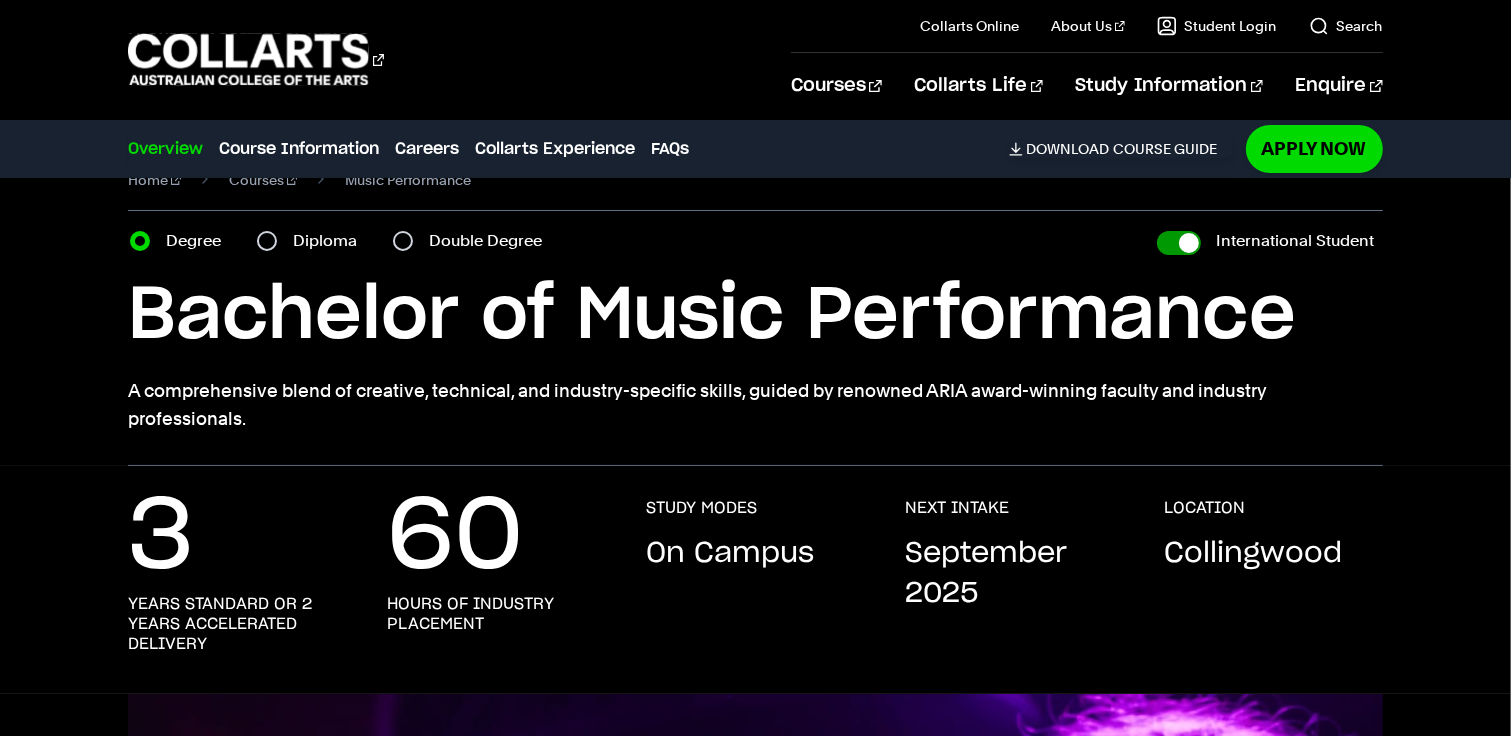 click on "International Student" at bounding box center (1179, 243) 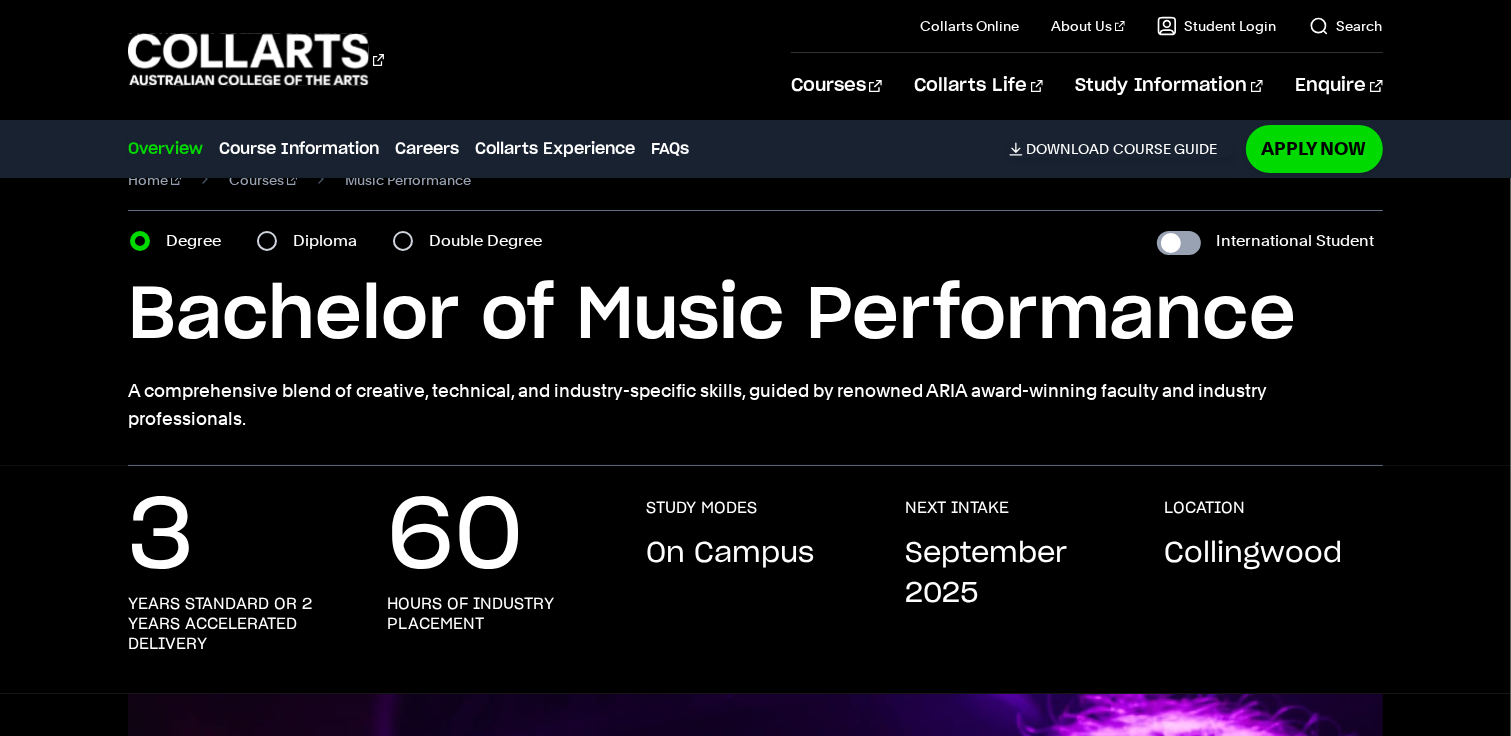 checkbox on "false" 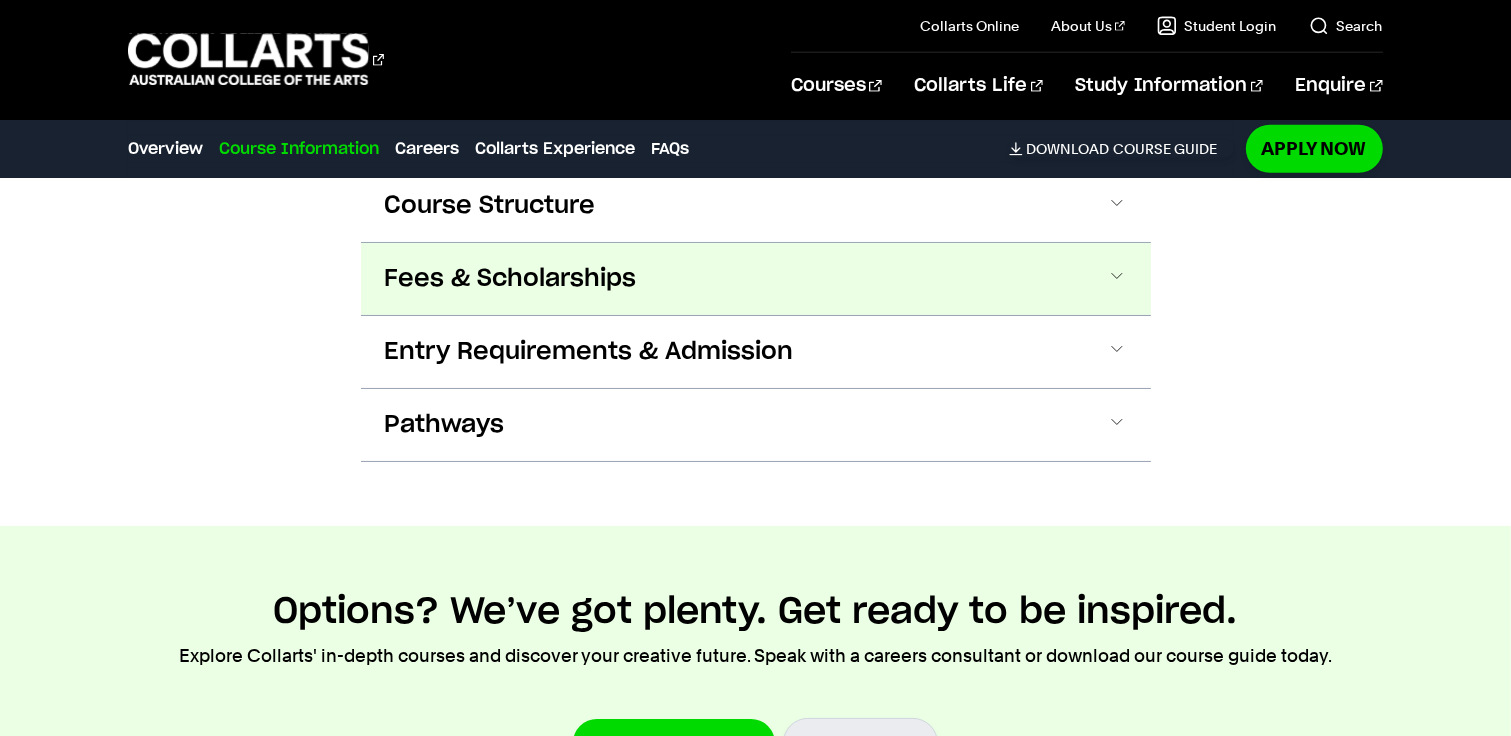 scroll, scrollTop: 1948, scrollLeft: 0, axis: vertical 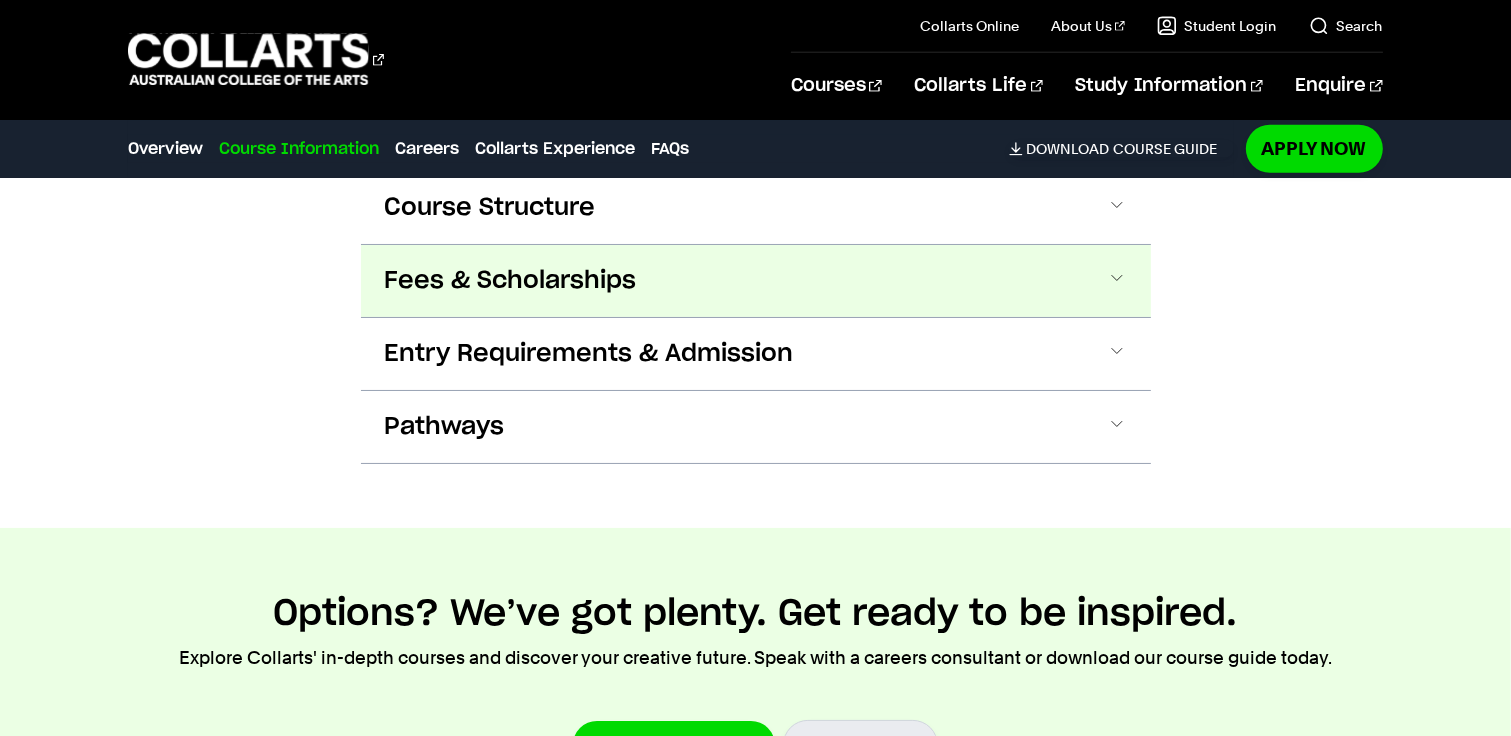 drag, startPoint x: 1116, startPoint y: 310, endPoint x: 932, endPoint y: 327, distance: 184.78366 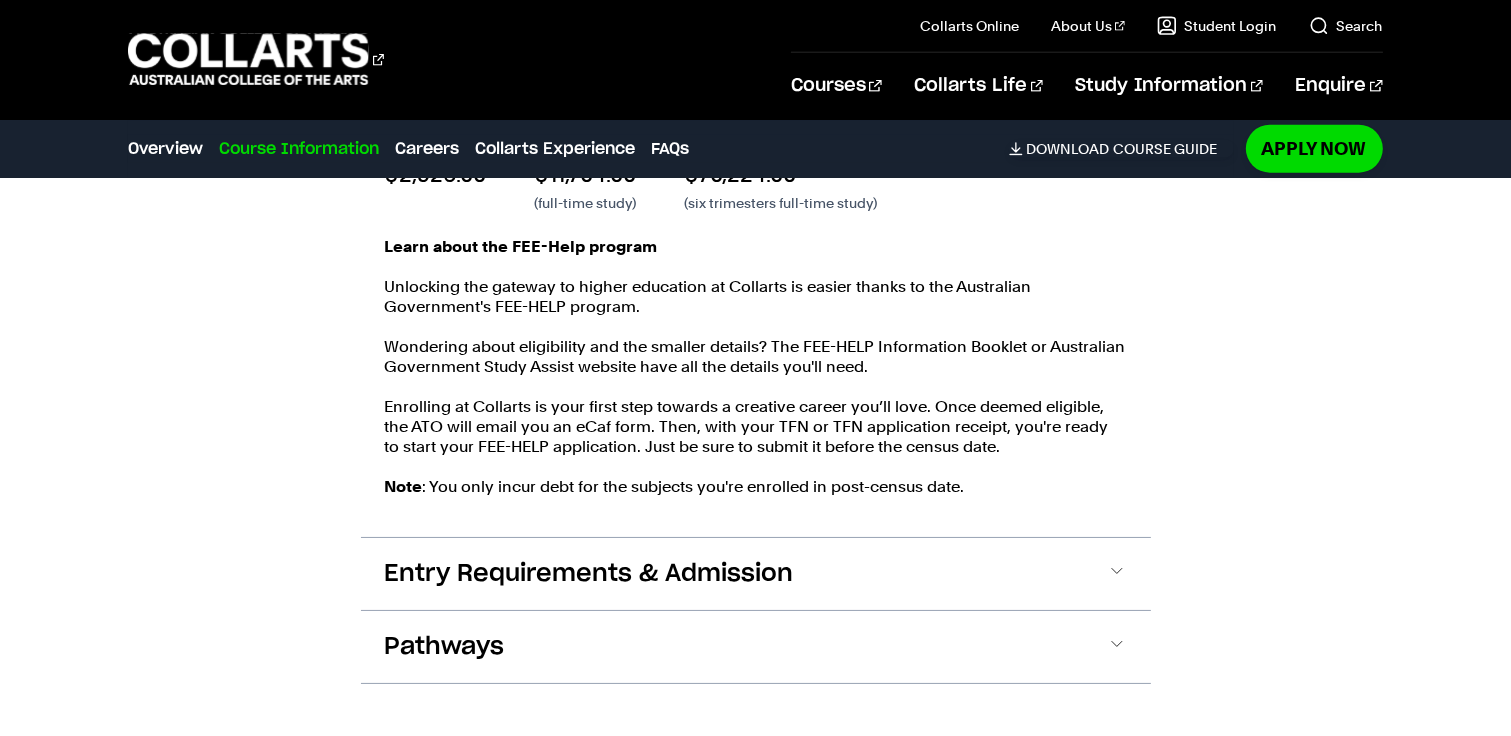 scroll, scrollTop: 2266, scrollLeft: 0, axis: vertical 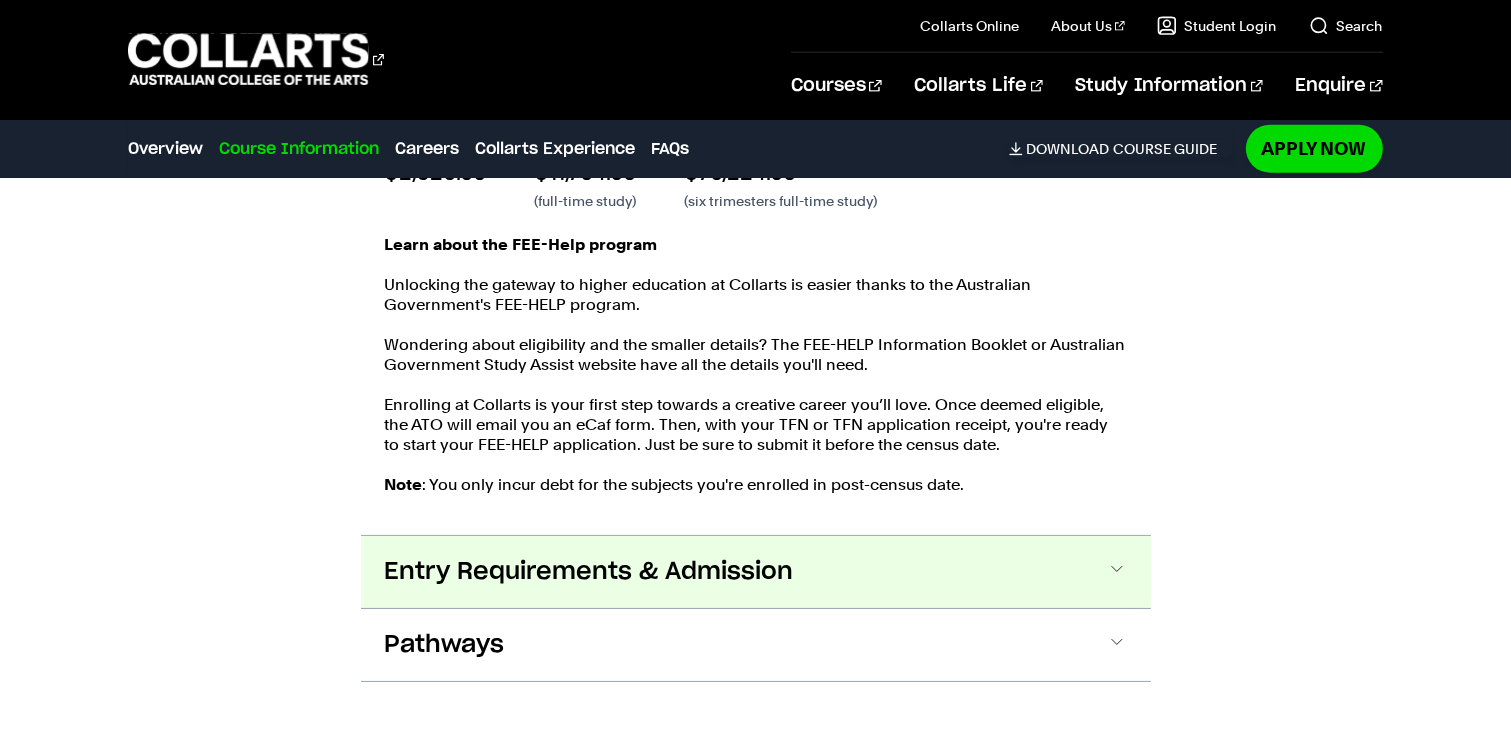 click on "Entry Requirements & Admission" at bounding box center (756, 572) 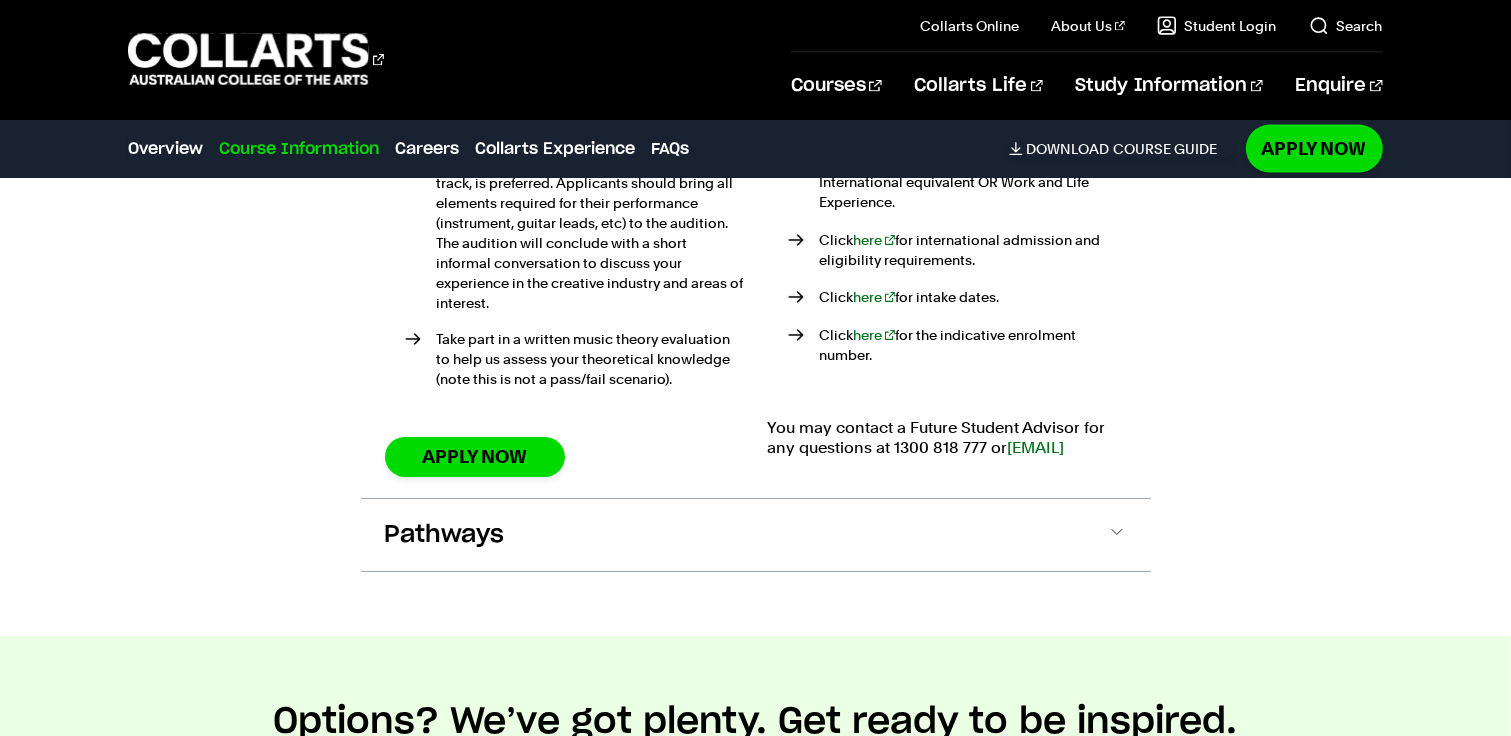 scroll, scrollTop: 3114, scrollLeft: 0, axis: vertical 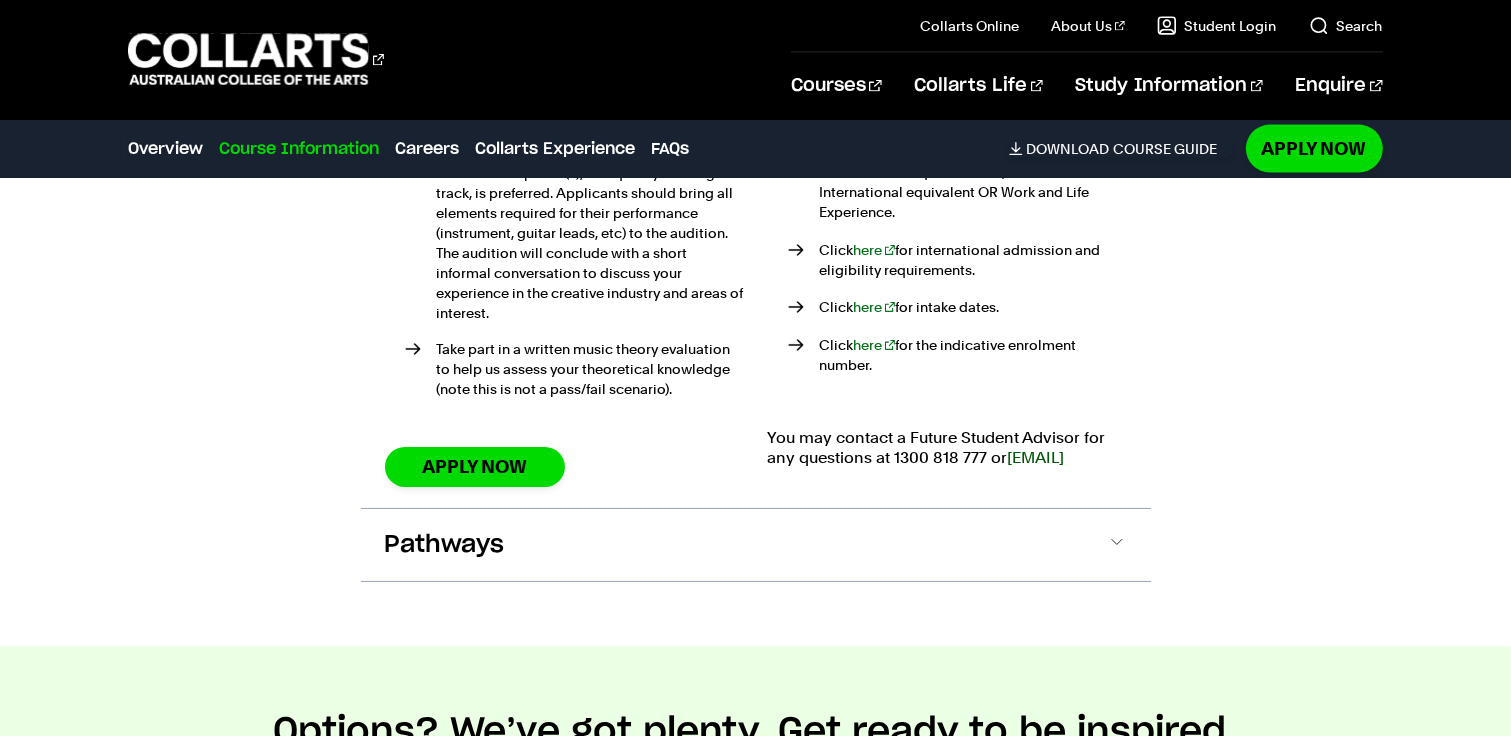 click on "[EMAIL]" at bounding box center [1036, 457] 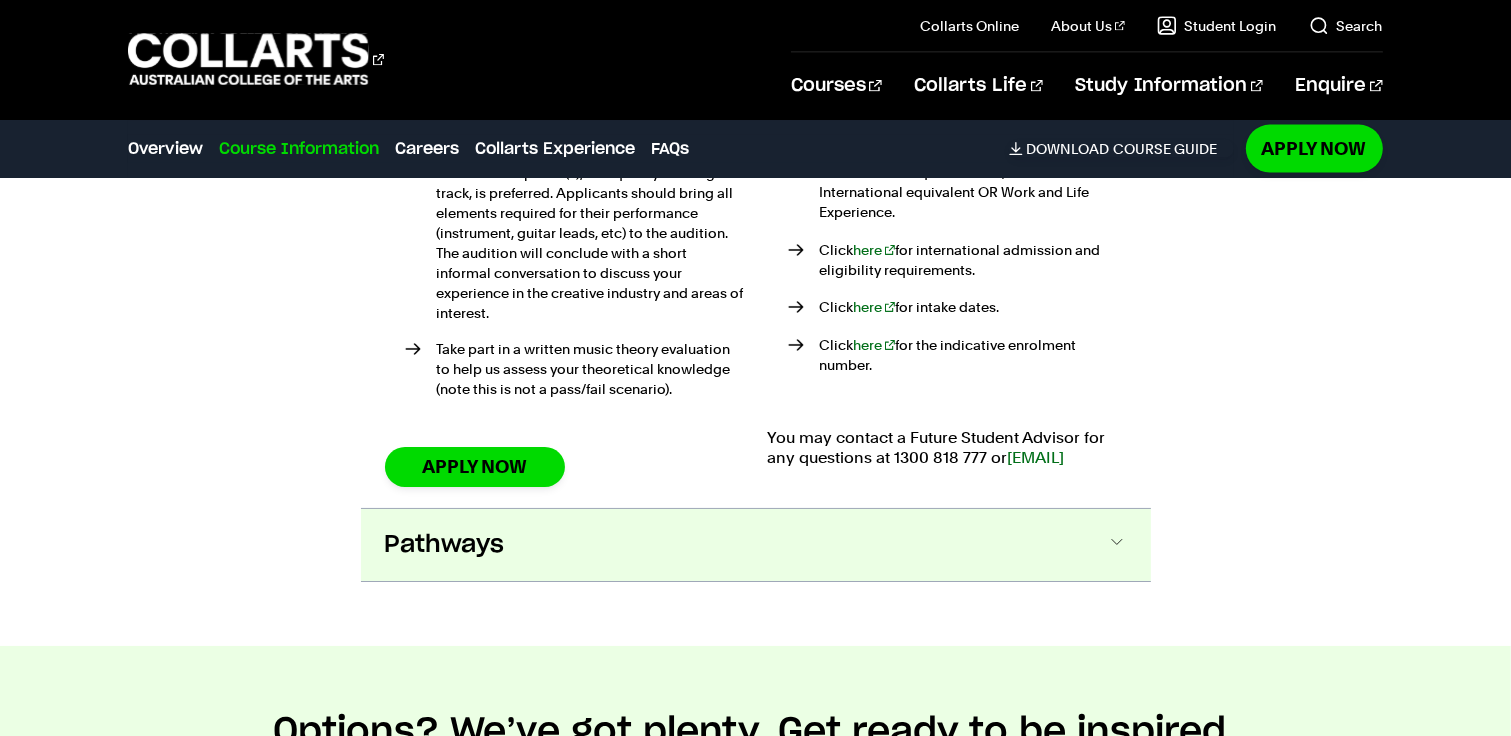 click on "Pathways" at bounding box center (756, 545) 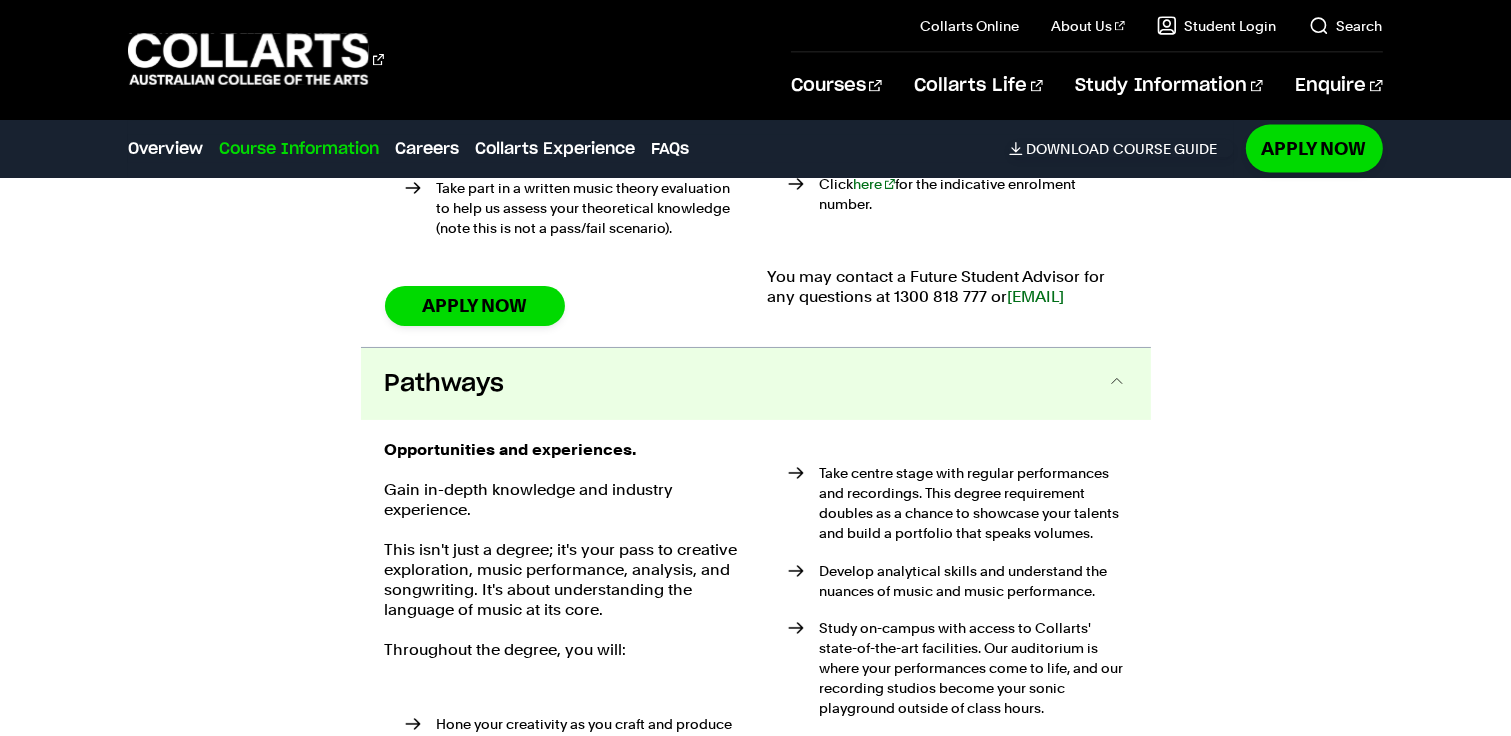 scroll, scrollTop: 3273, scrollLeft: 0, axis: vertical 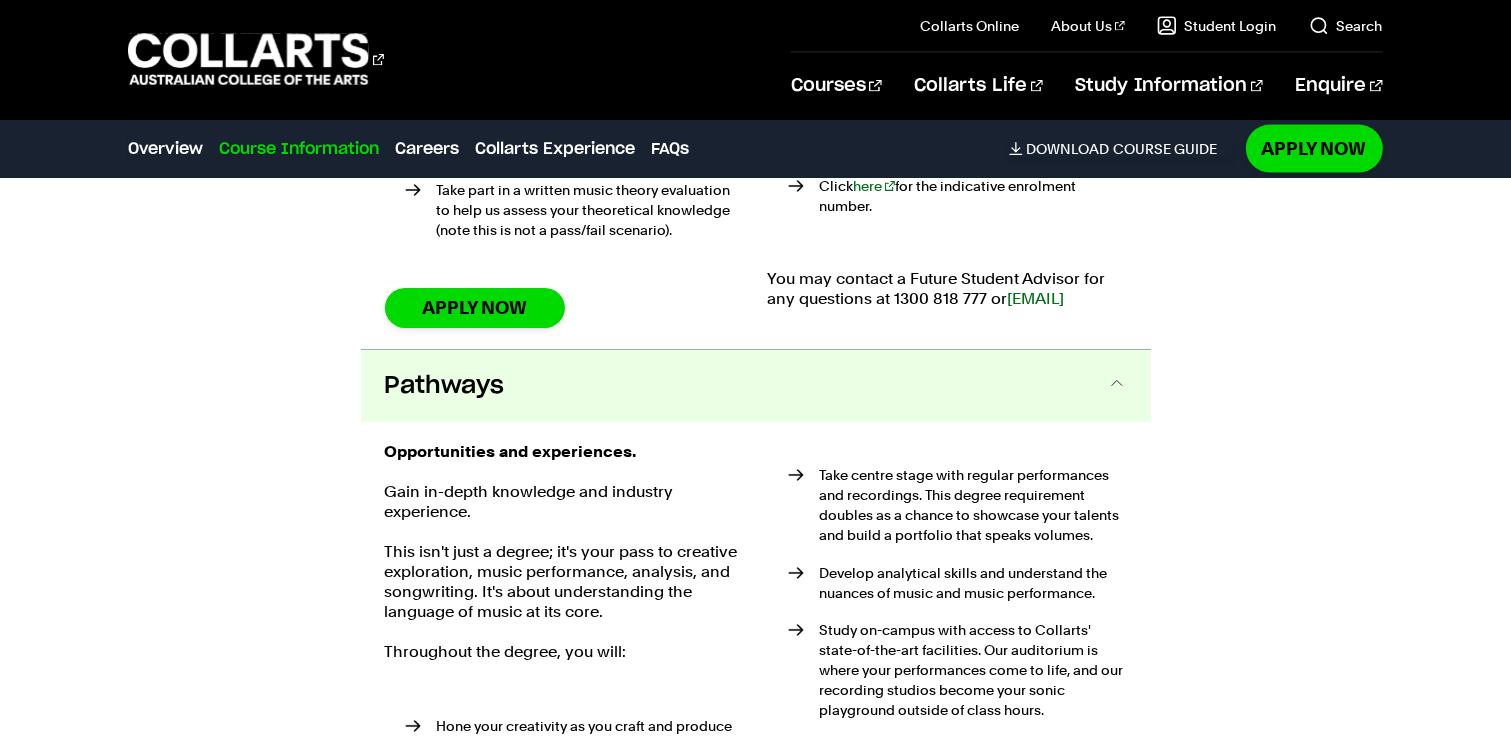 click at bounding box center (1117, 386) 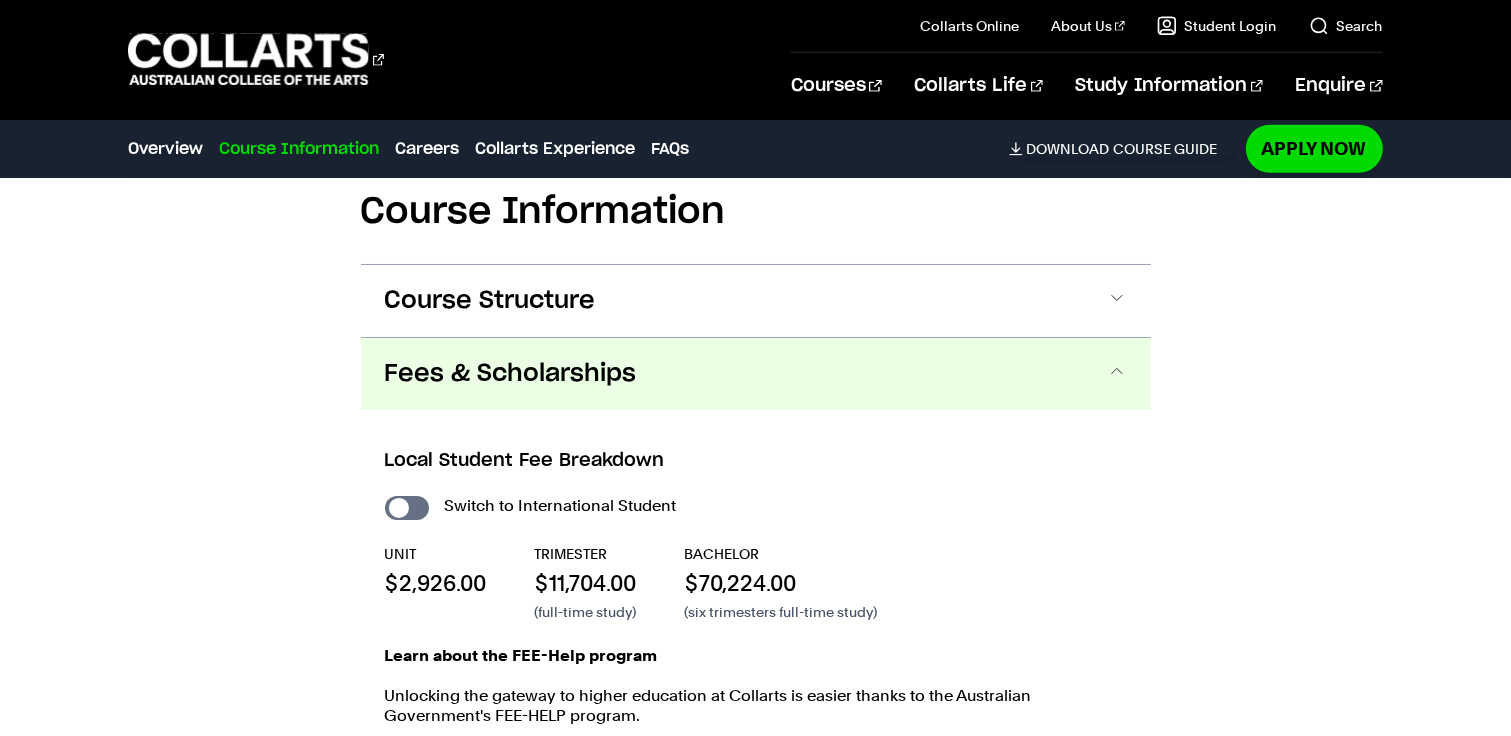 scroll, scrollTop: 1854, scrollLeft: 0, axis: vertical 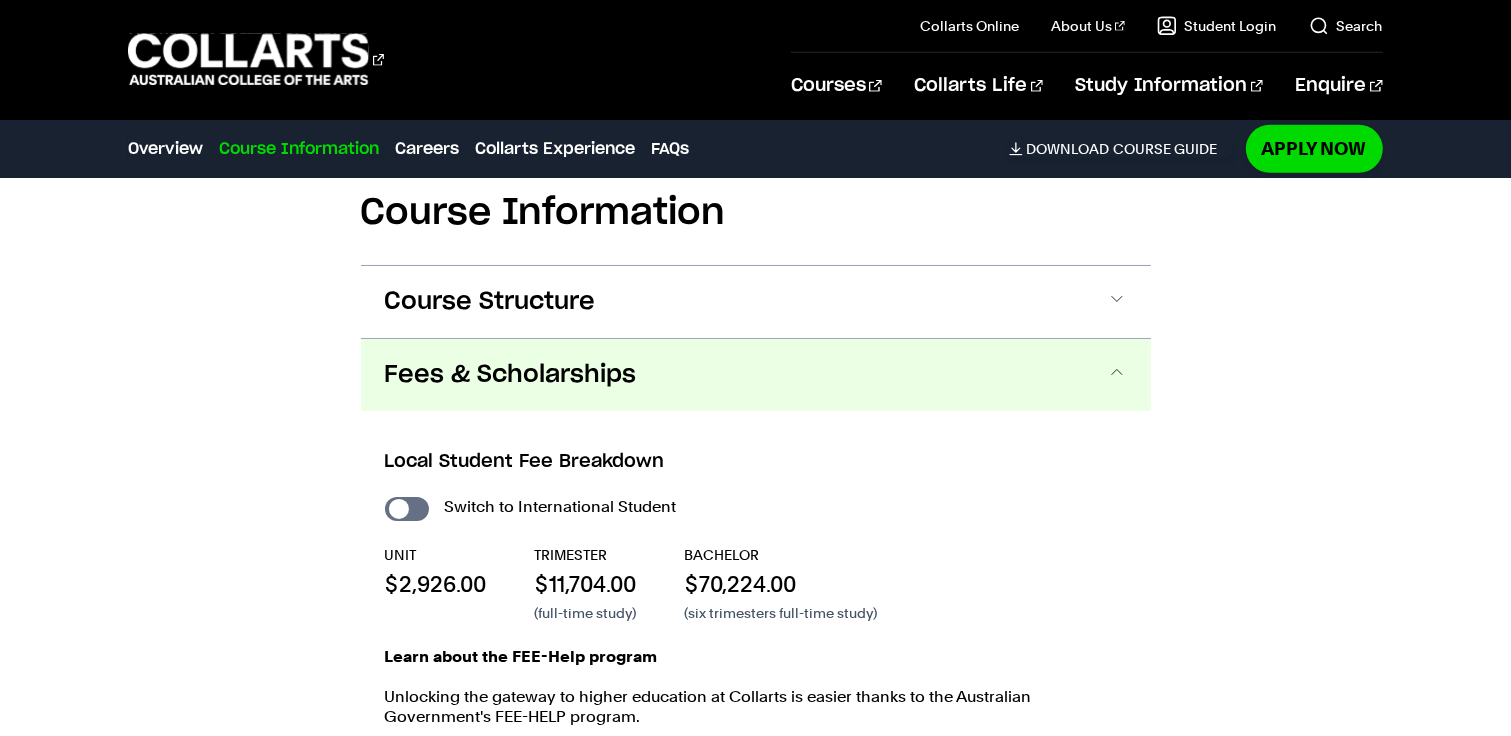 click at bounding box center (1117, 375) 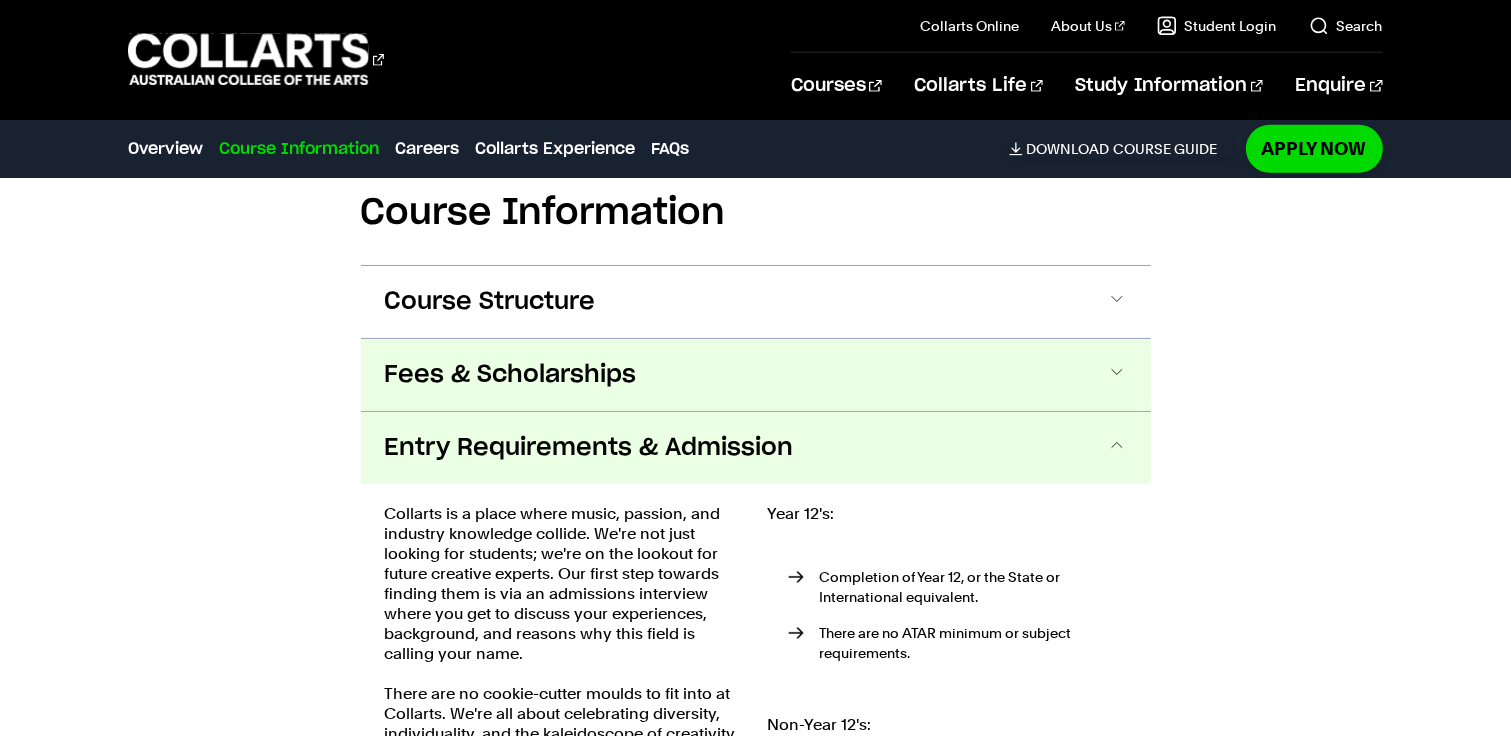 click on "Fees & Scholarships" at bounding box center [756, 375] 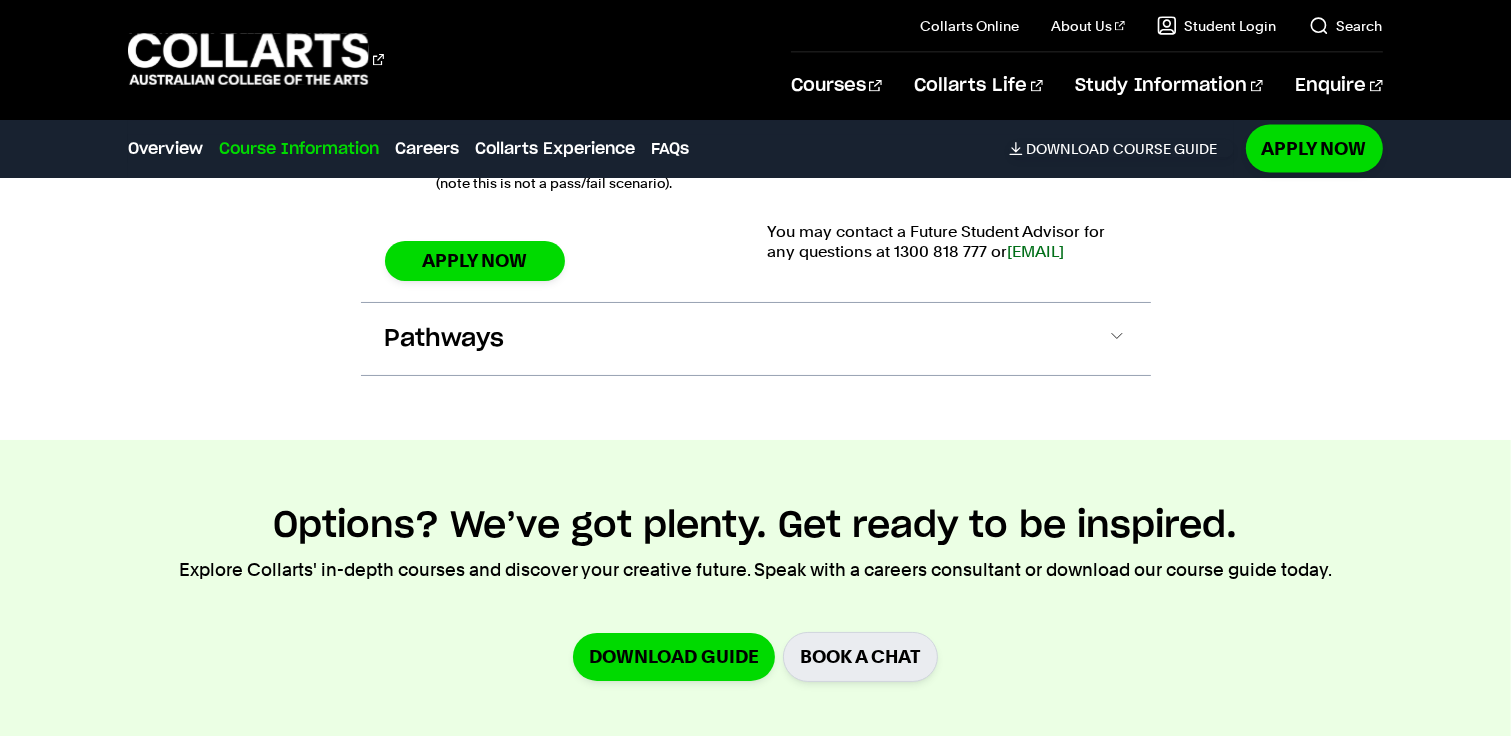 scroll, scrollTop: 3317, scrollLeft: 0, axis: vertical 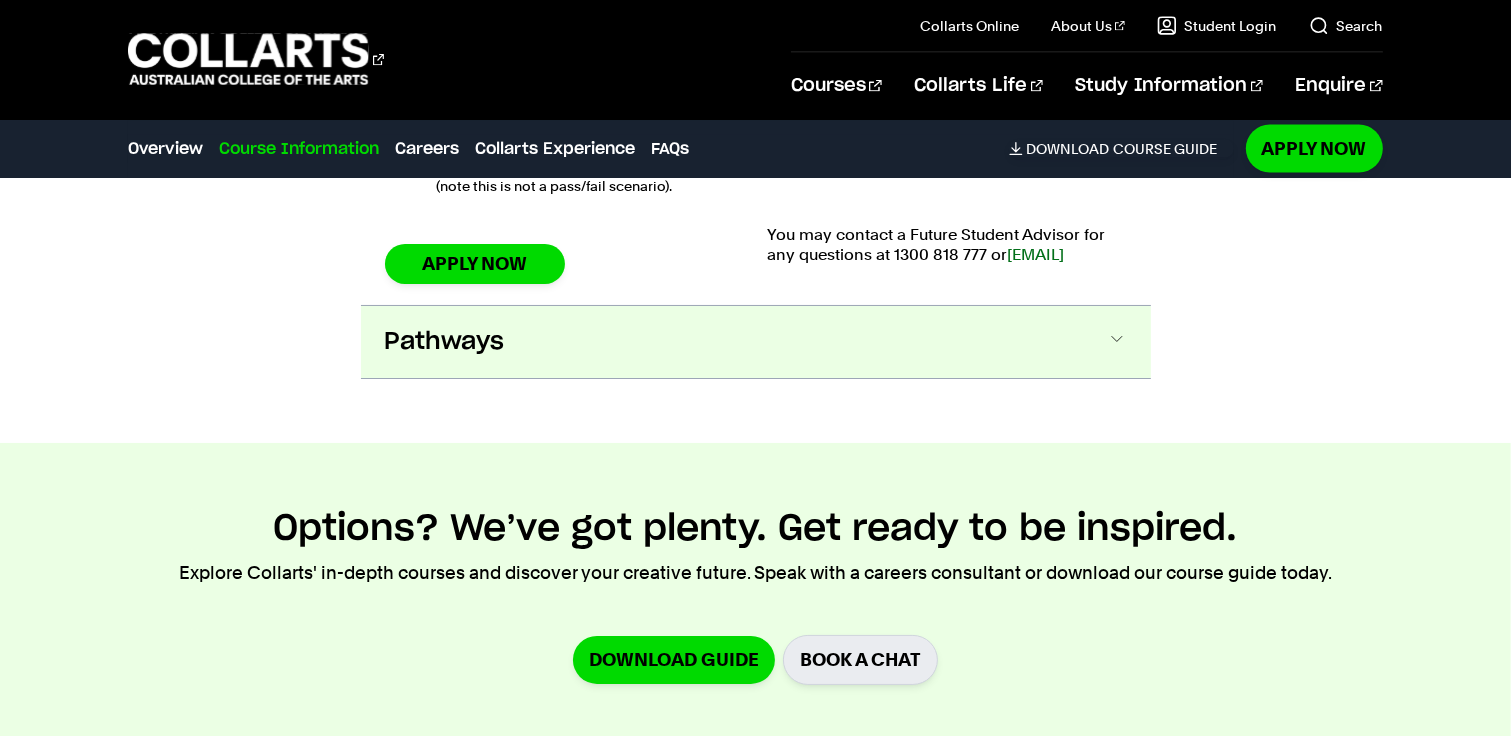 click on "Pathways" at bounding box center [756, 342] 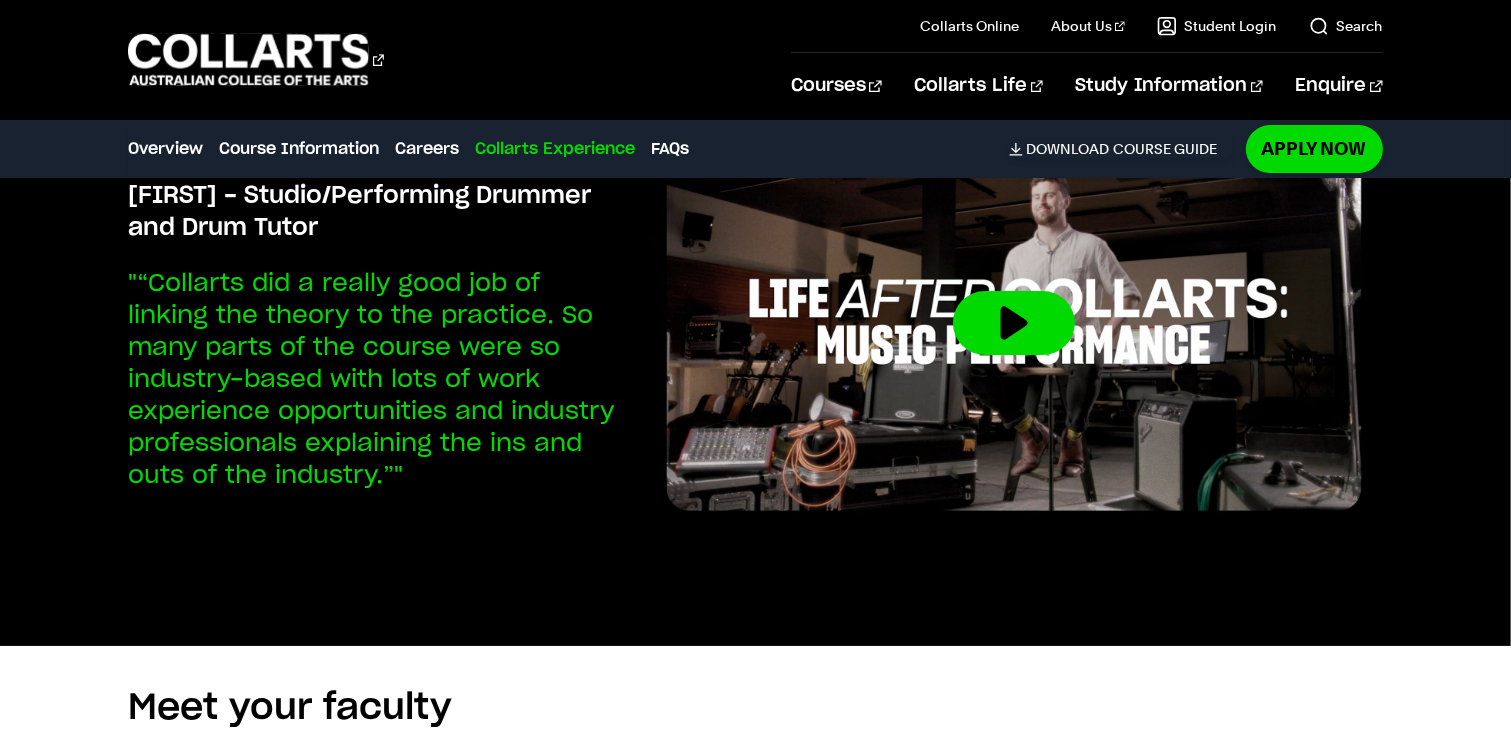 scroll, scrollTop: 6516, scrollLeft: 0, axis: vertical 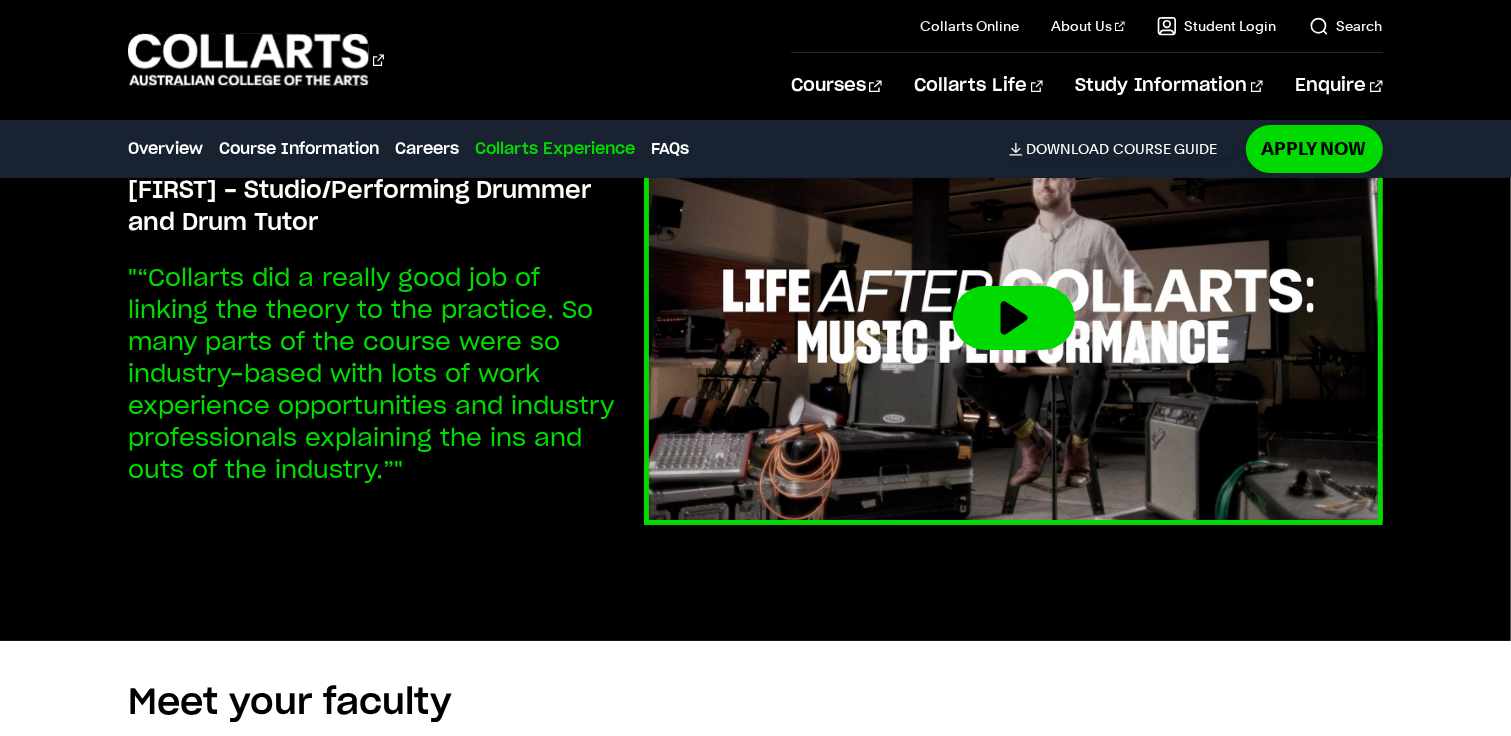 click at bounding box center (1014, 318) 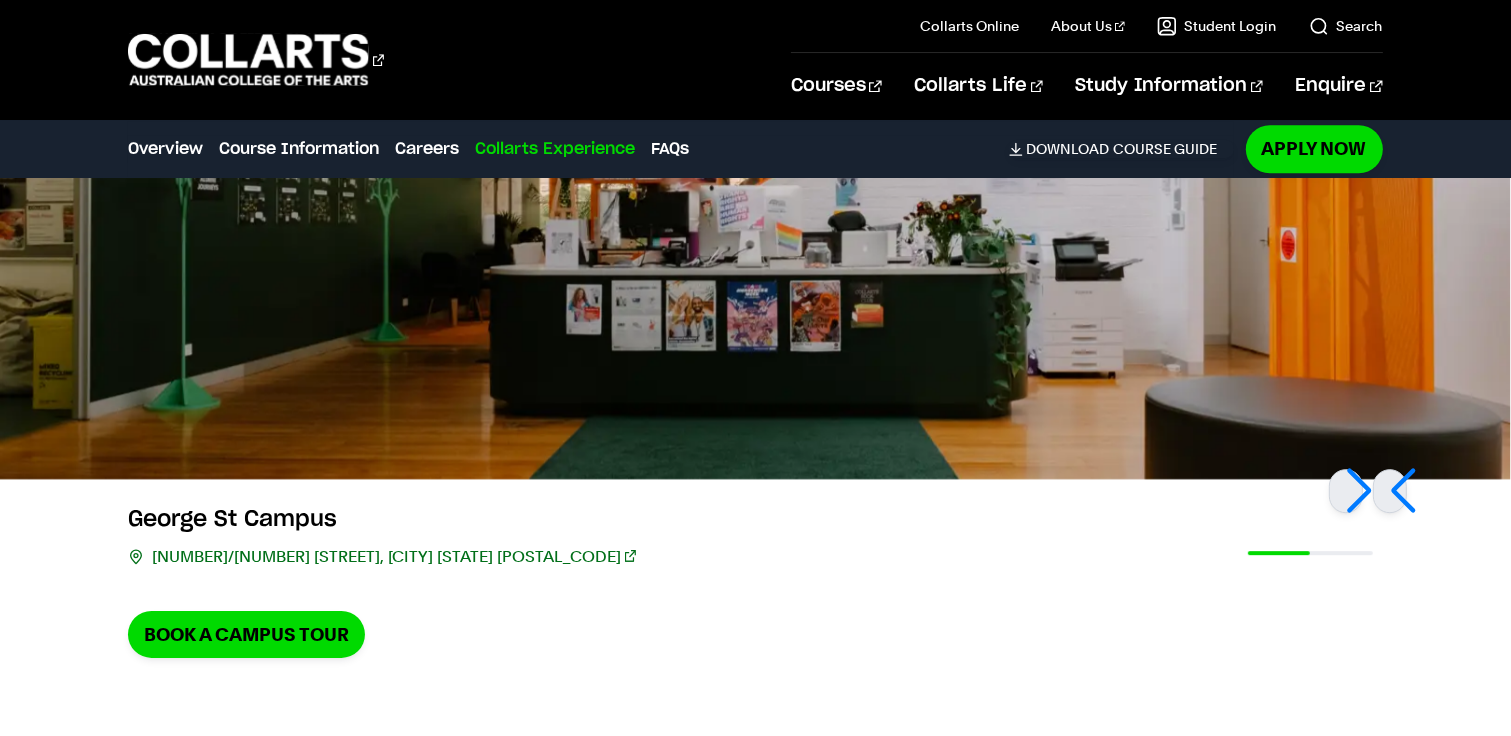 scroll, scrollTop: 5792, scrollLeft: 0, axis: vertical 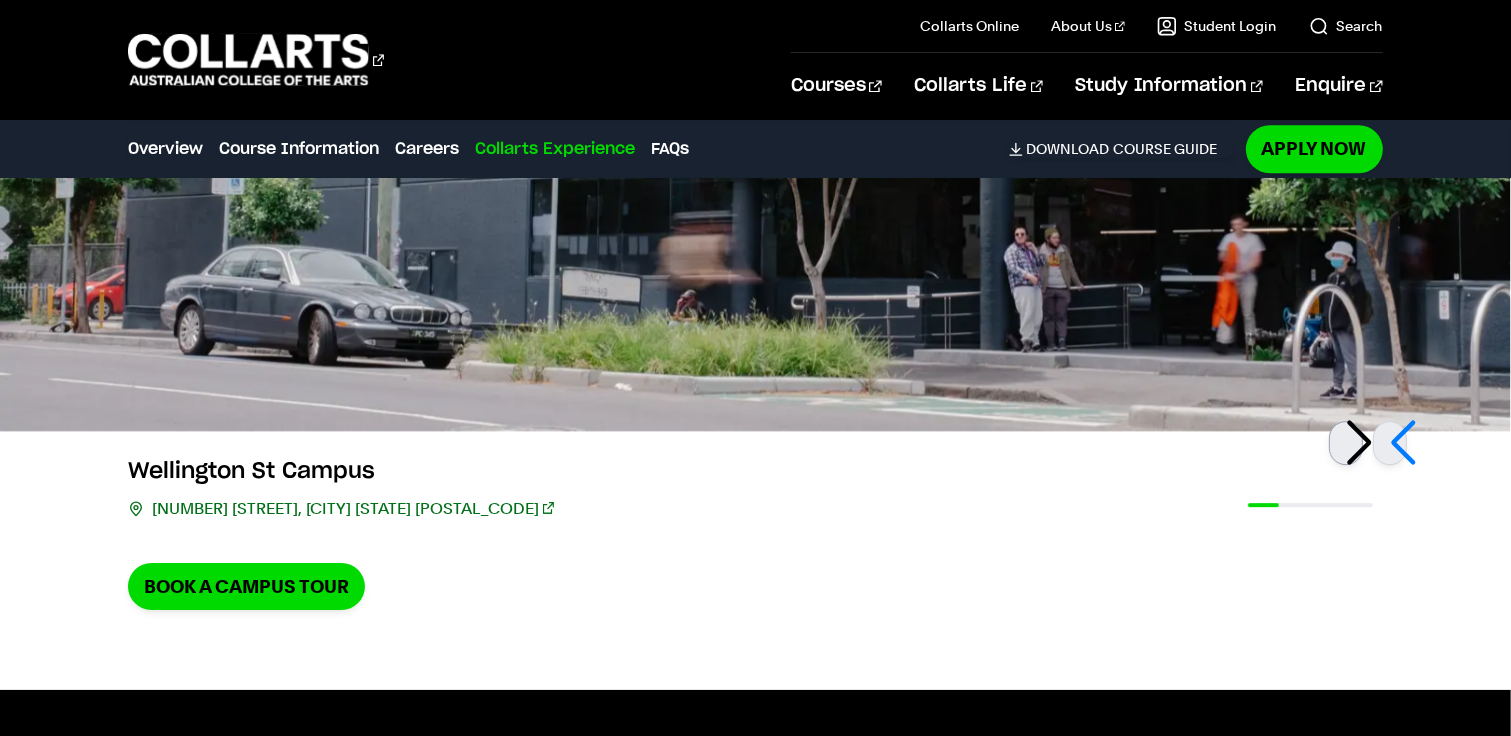 click at bounding box center [1346, 443] 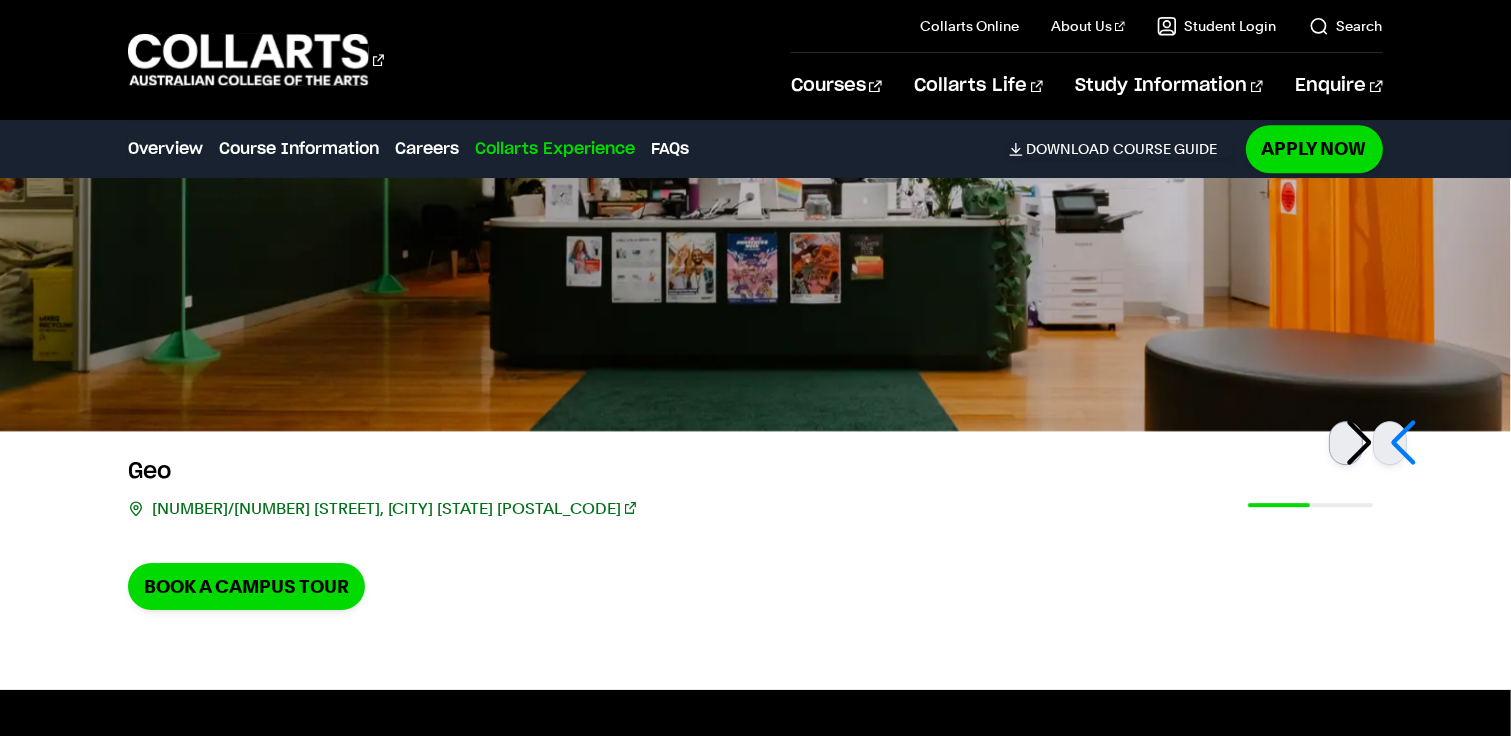 click at bounding box center (1346, 443) 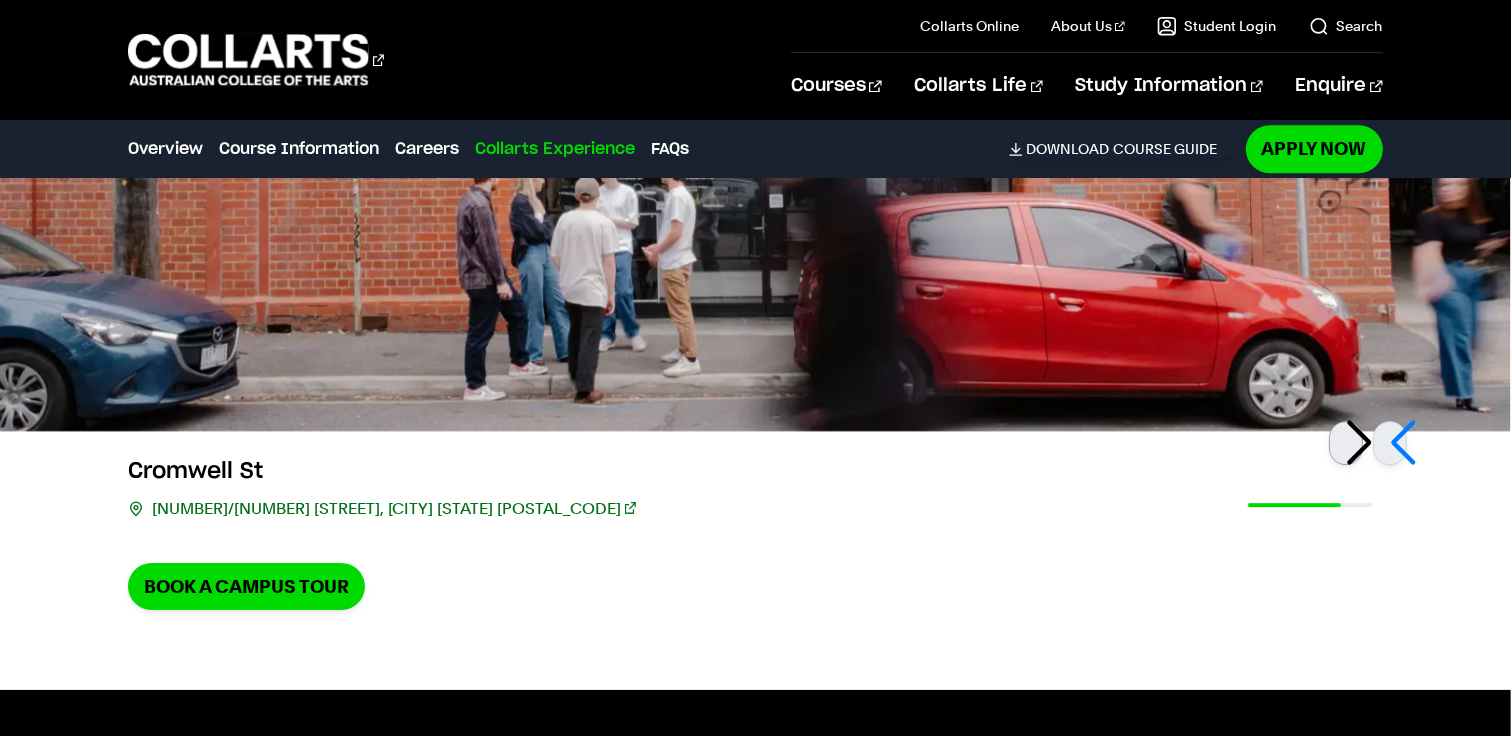 click at bounding box center [1346, 443] 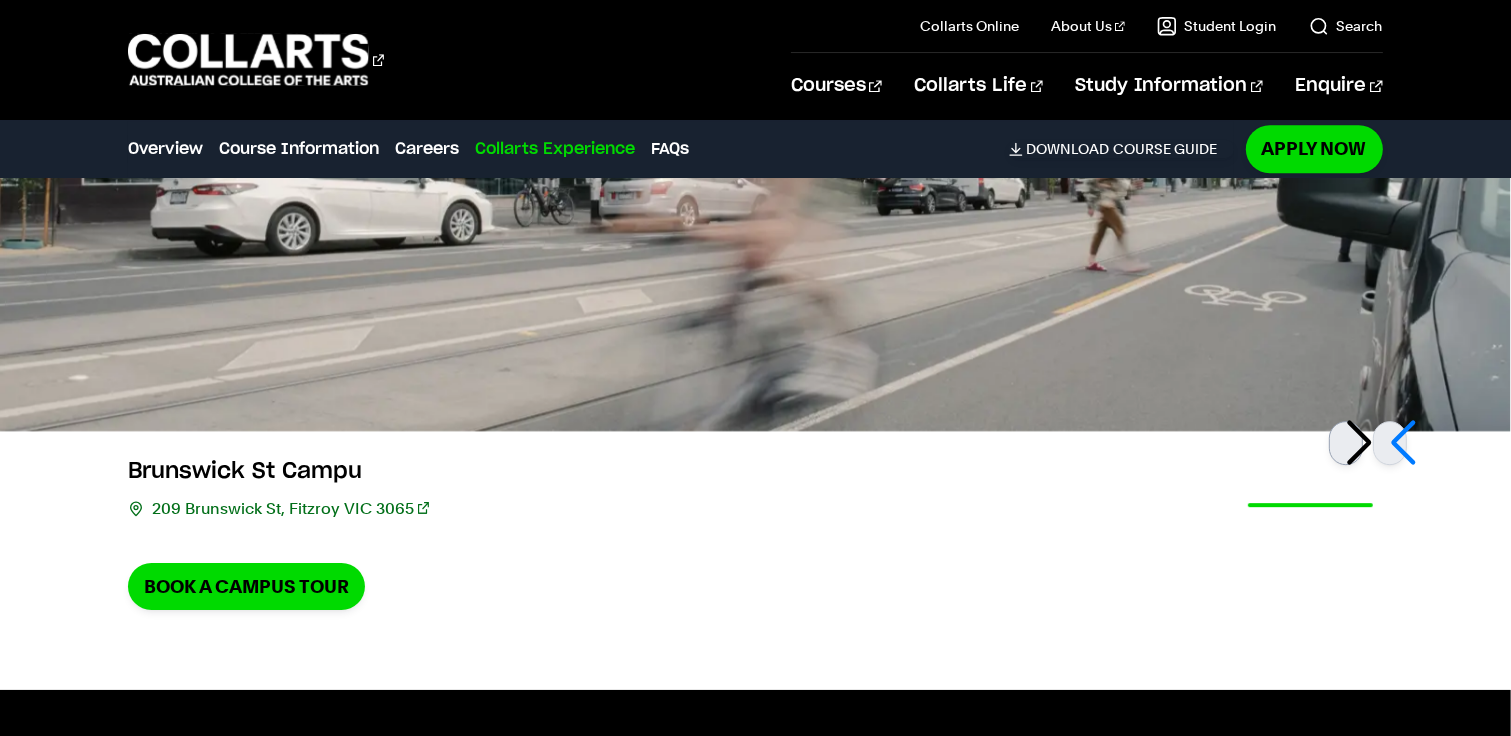 click at bounding box center (1346, 443) 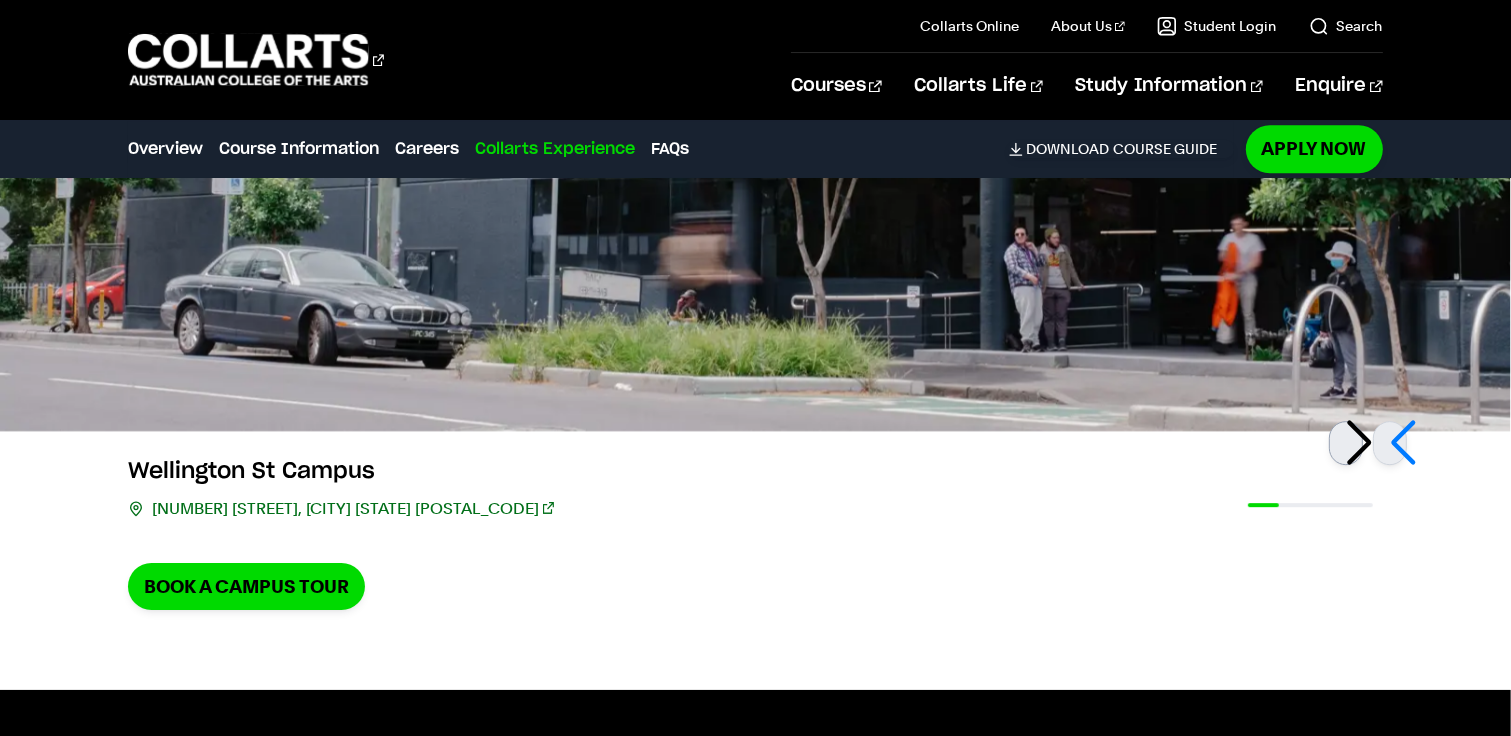click at bounding box center (1346, 443) 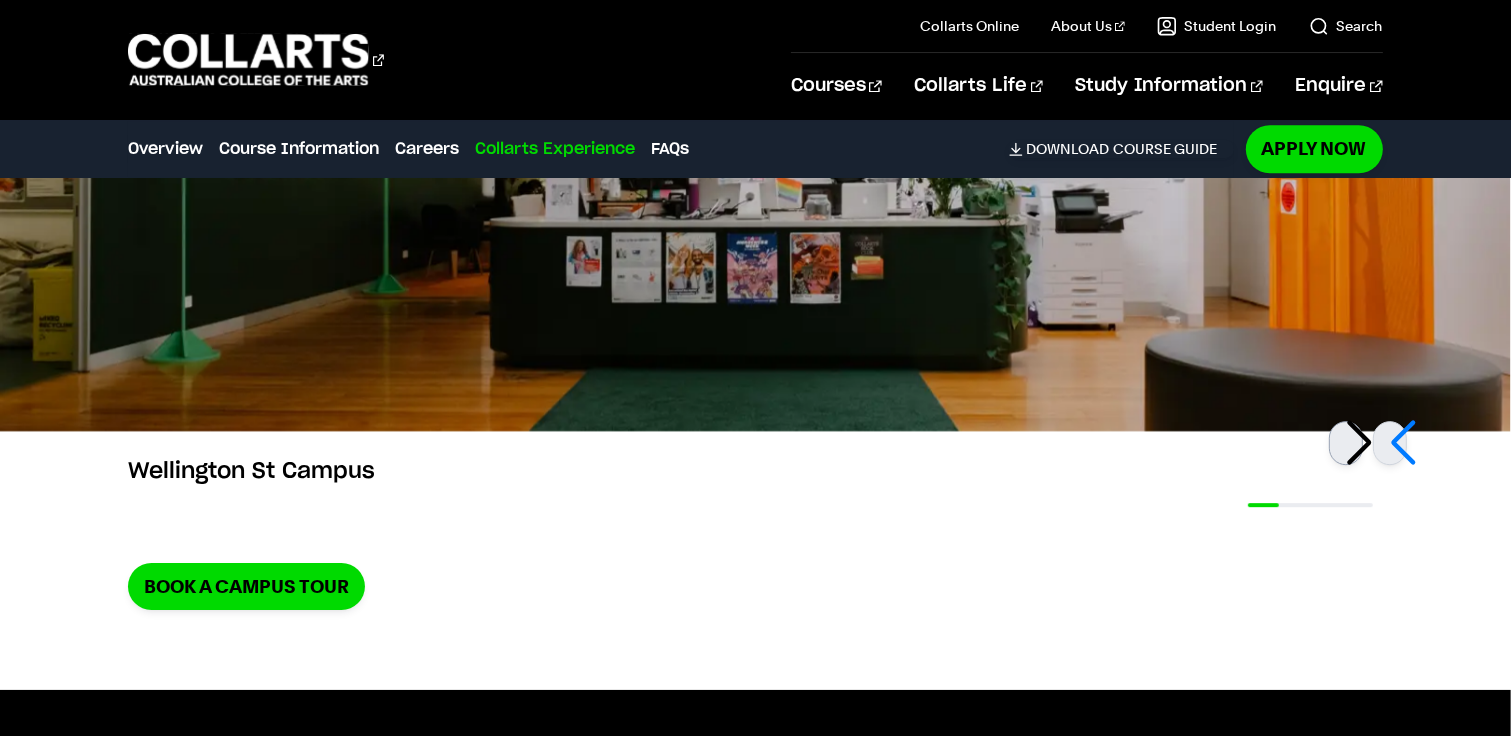 click at bounding box center [1346, 443] 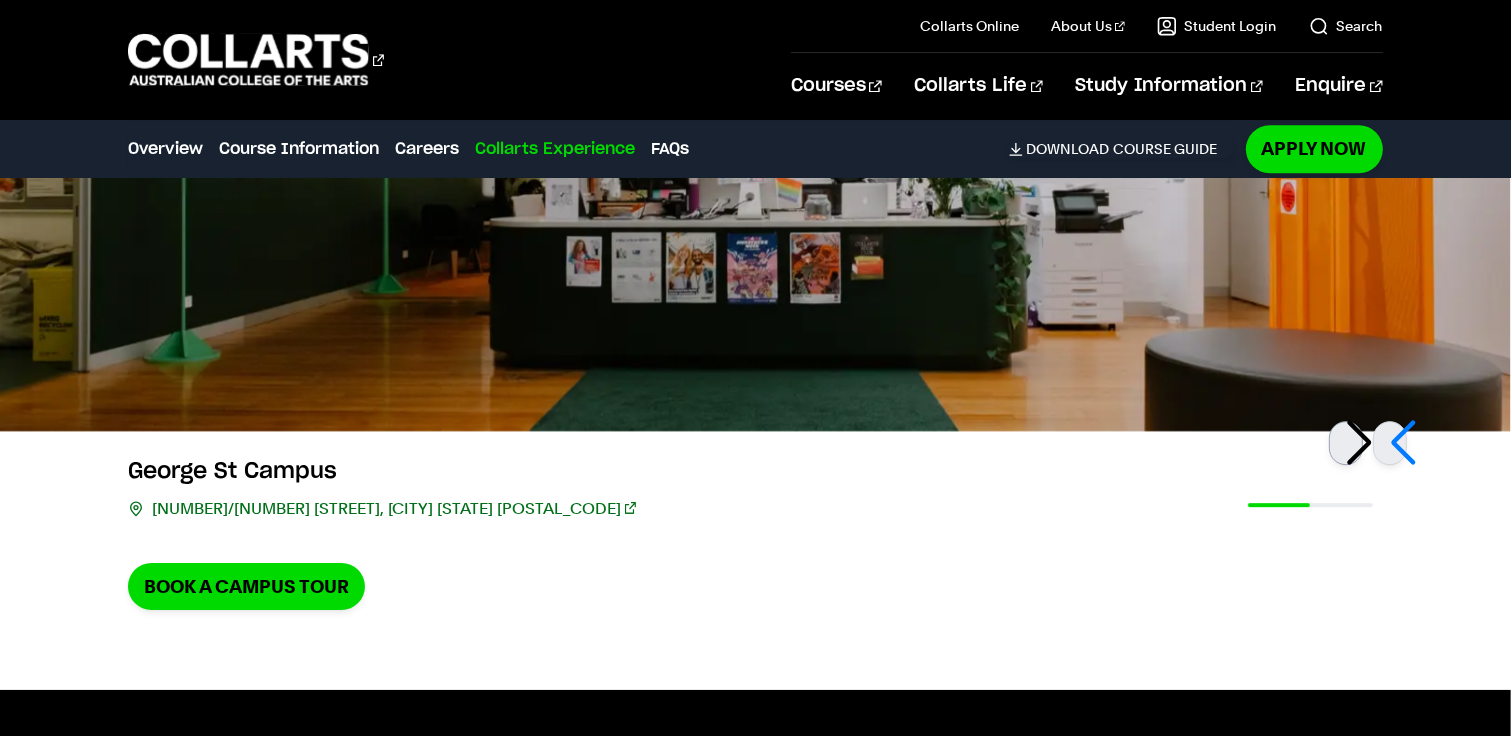 drag, startPoint x: 1357, startPoint y: 473, endPoint x: 1351, endPoint y: 487, distance: 15.231546 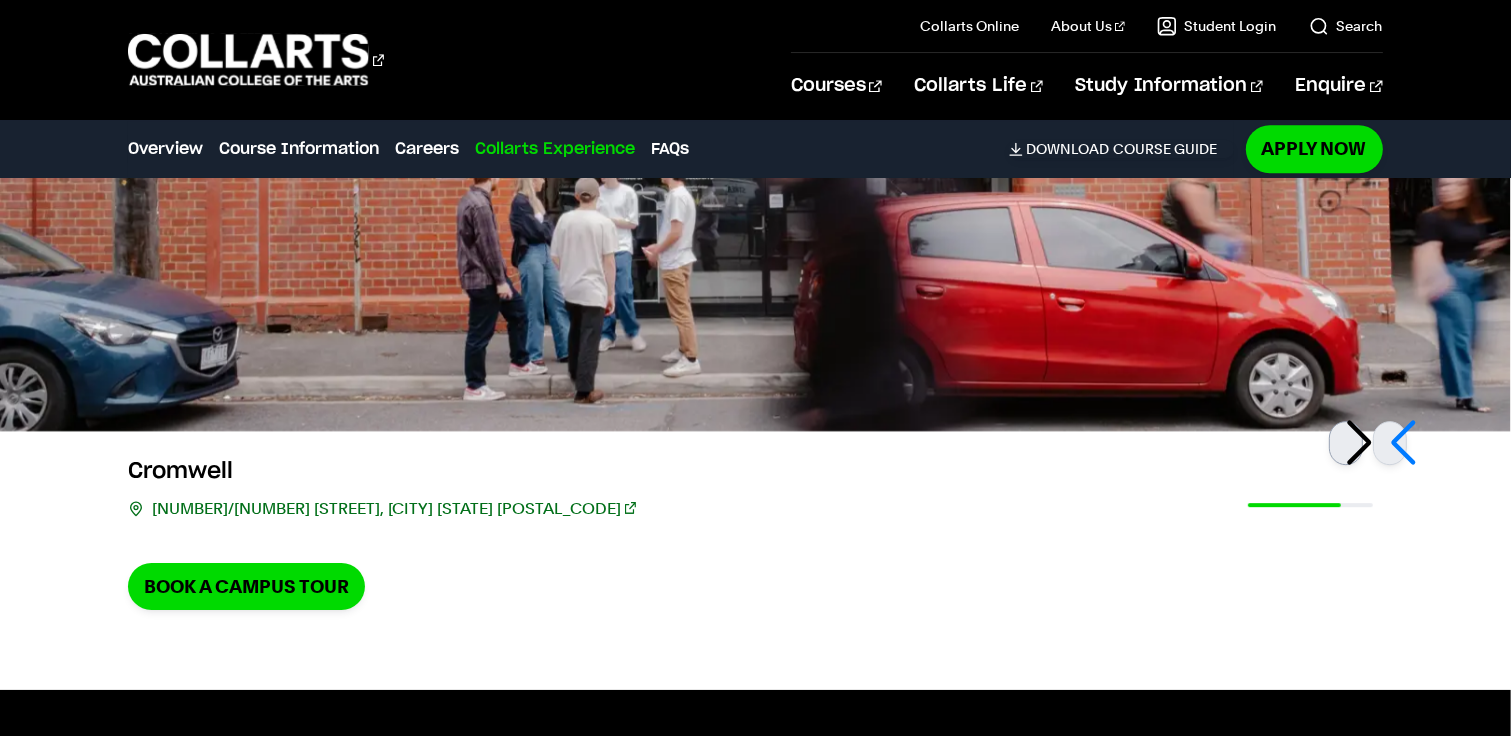 click at bounding box center (1346, 443) 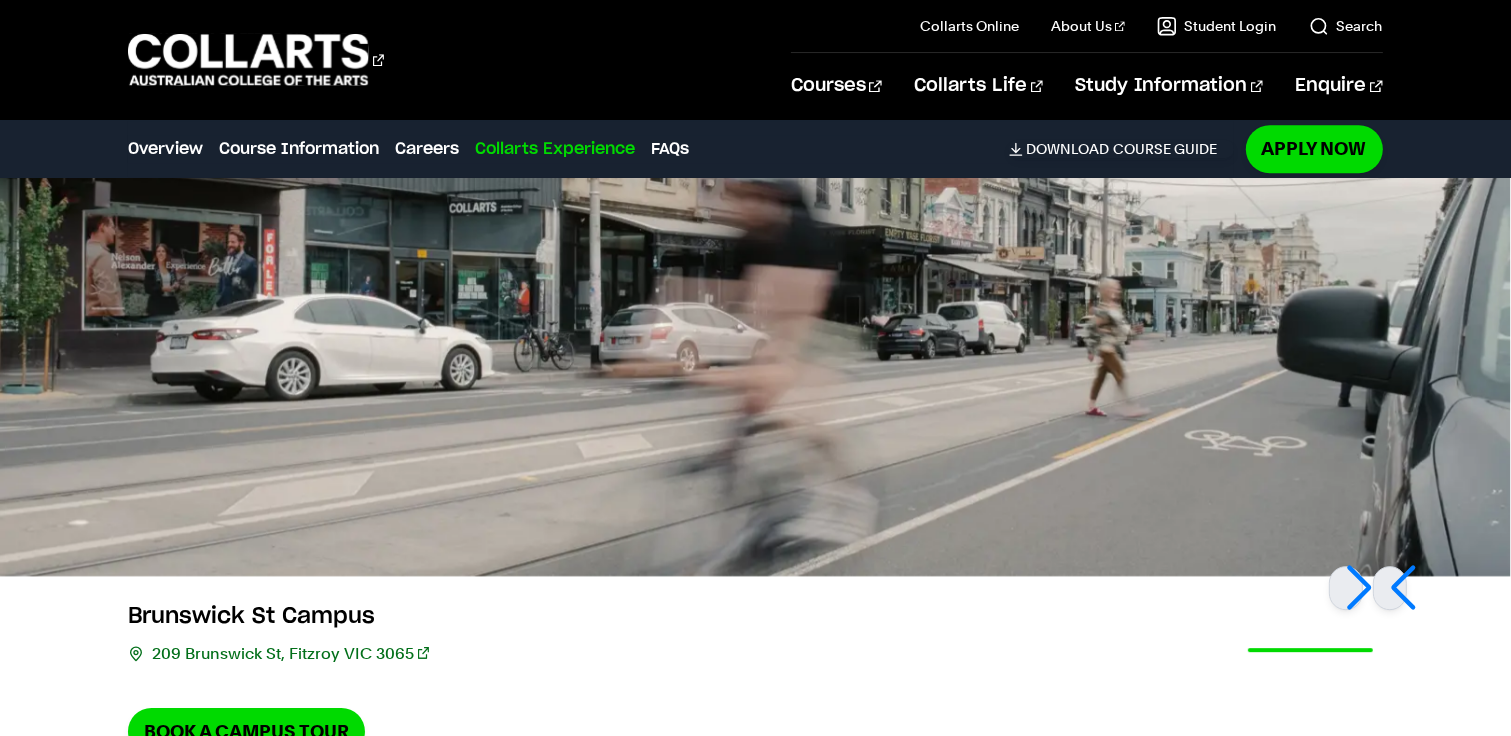 scroll, scrollTop: 5692, scrollLeft: 0, axis: vertical 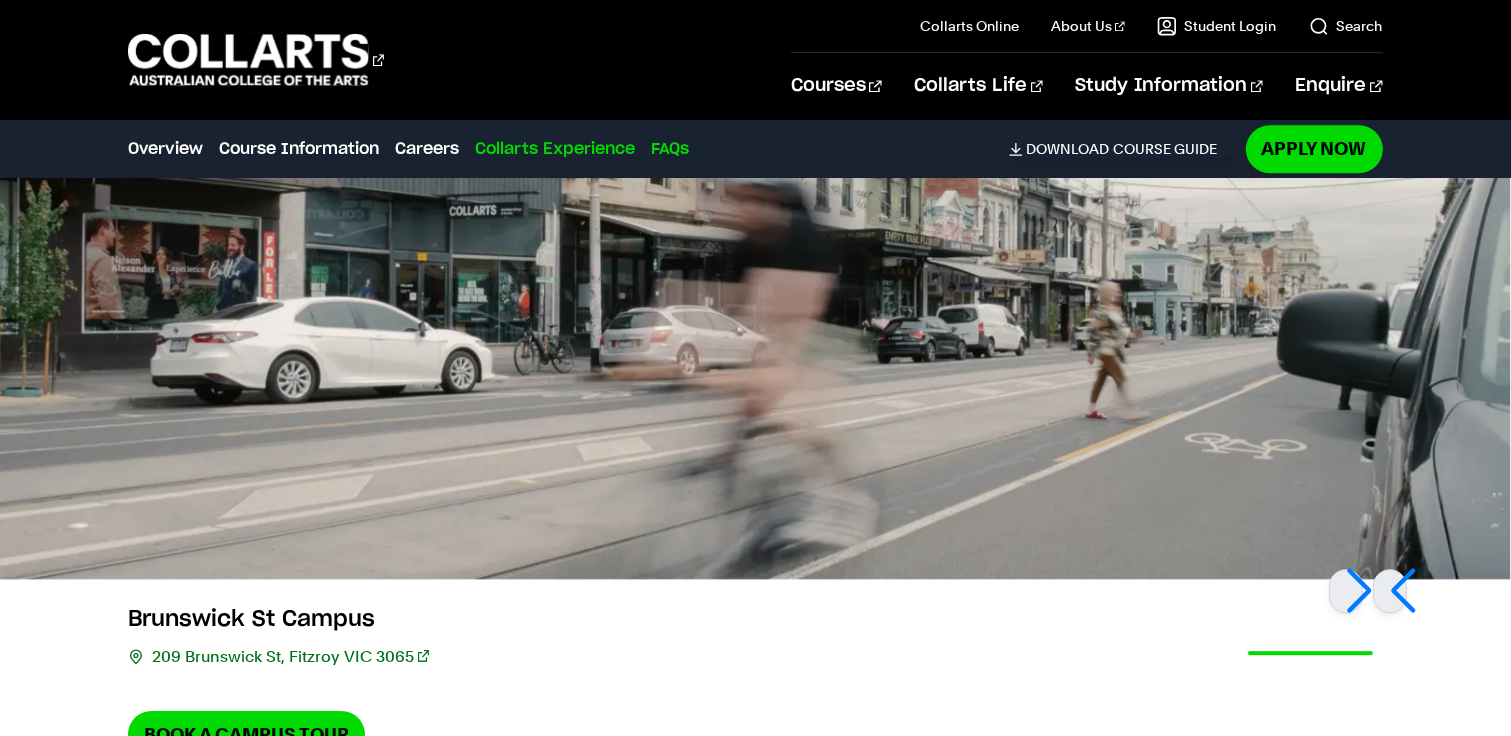 click on "FAQs" at bounding box center [670, 149] 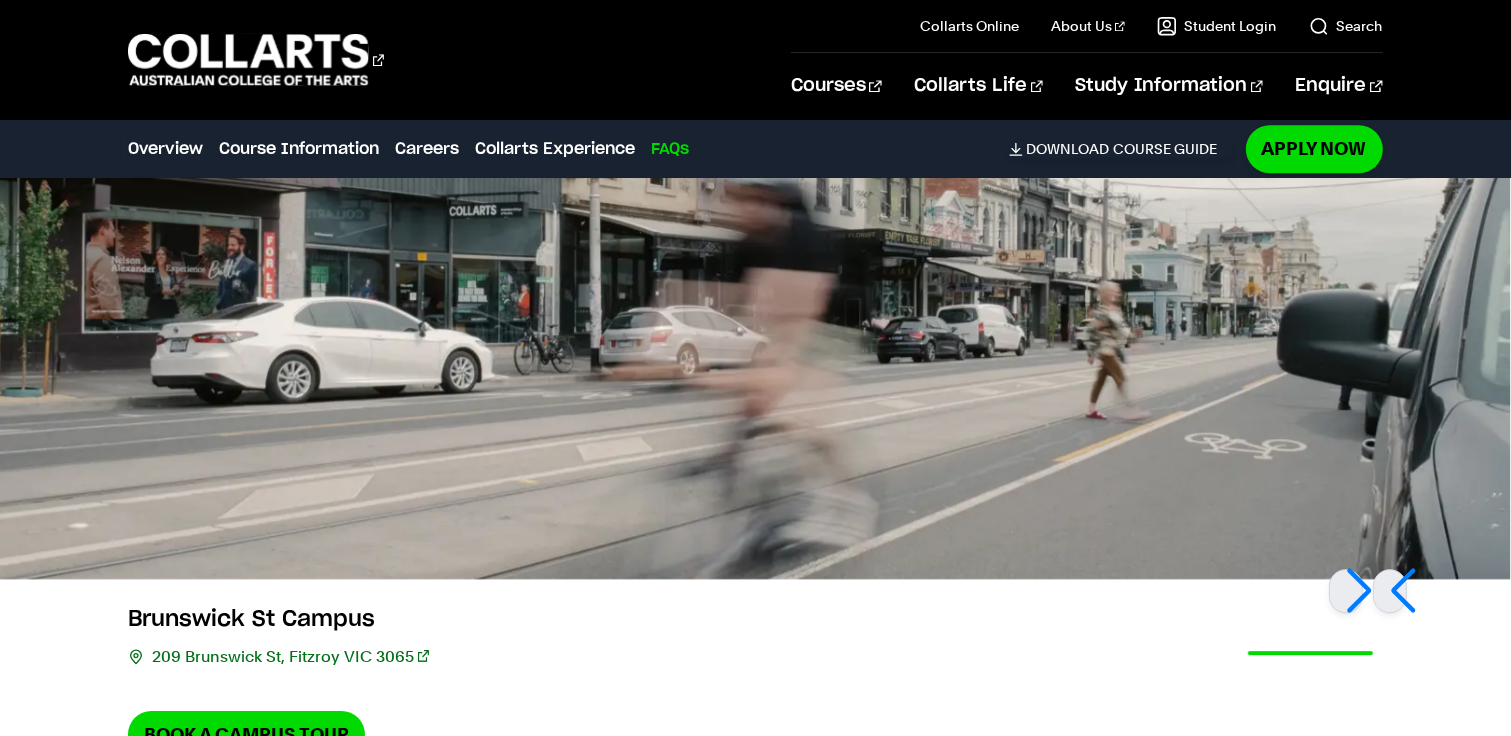 scroll, scrollTop: 8283, scrollLeft: 0, axis: vertical 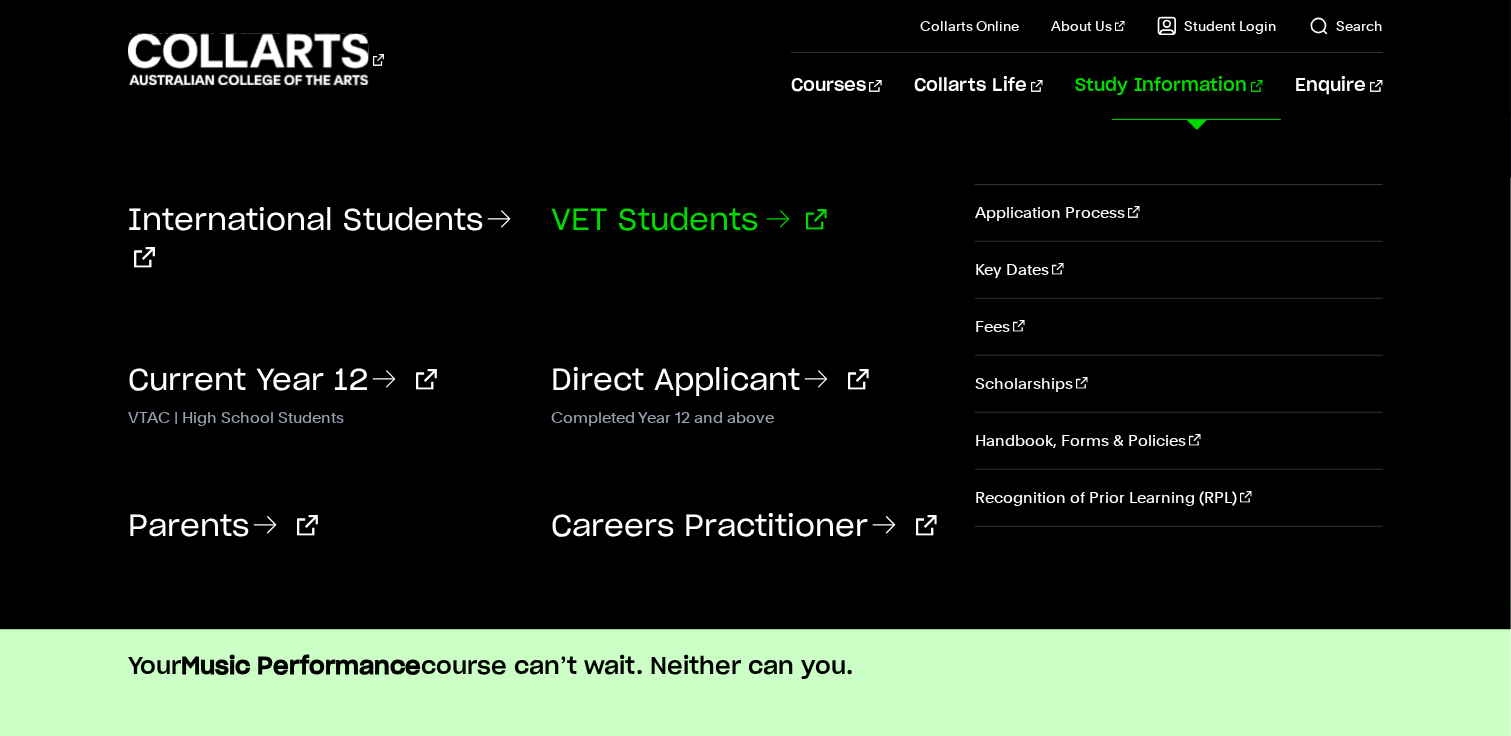 click on "VET Students" at bounding box center [689, 221] 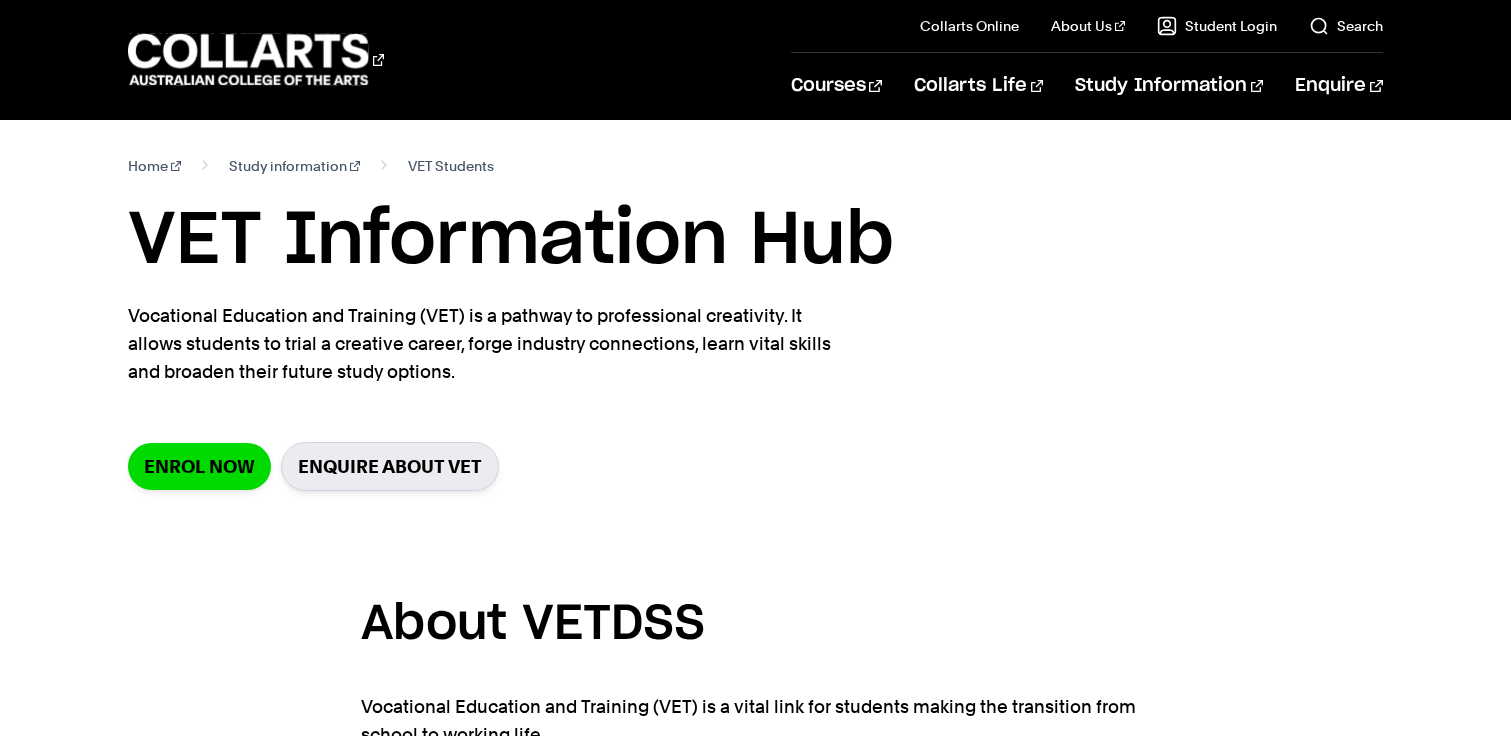 scroll, scrollTop: 0, scrollLeft: 0, axis: both 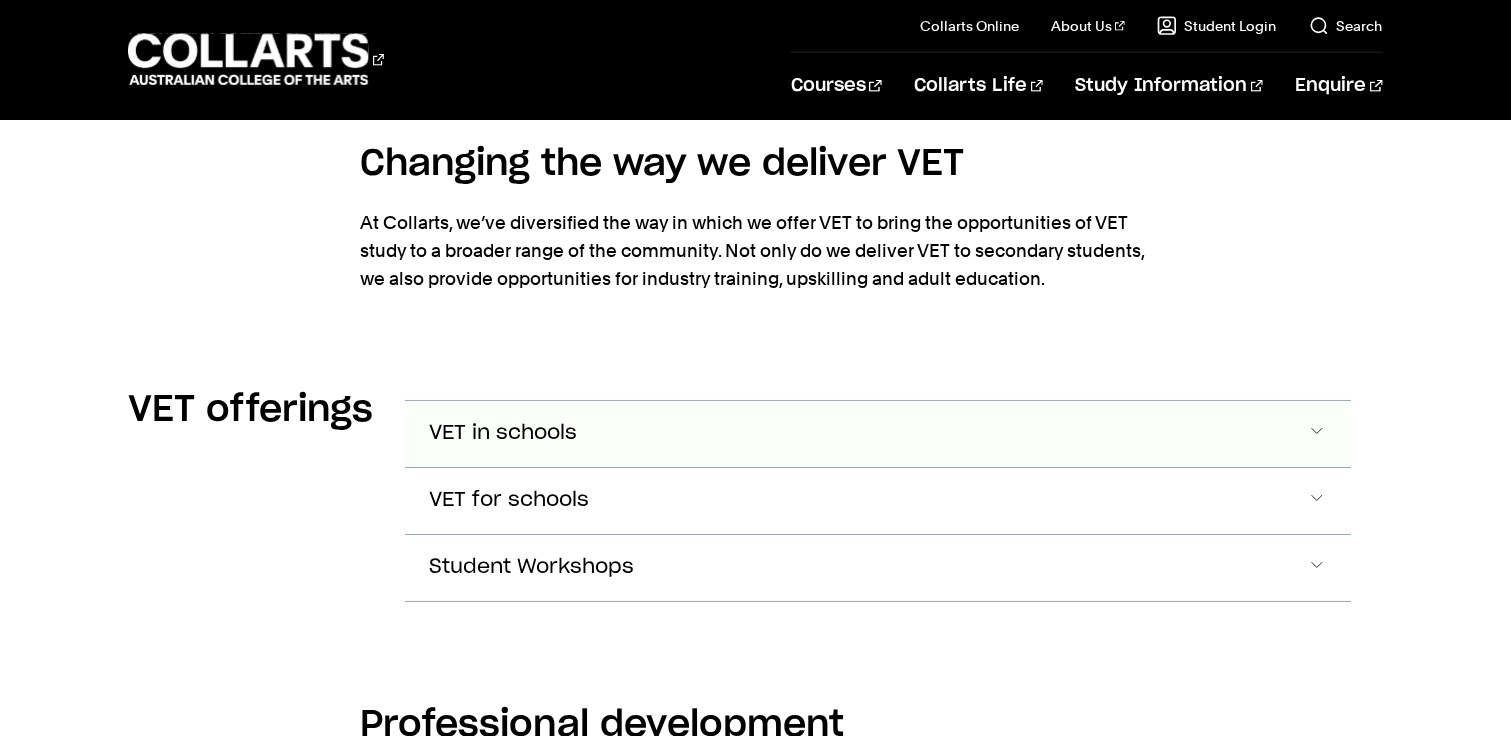click on "VET in schools" at bounding box center [877, 434] 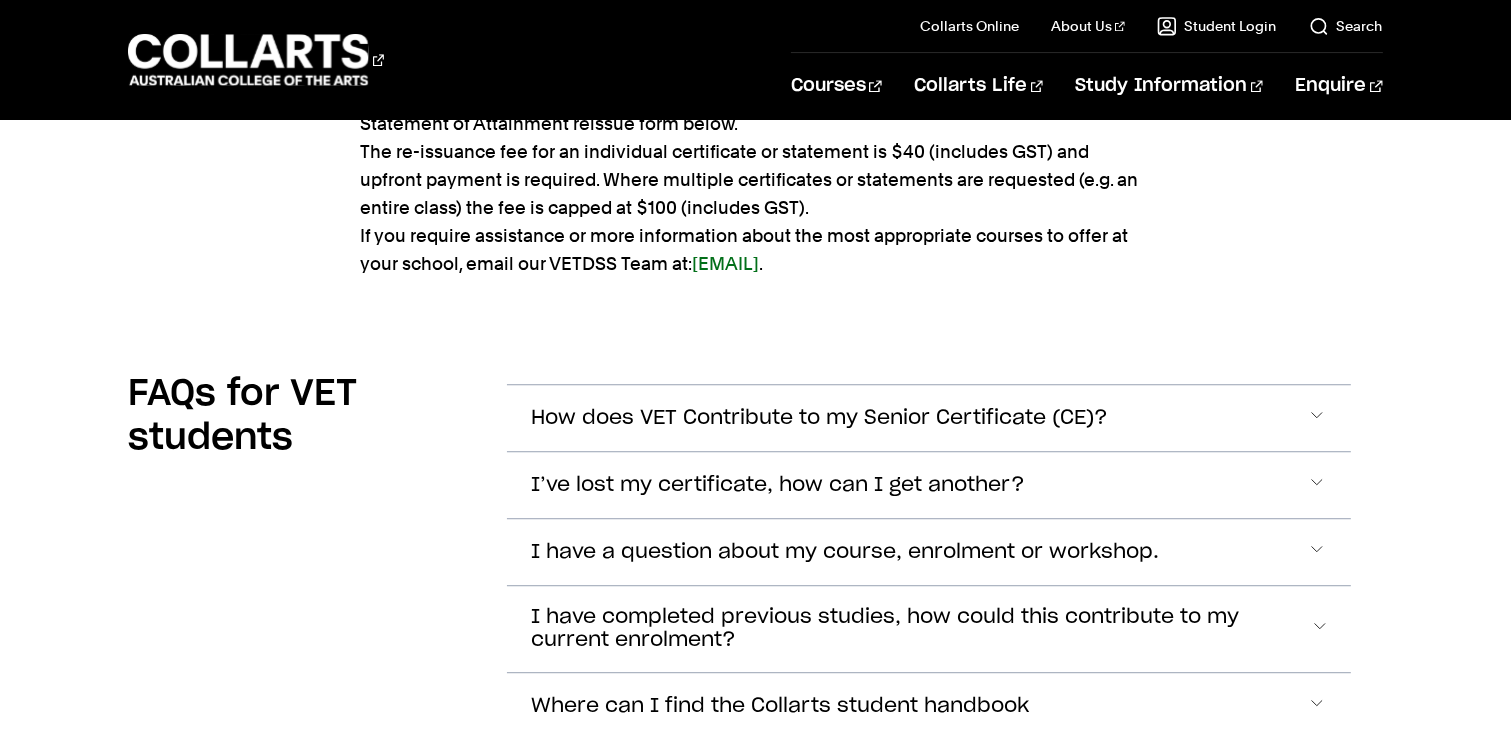 scroll, scrollTop: 5322, scrollLeft: 0, axis: vertical 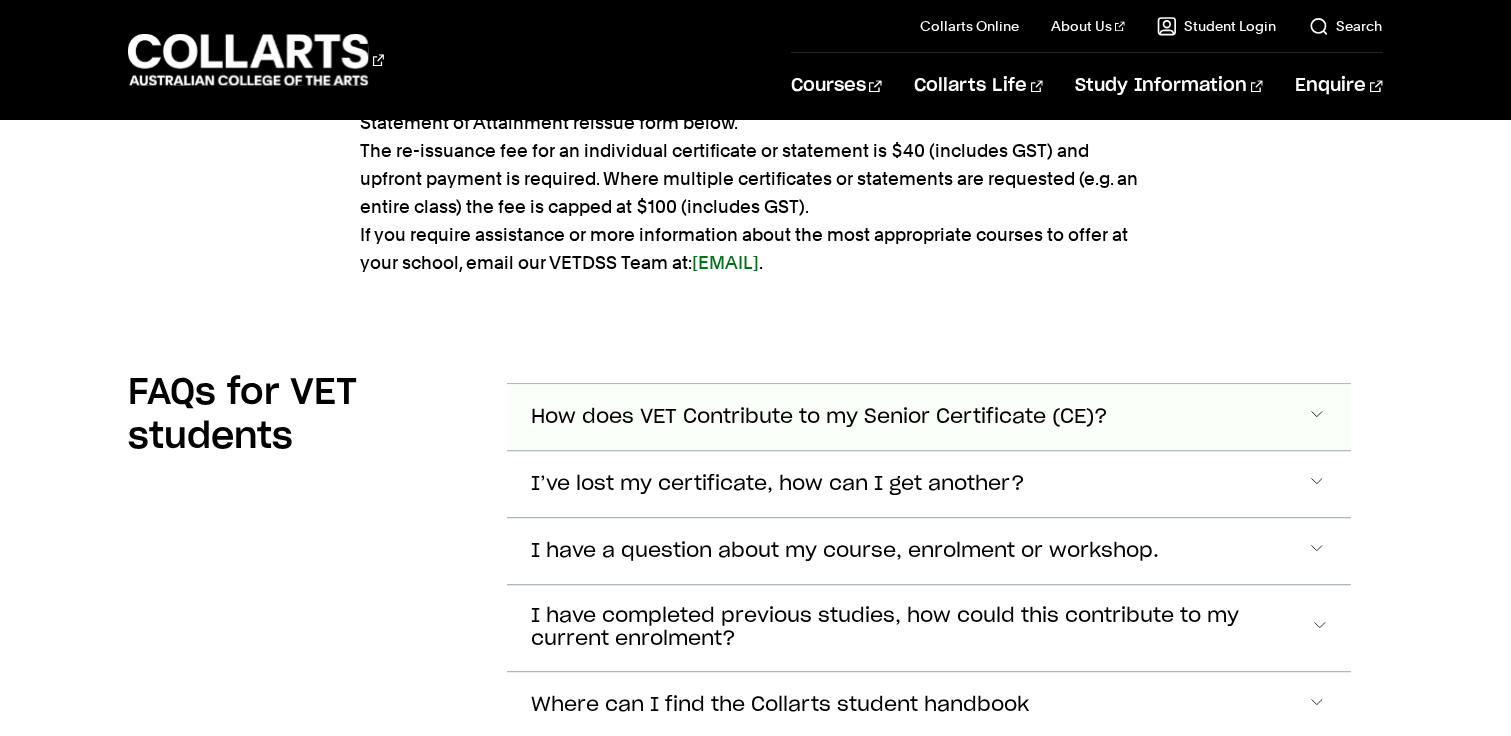 click at bounding box center (1317, -2445) 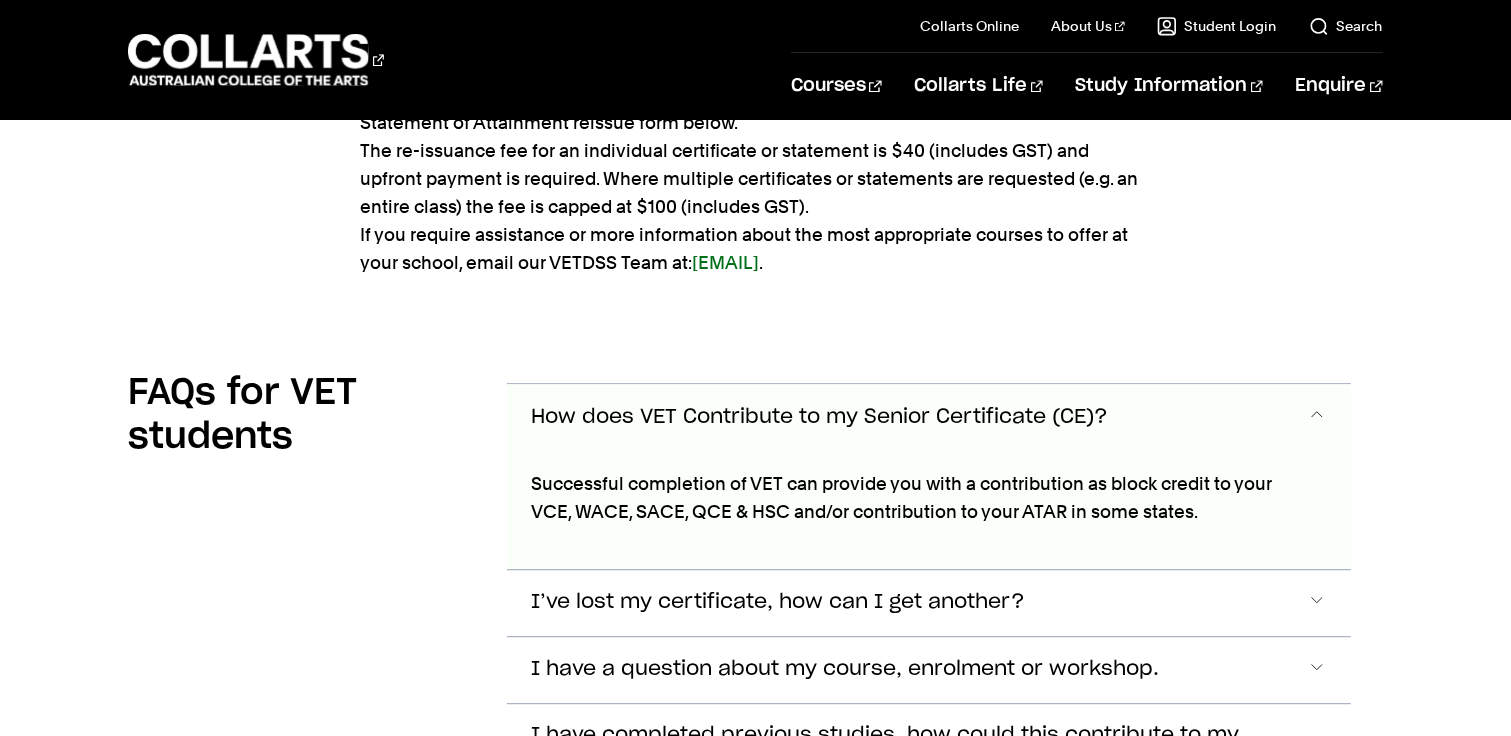 scroll, scrollTop: 5522, scrollLeft: 0, axis: vertical 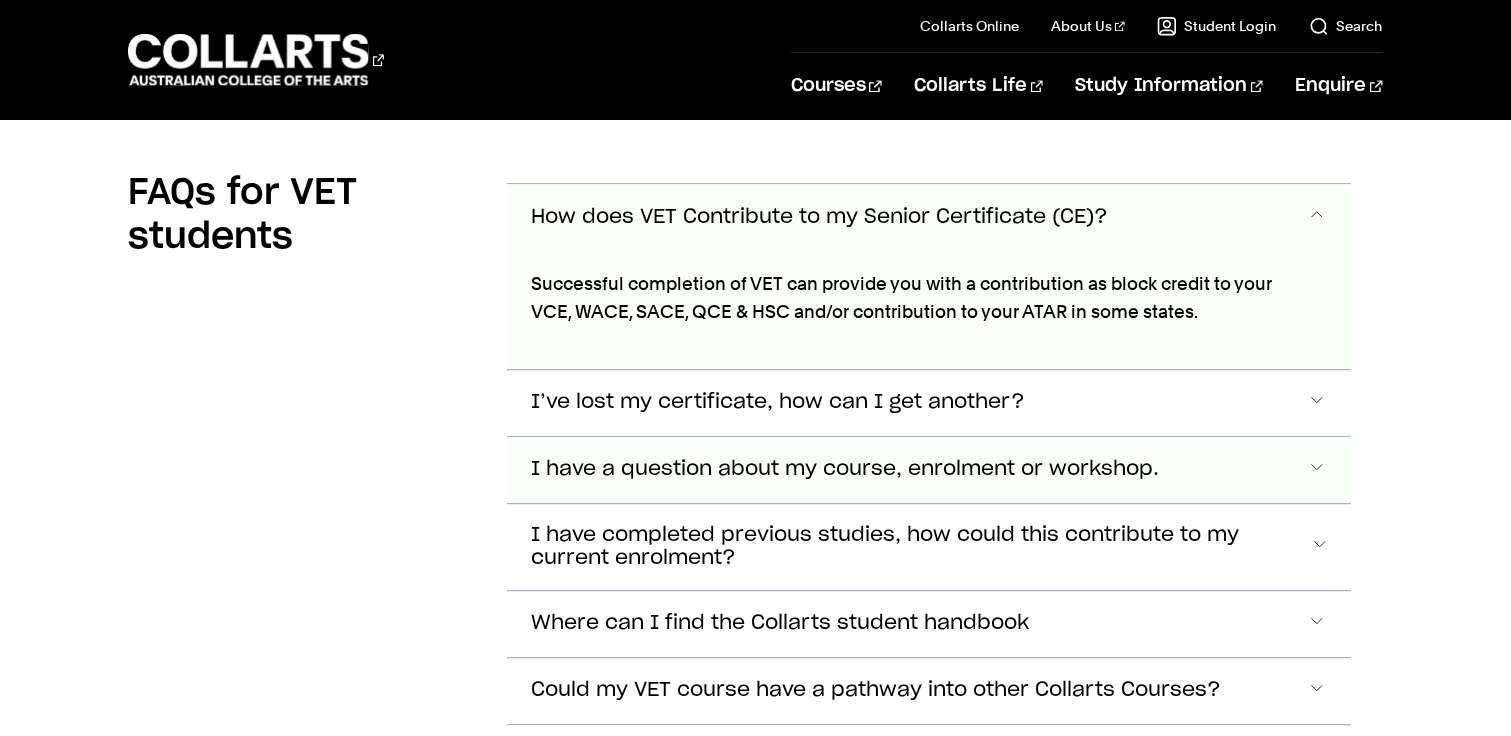 drag, startPoint x: 1324, startPoint y: 414, endPoint x: 1323, endPoint y: 398, distance: 16.03122 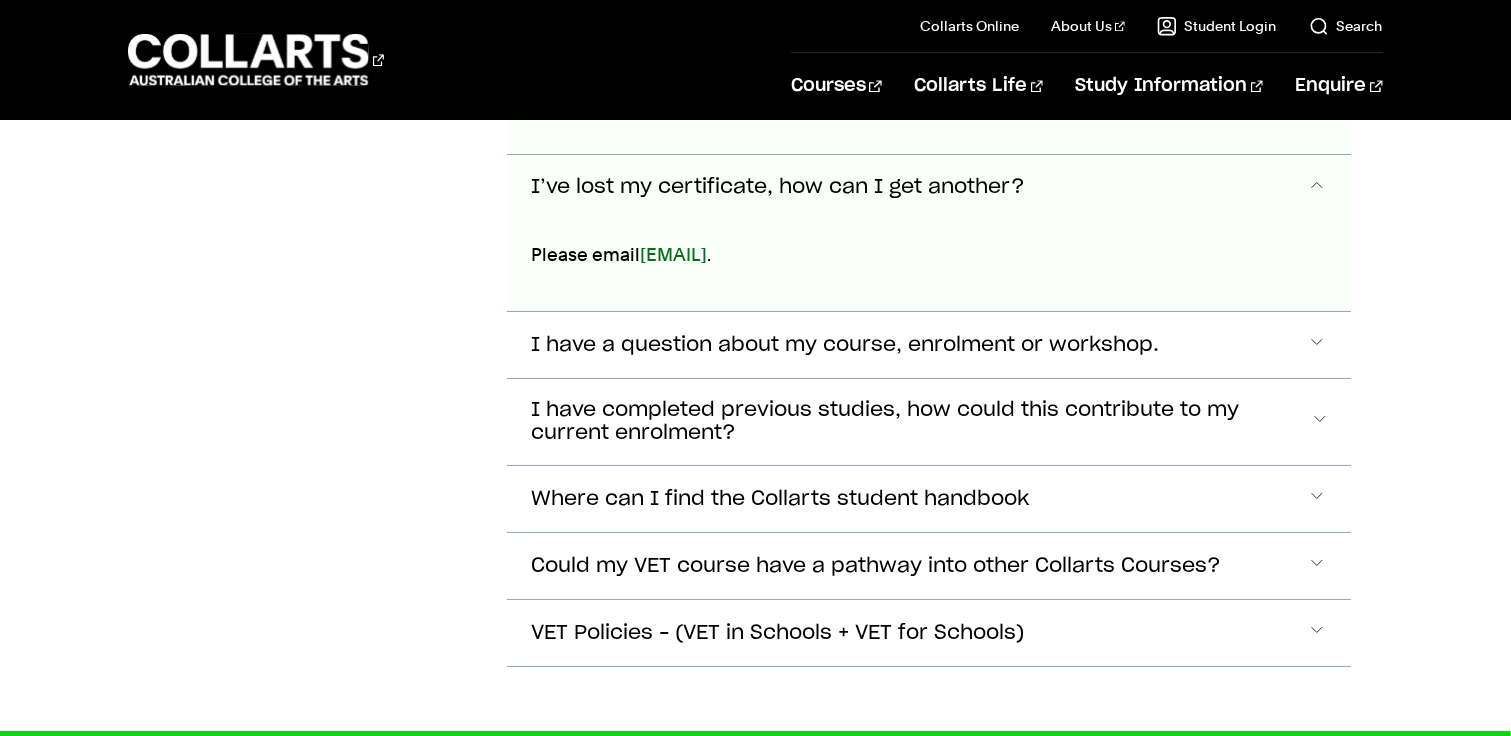 scroll, scrollTop: 5750, scrollLeft: 0, axis: vertical 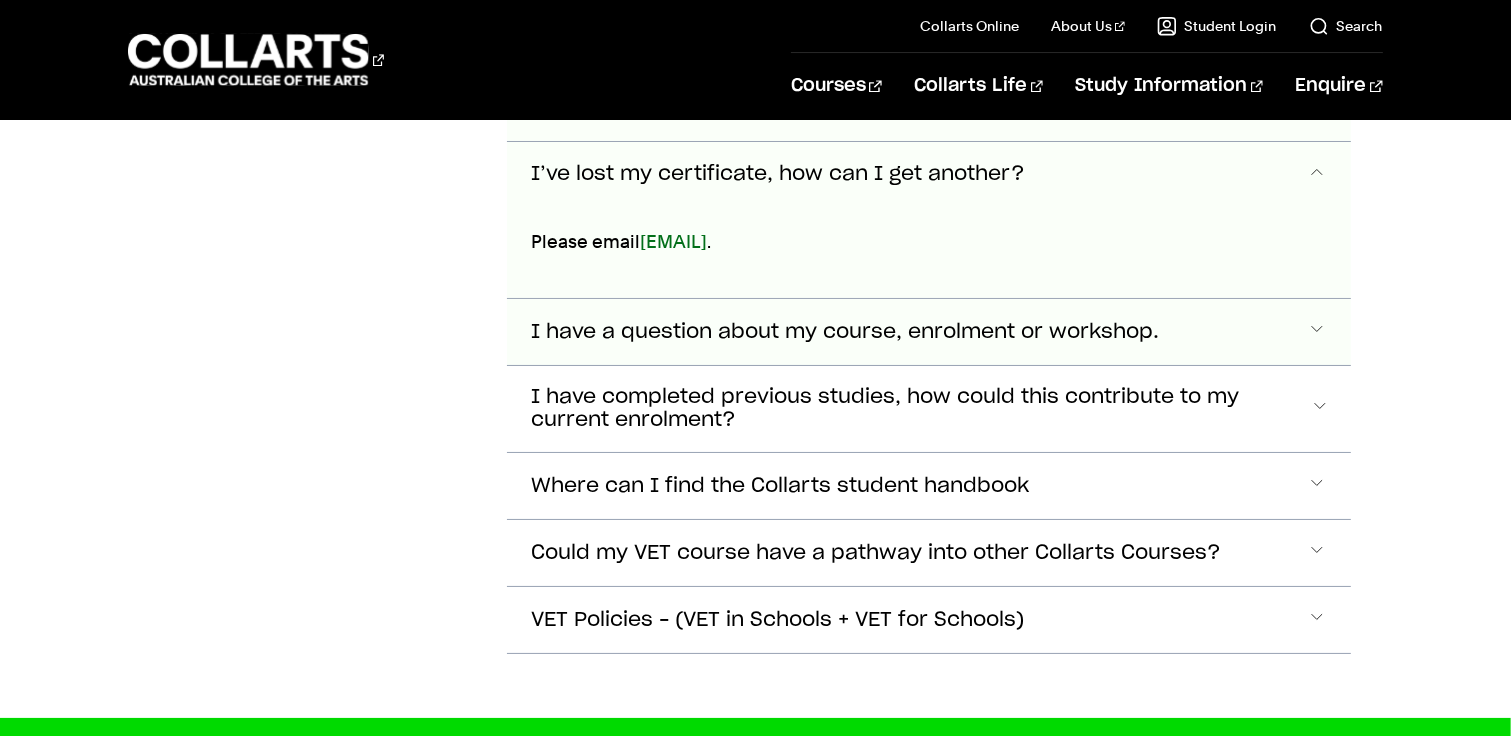 click at bounding box center (1317, -2873) 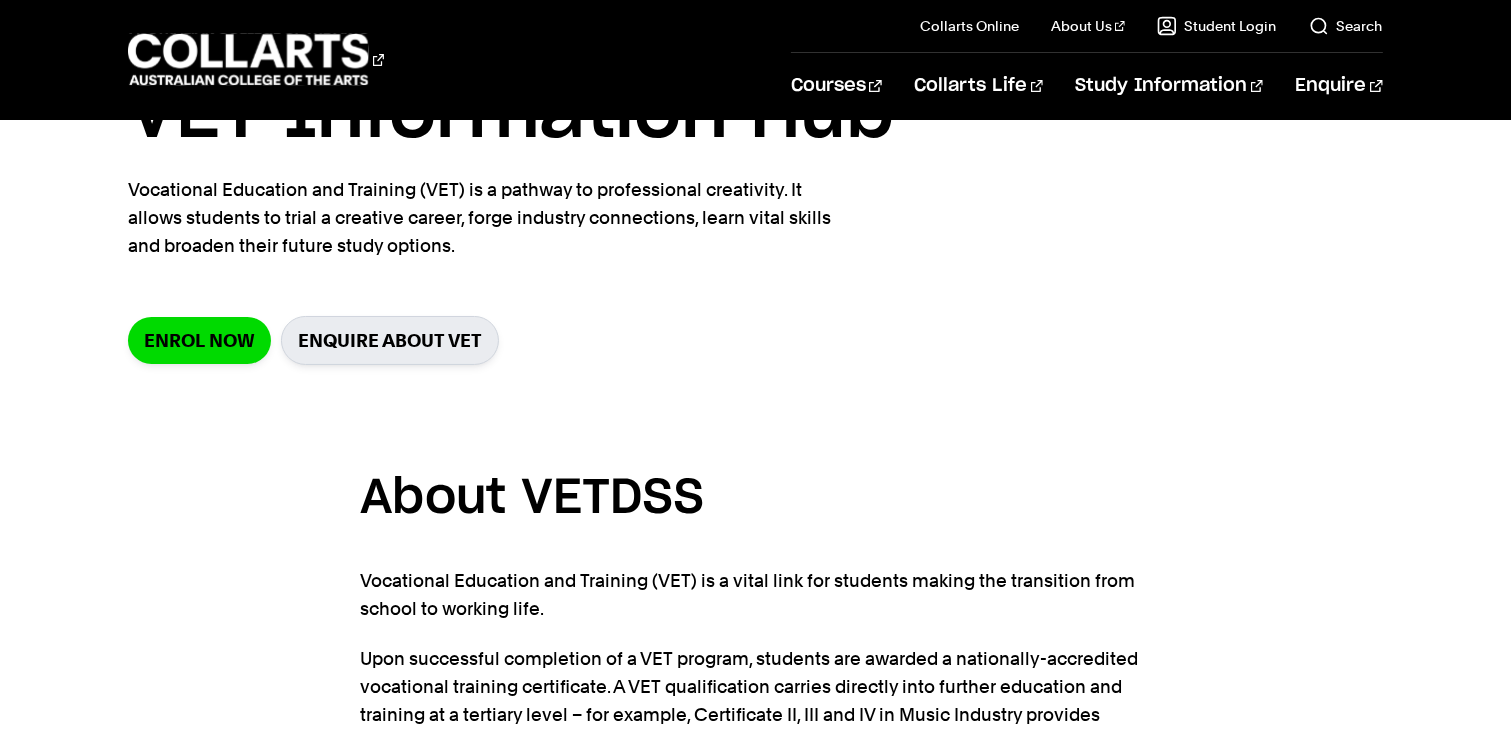 scroll, scrollTop: 0, scrollLeft: 0, axis: both 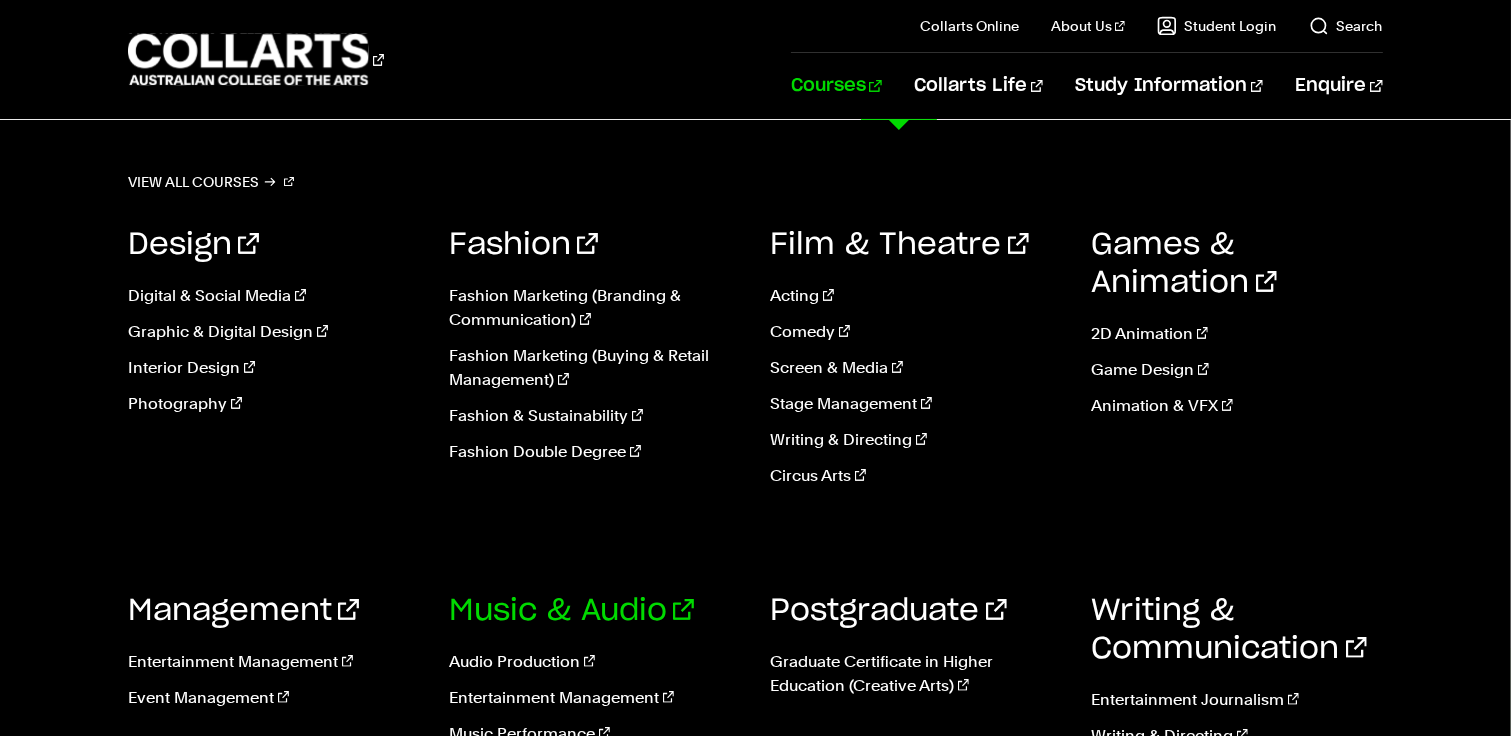 click on "Music & Audio" at bounding box center (571, 611) 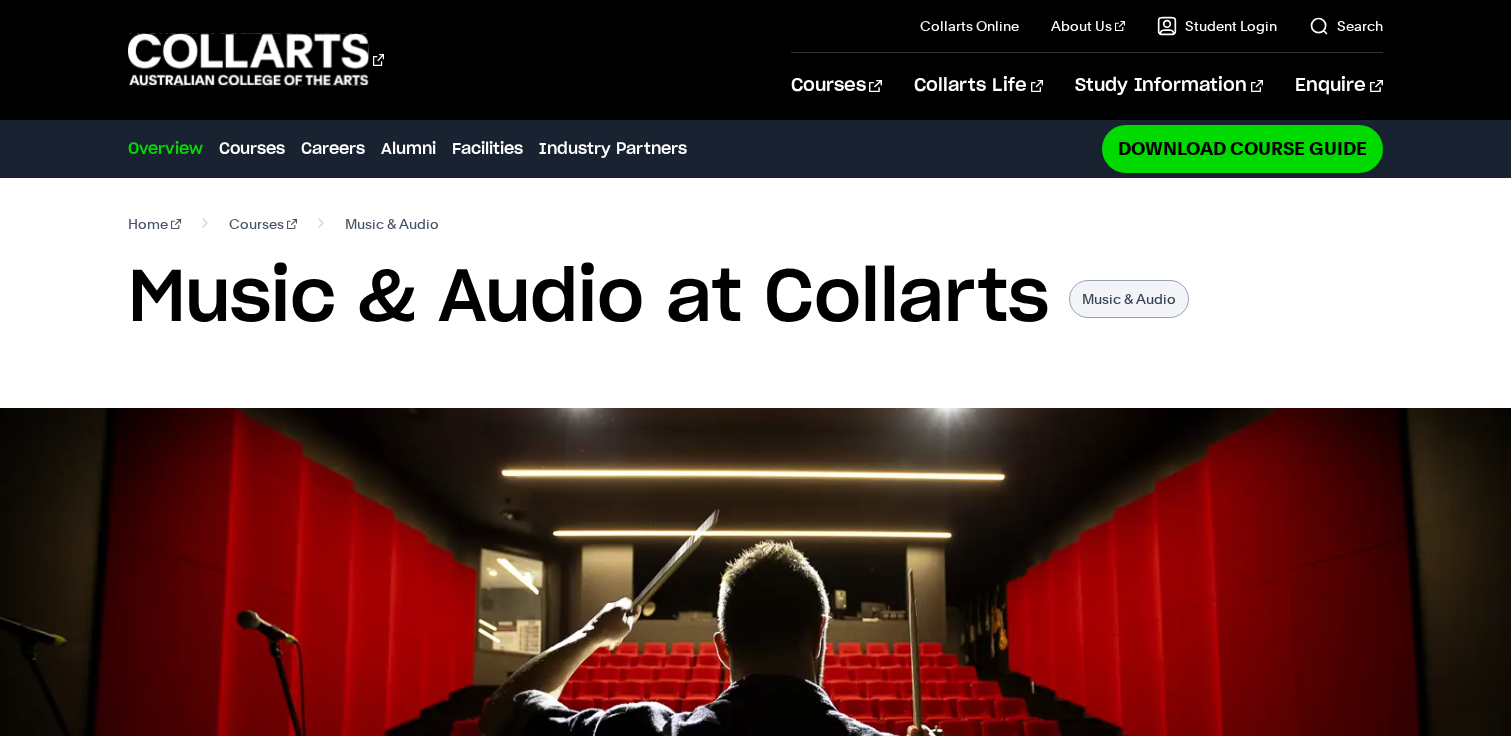 scroll, scrollTop: 0, scrollLeft: 0, axis: both 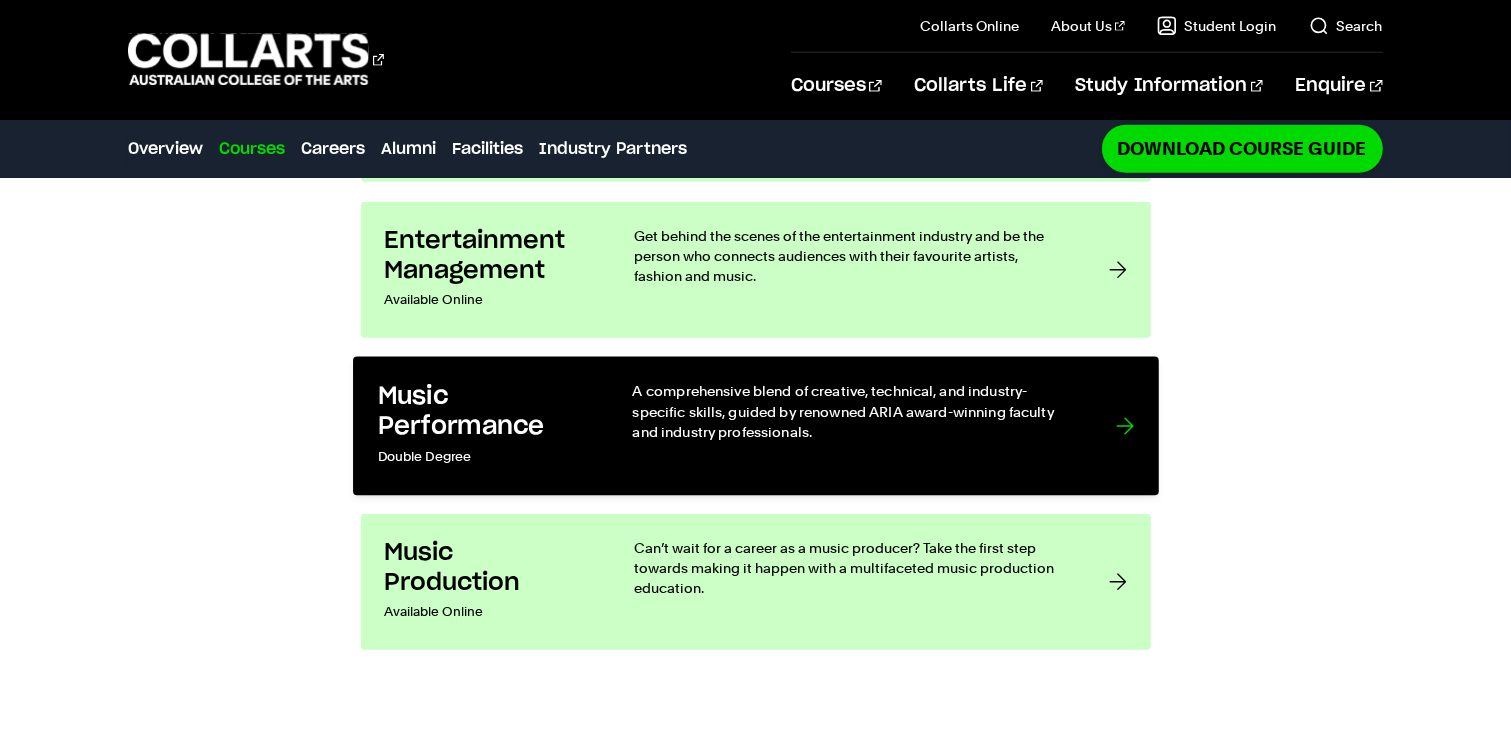 click on "A comprehensive blend of creative, technical, and industry-specific skills, guided by renowned ARIA award-winning faculty and industry professionals." at bounding box center (853, 411) 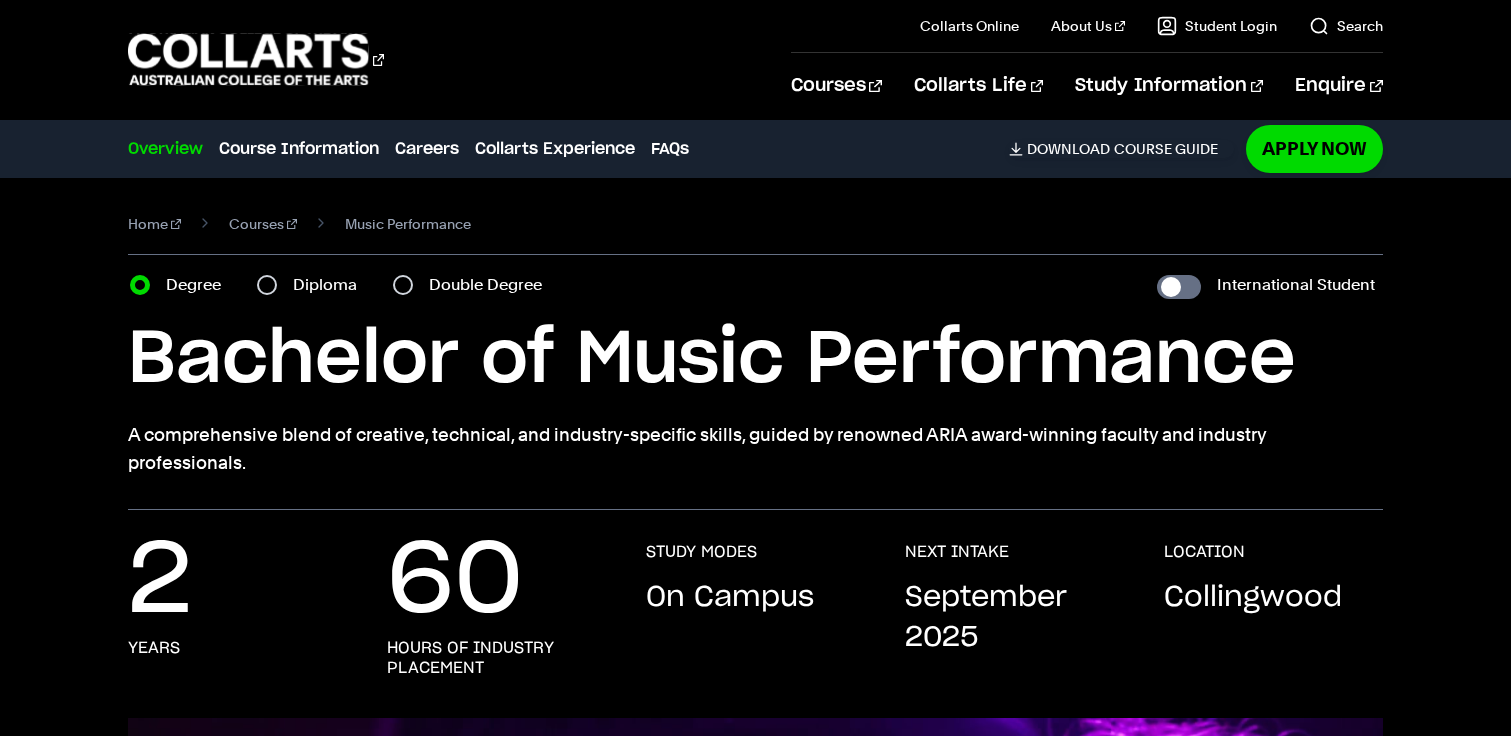 scroll, scrollTop: 0, scrollLeft: 0, axis: both 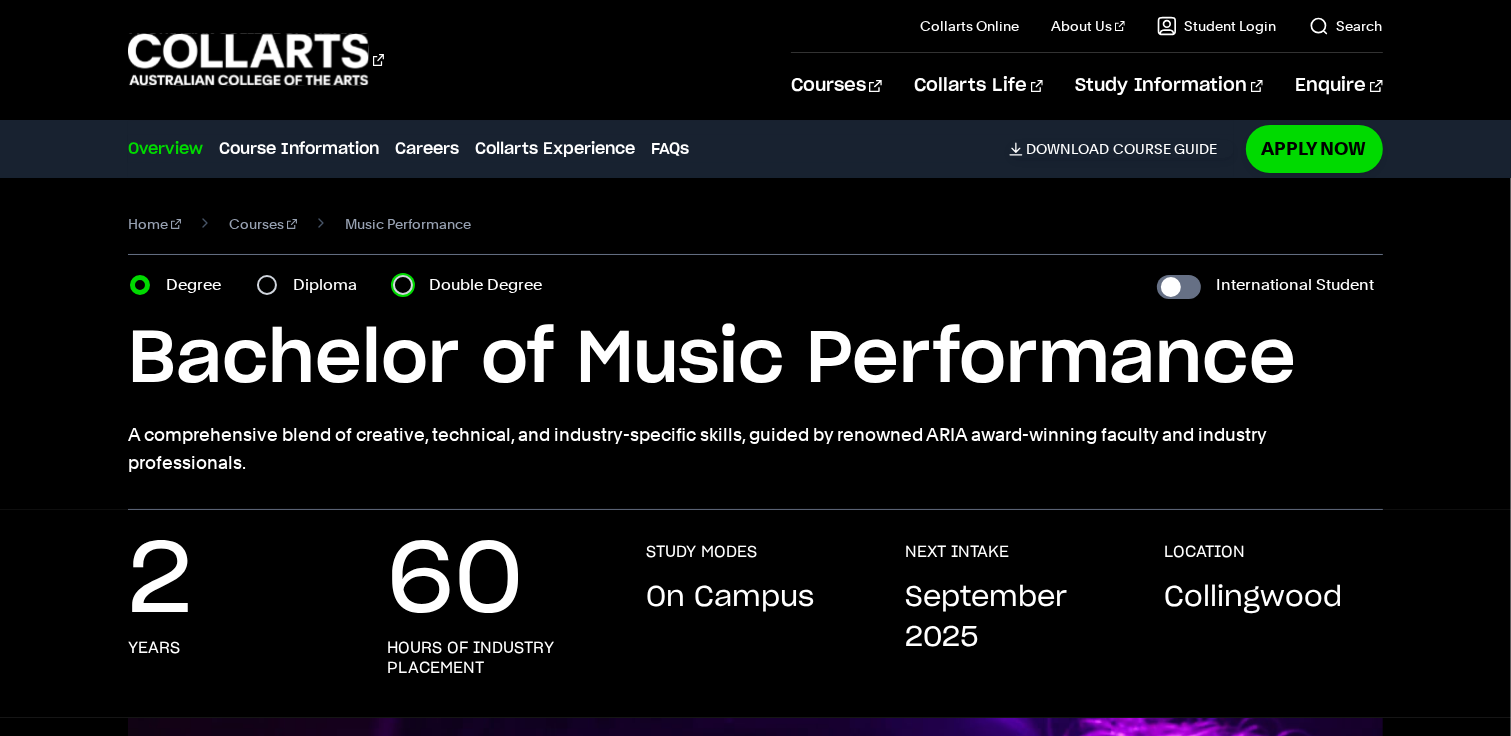 click on "Double Degree" at bounding box center (403, 285) 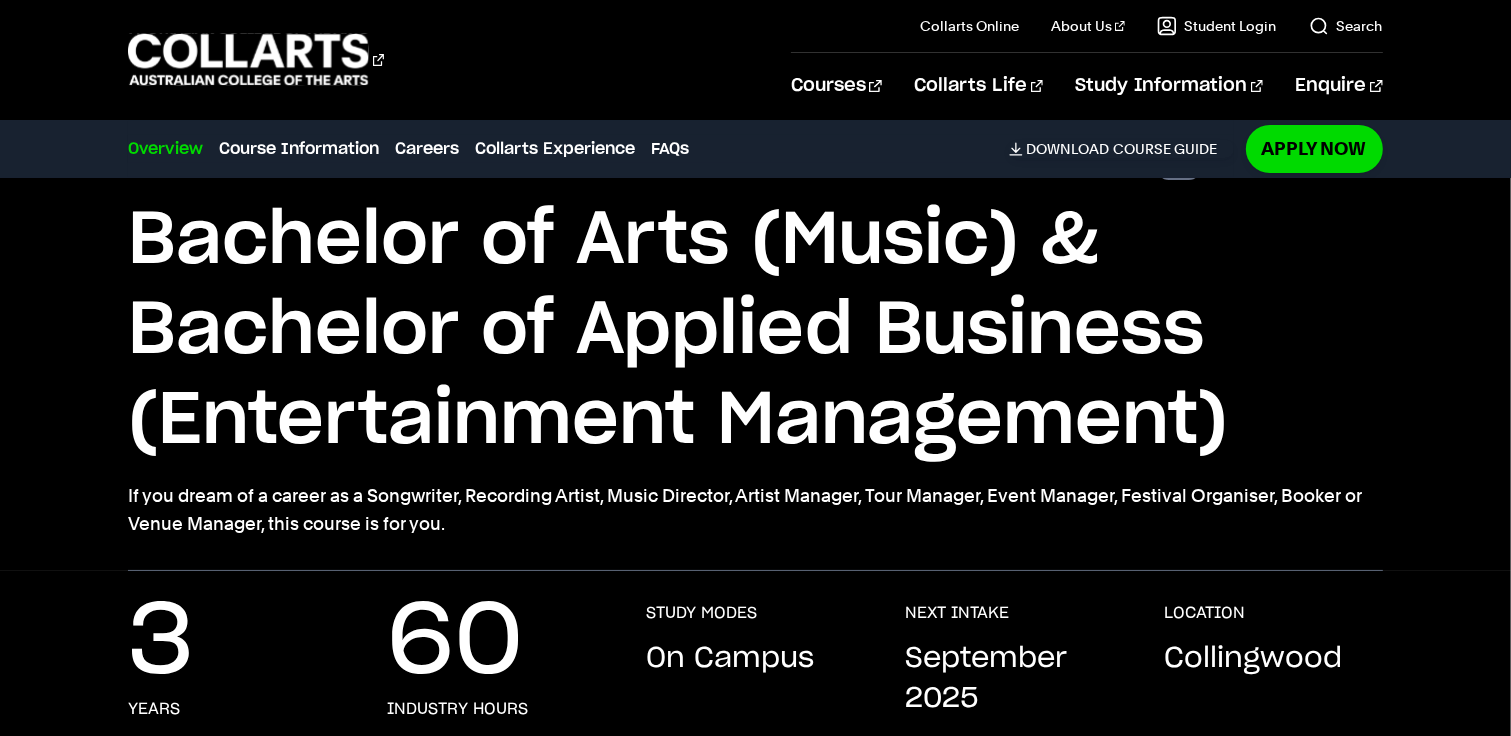 scroll, scrollTop: 0, scrollLeft: 0, axis: both 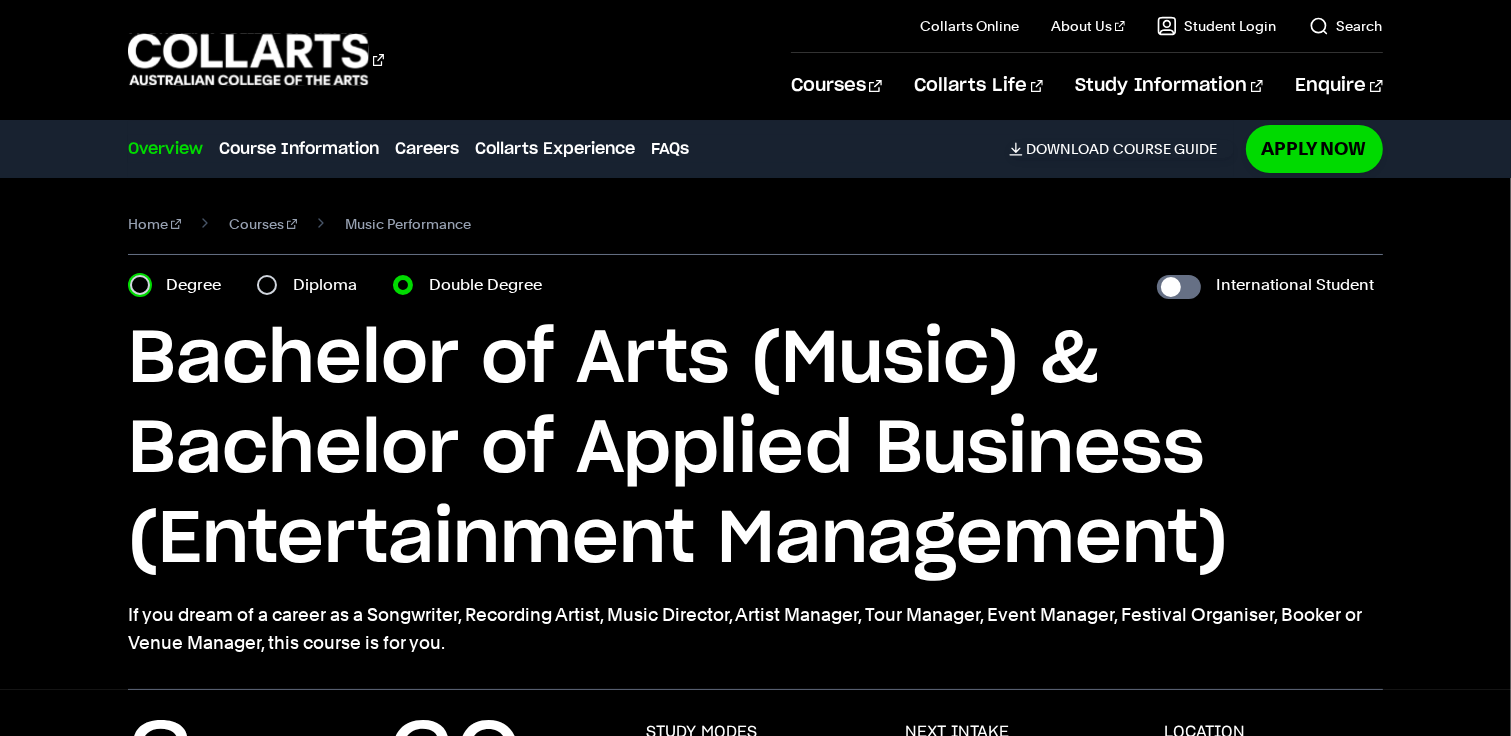 click on "Degree" at bounding box center (140, 285) 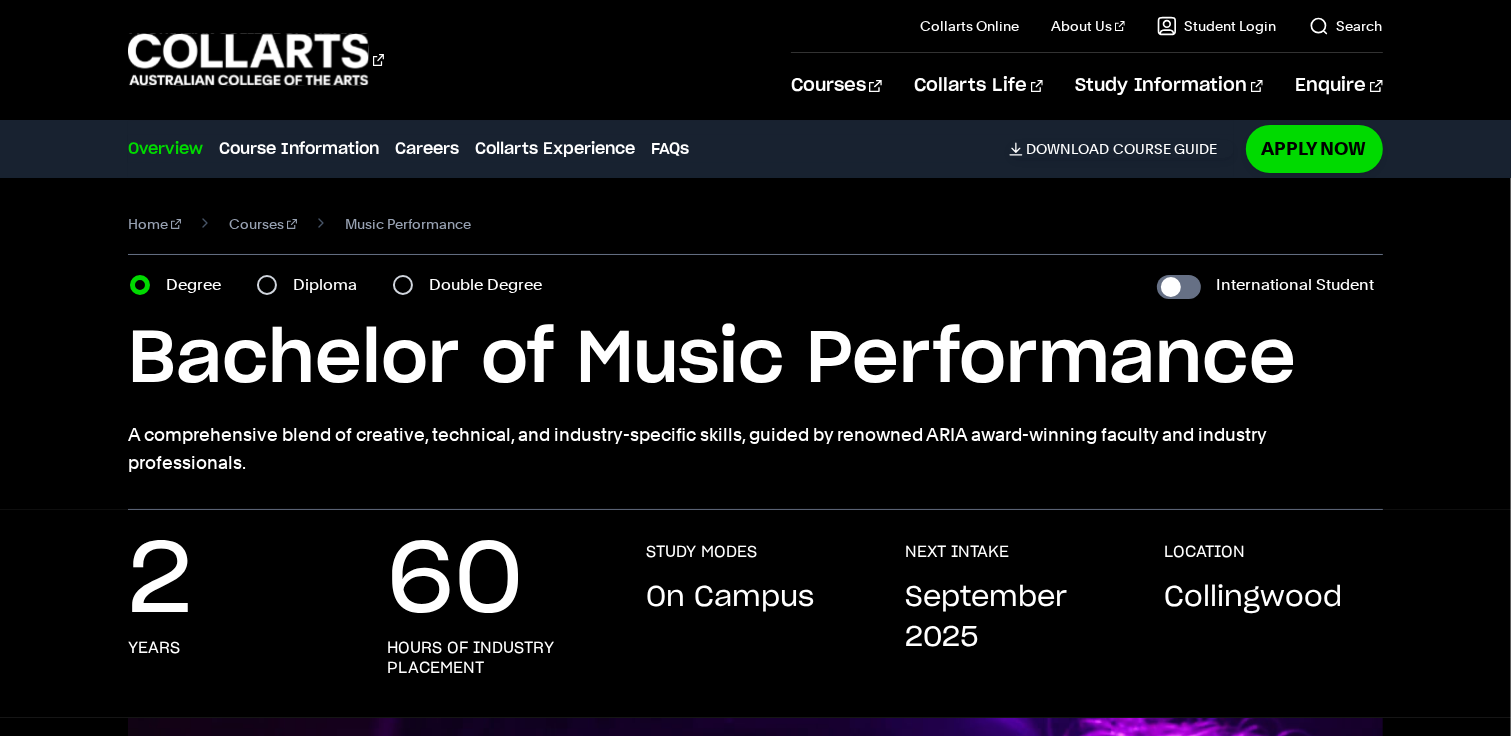 click on "Diploma" at bounding box center (313, 285) 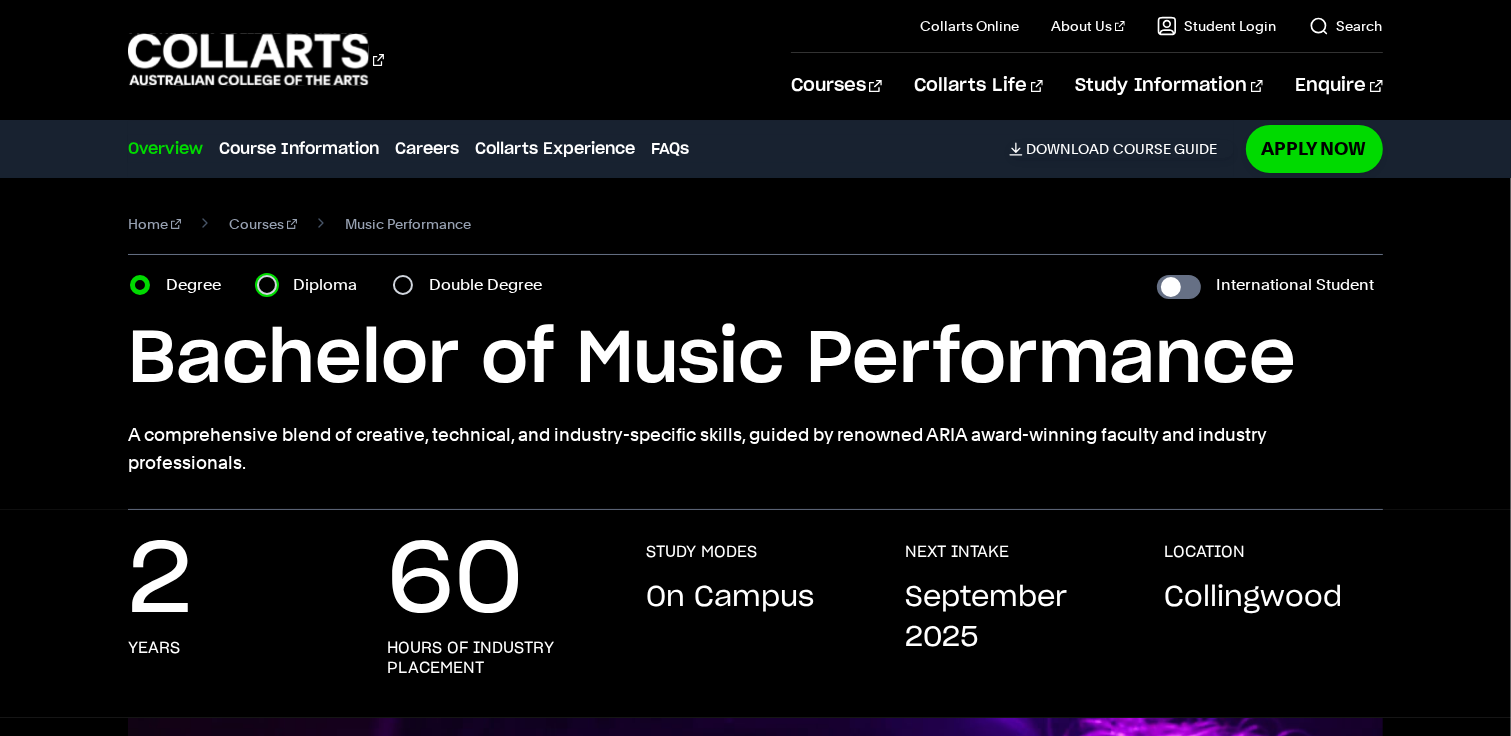 click on "Diploma" at bounding box center (267, 285) 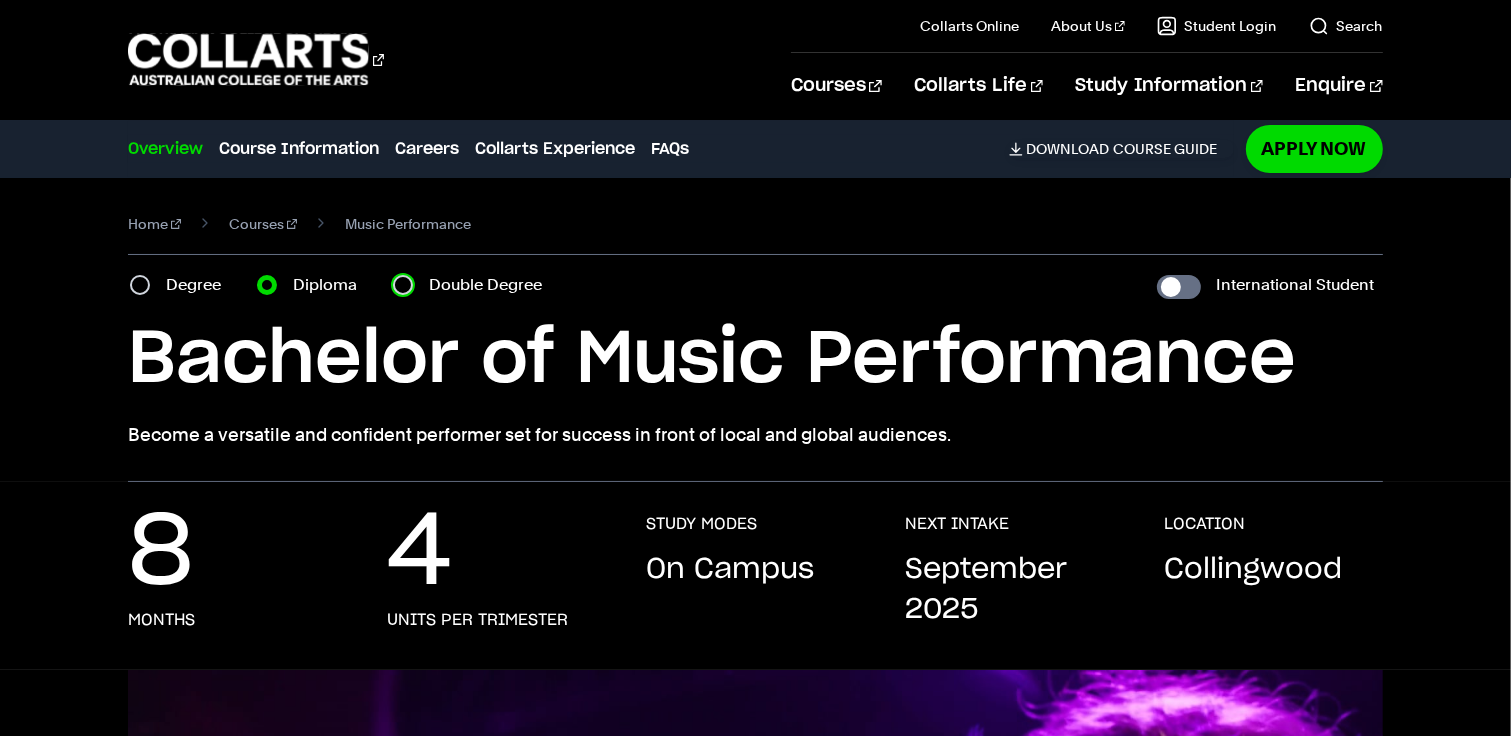 click on "Double Degree" at bounding box center (403, 285) 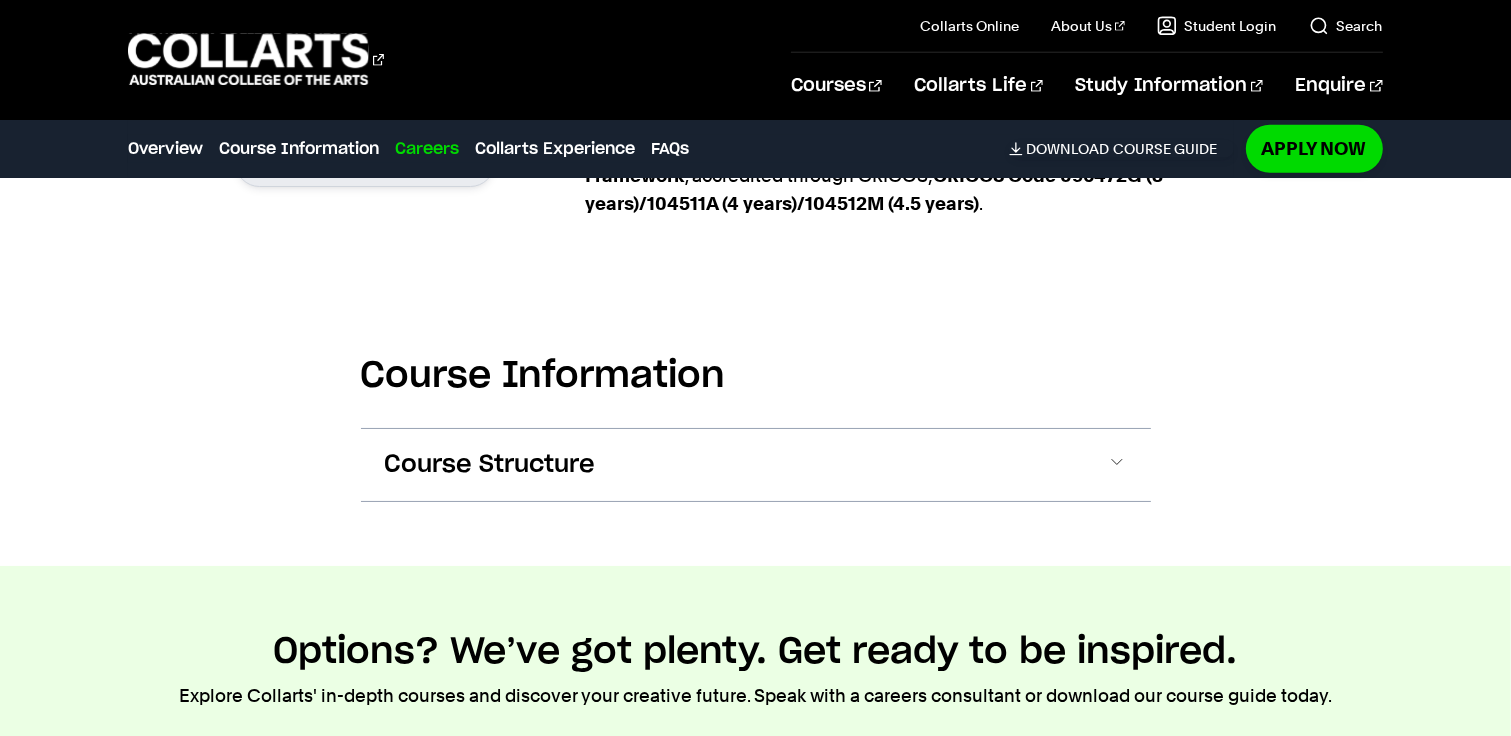 scroll, scrollTop: 1850, scrollLeft: 0, axis: vertical 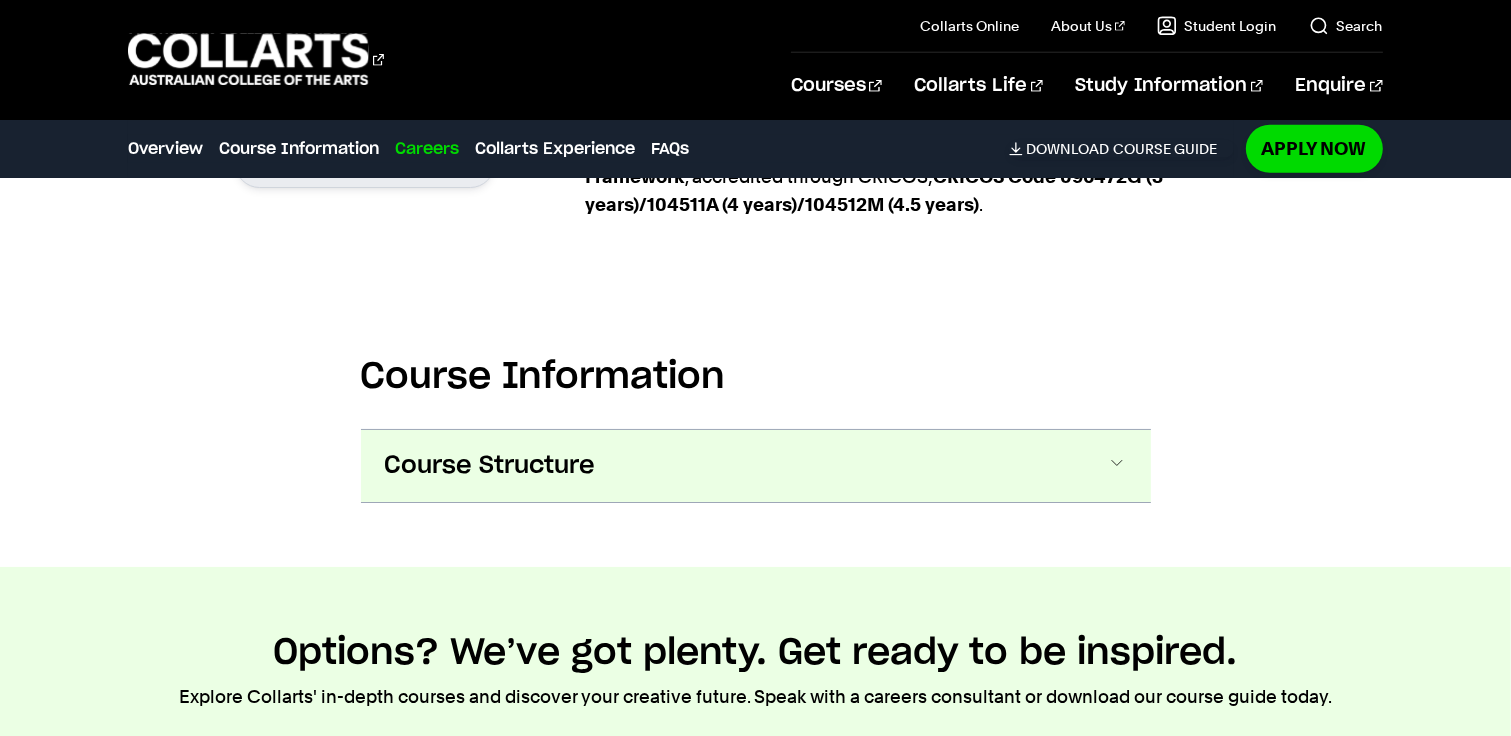 click on "Course Structure" at bounding box center (0, 0) 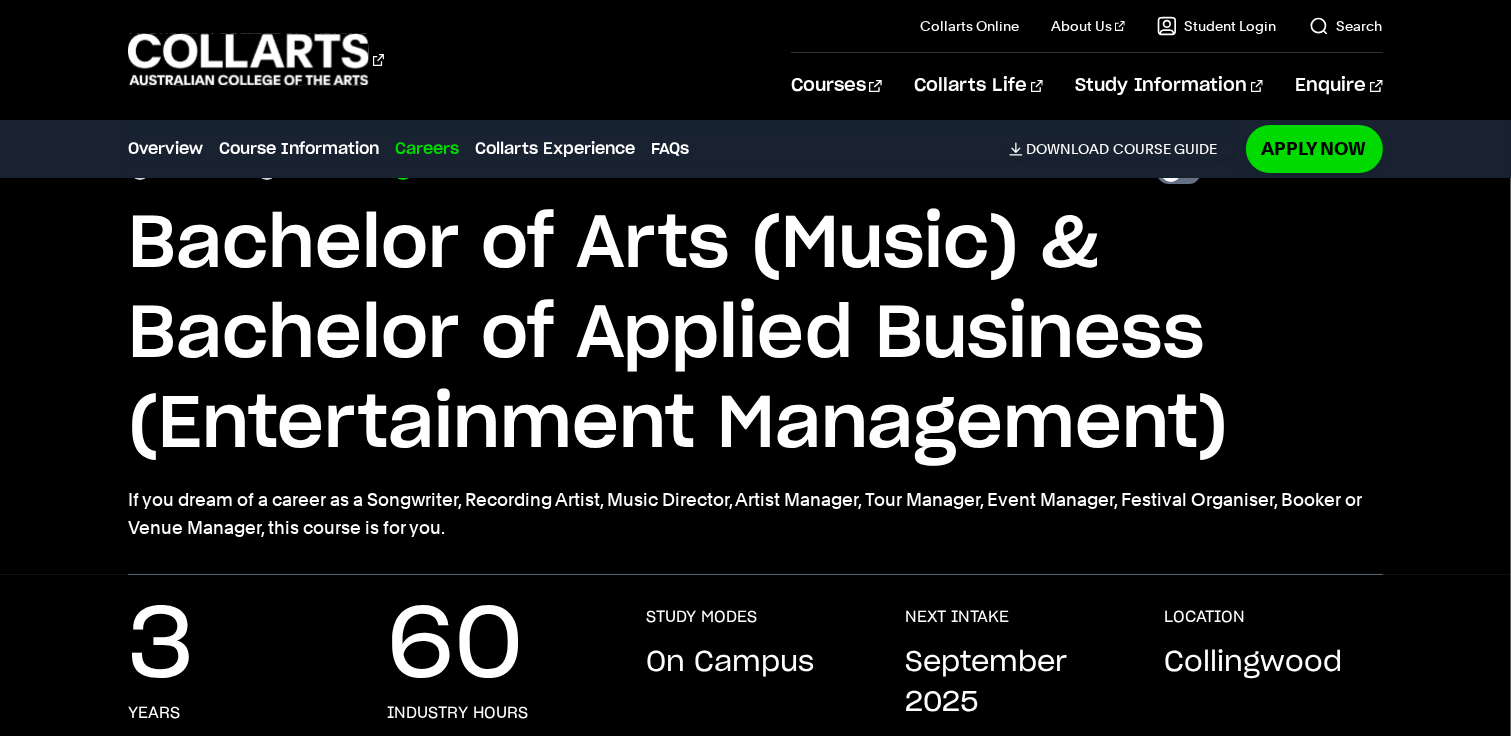 scroll, scrollTop: 0, scrollLeft: 0, axis: both 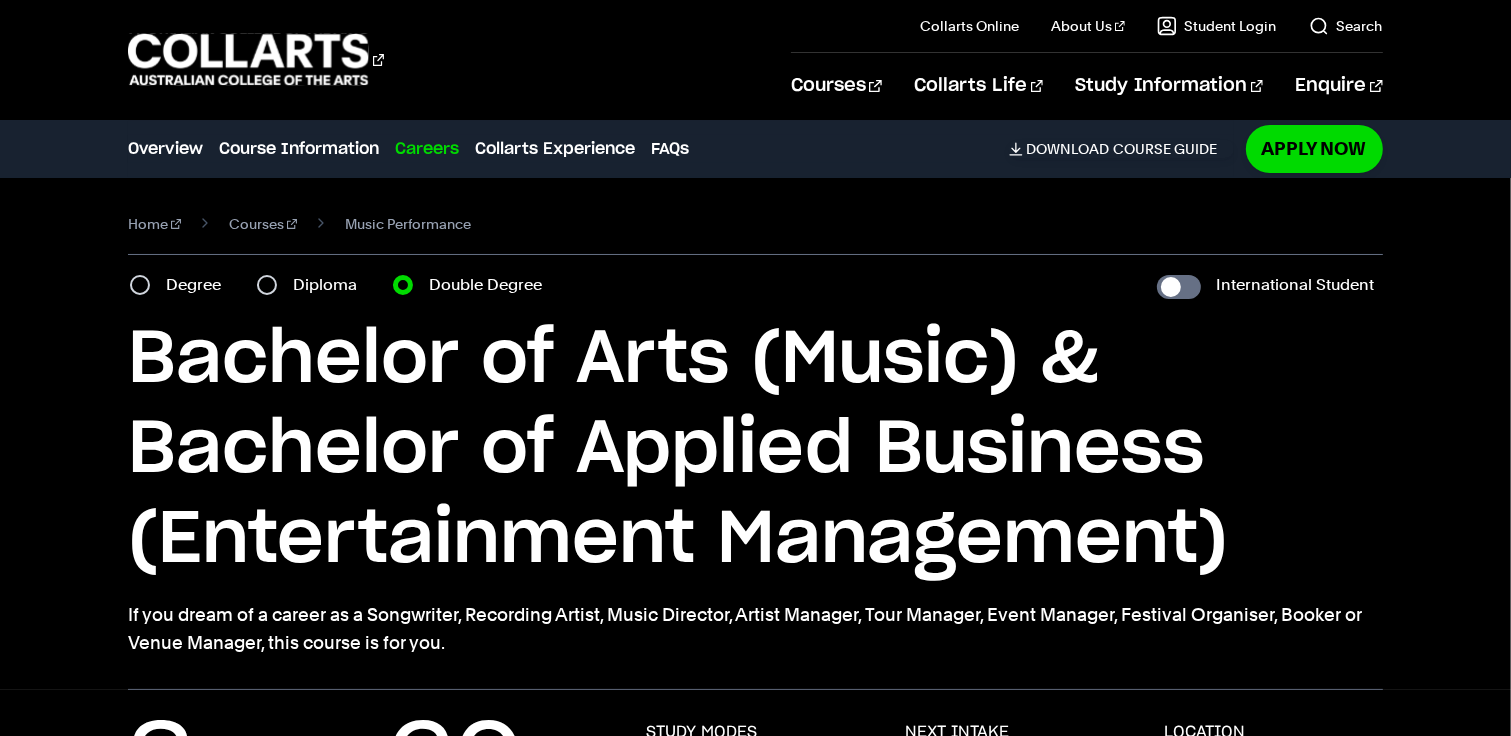 click on "Degree" at bounding box center (199, 285) 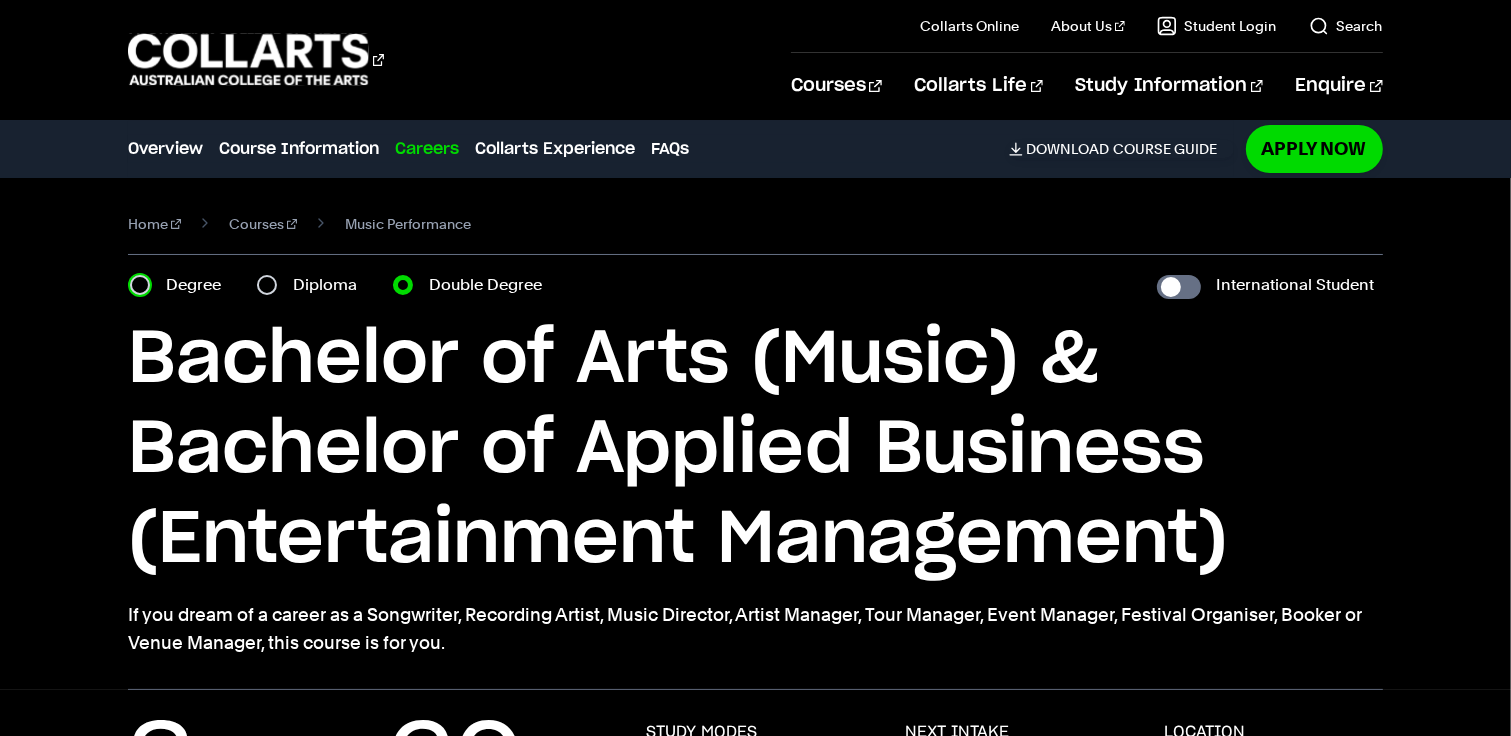 radio on "true" 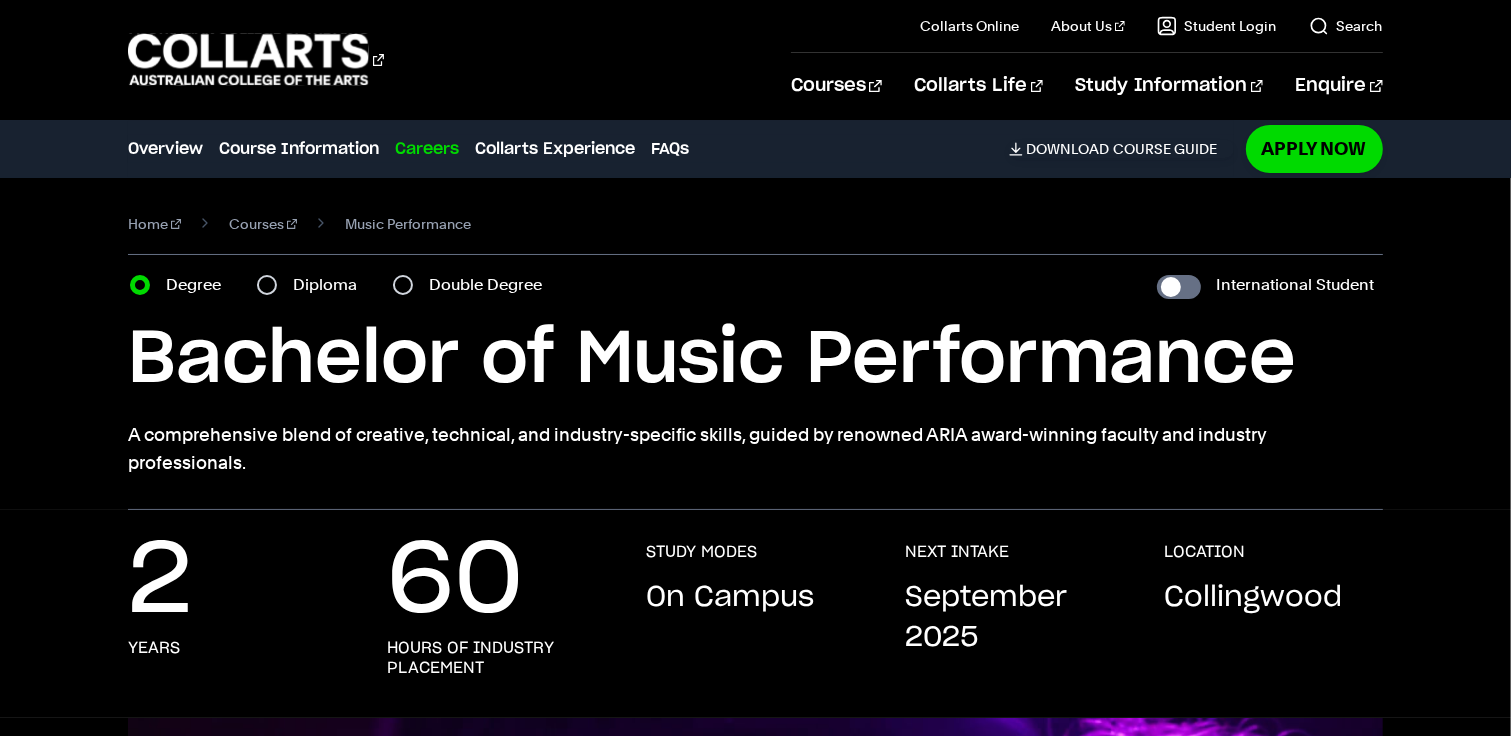 click on "Diploma" at bounding box center (331, 285) 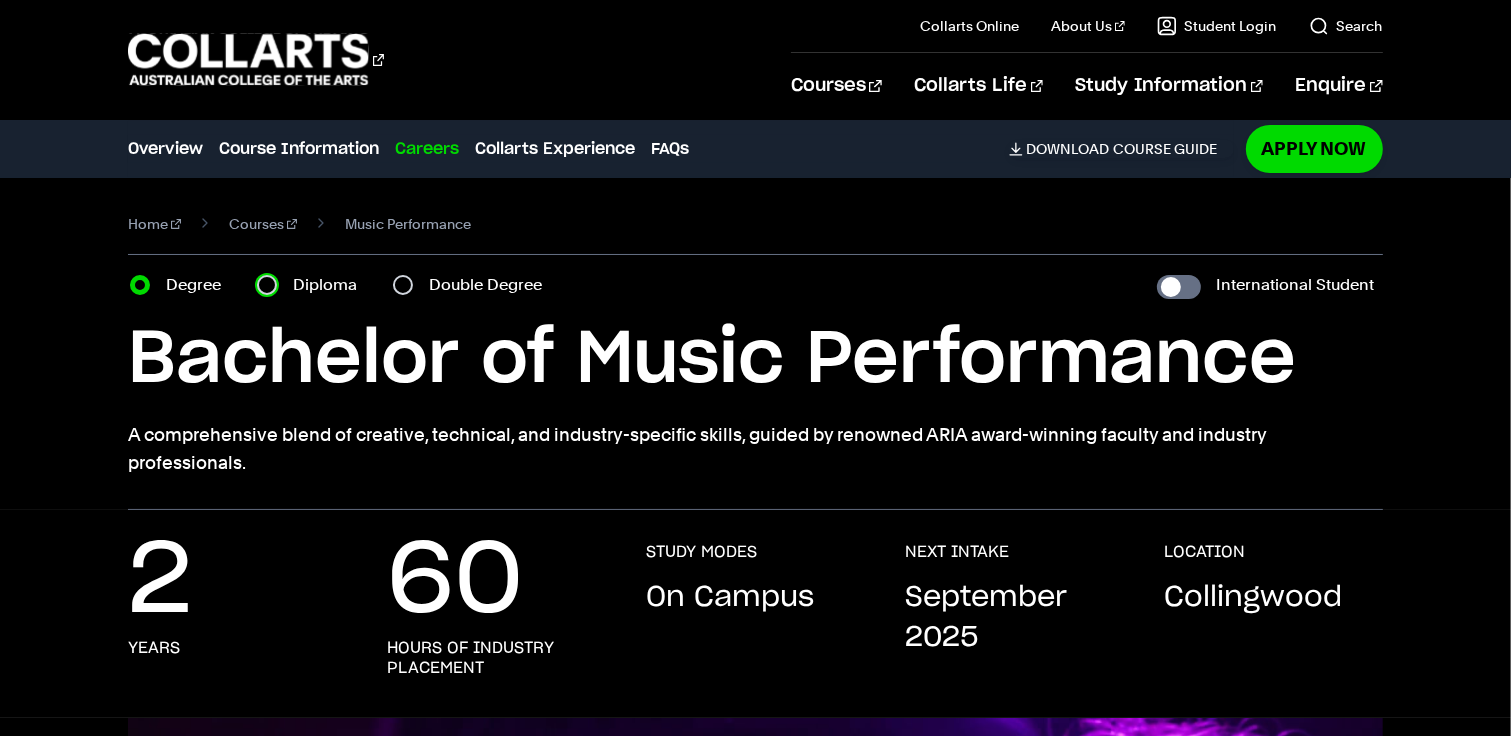 click on "Diploma" at bounding box center [267, 285] 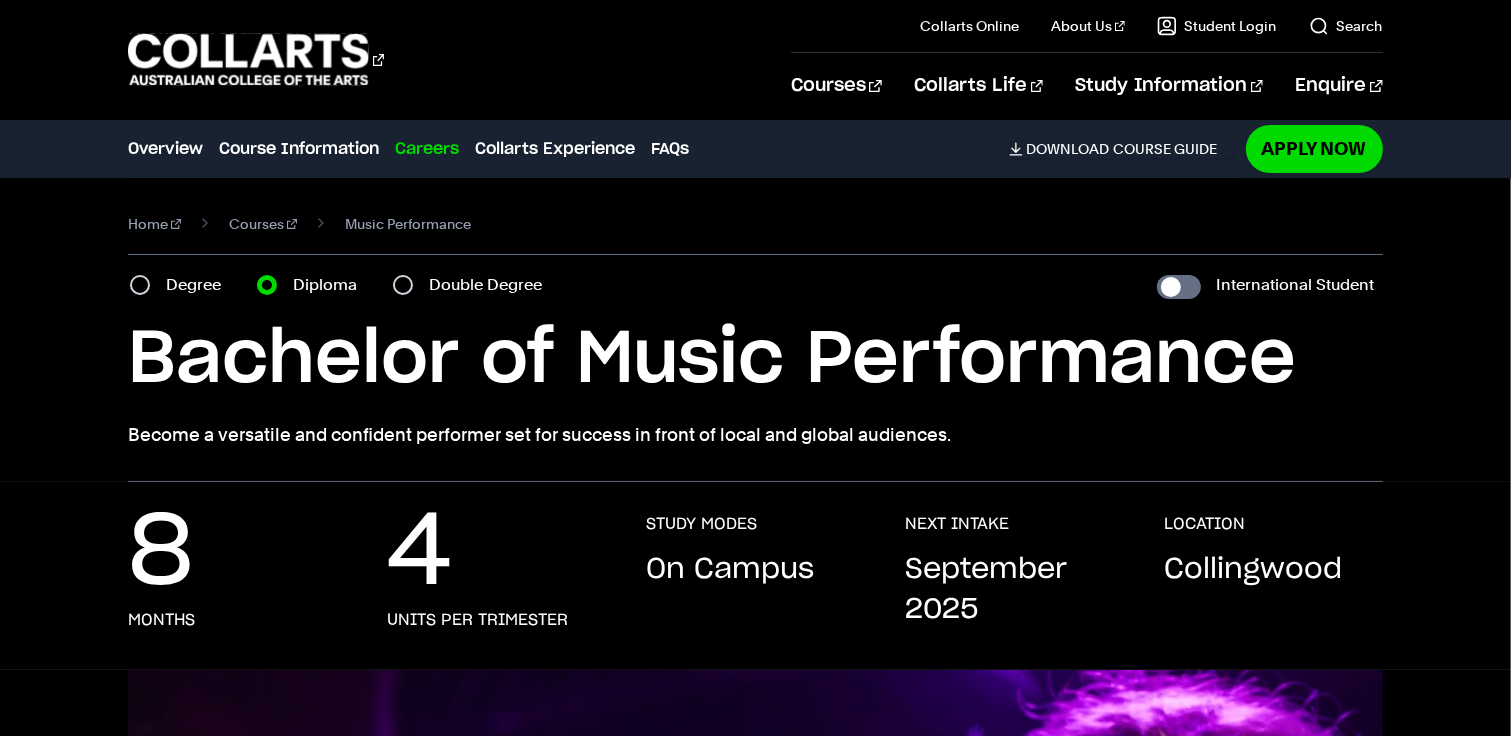 click on "Degree" at bounding box center [199, 285] 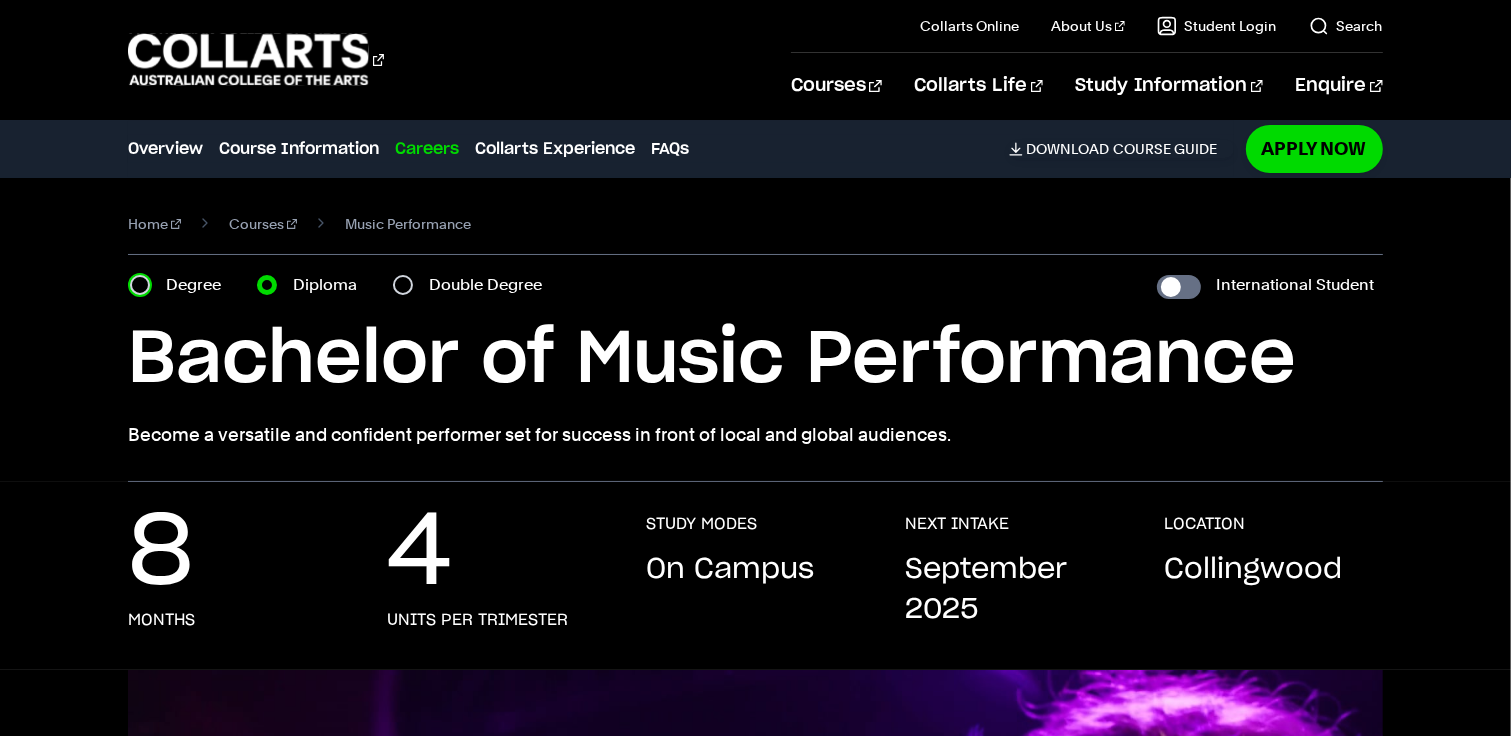 click on "Degree" at bounding box center [140, 285] 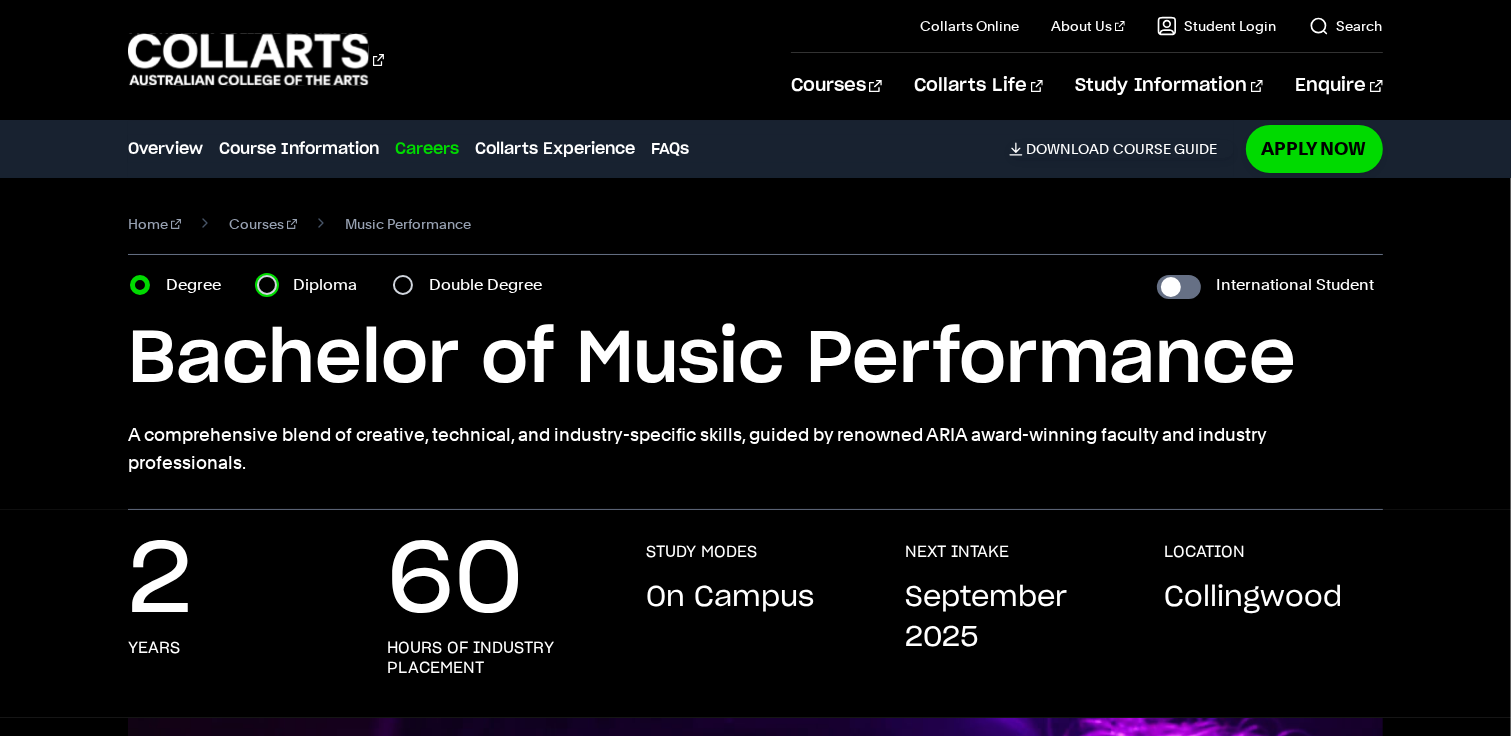 click on "Diploma" at bounding box center (267, 285) 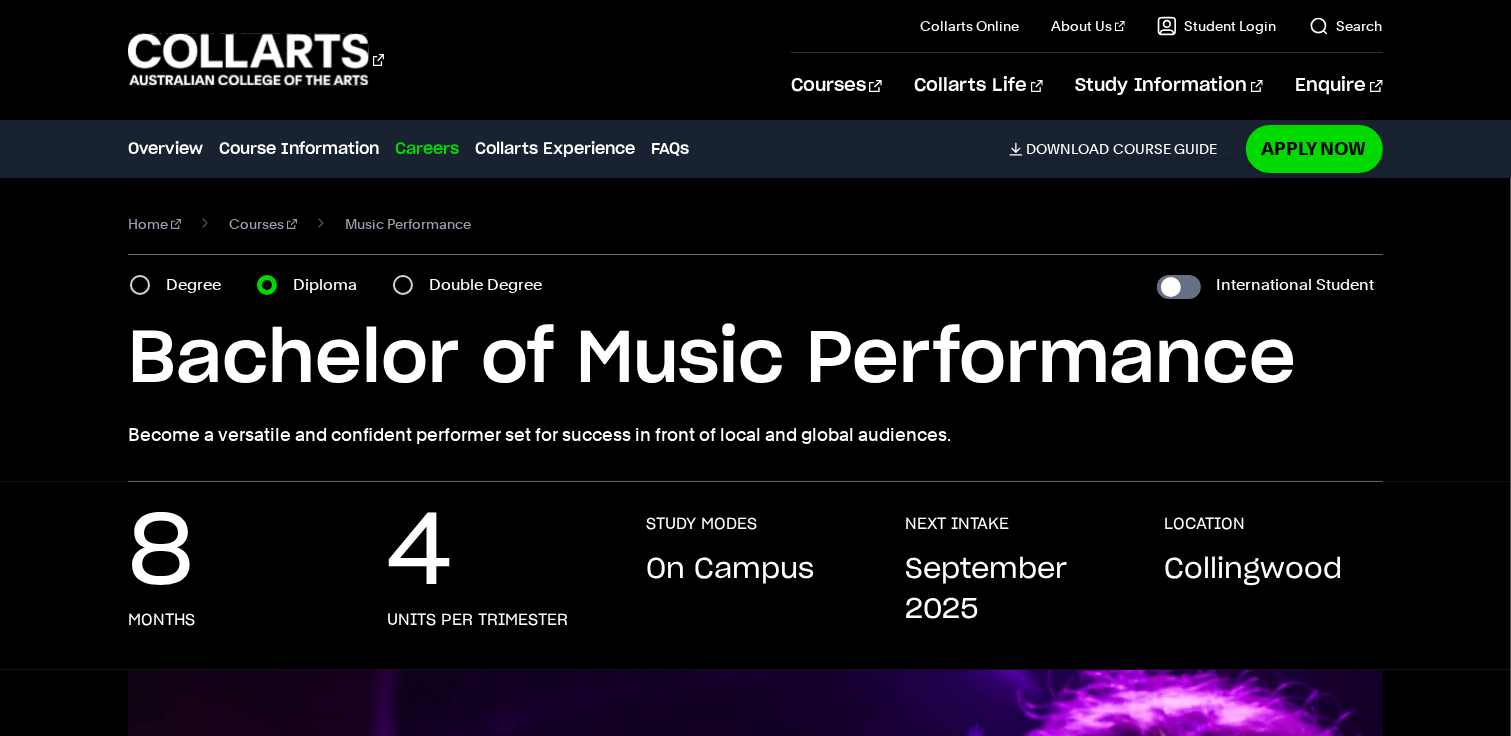 click on "Degree" at bounding box center (199, 285) 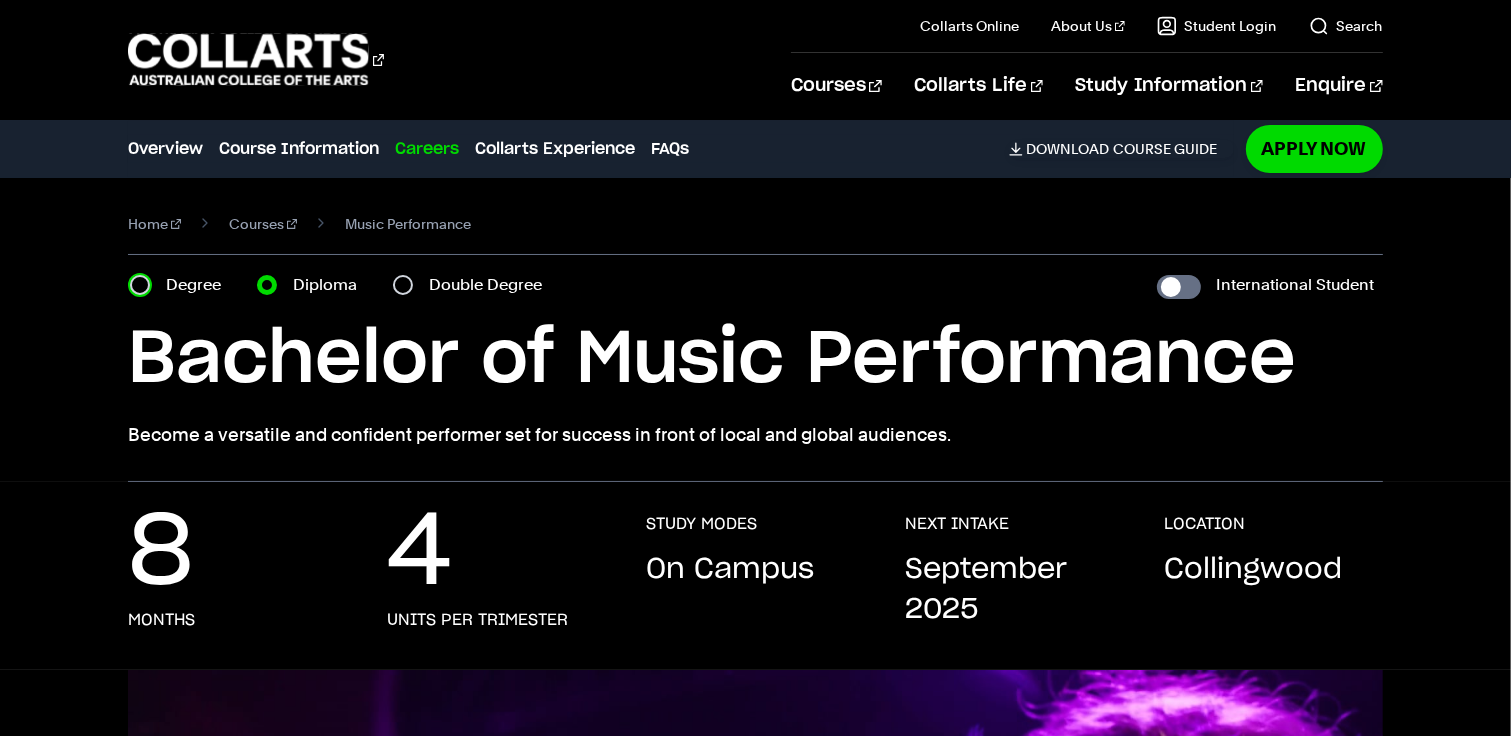 click on "Degree" at bounding box center (140, 285) 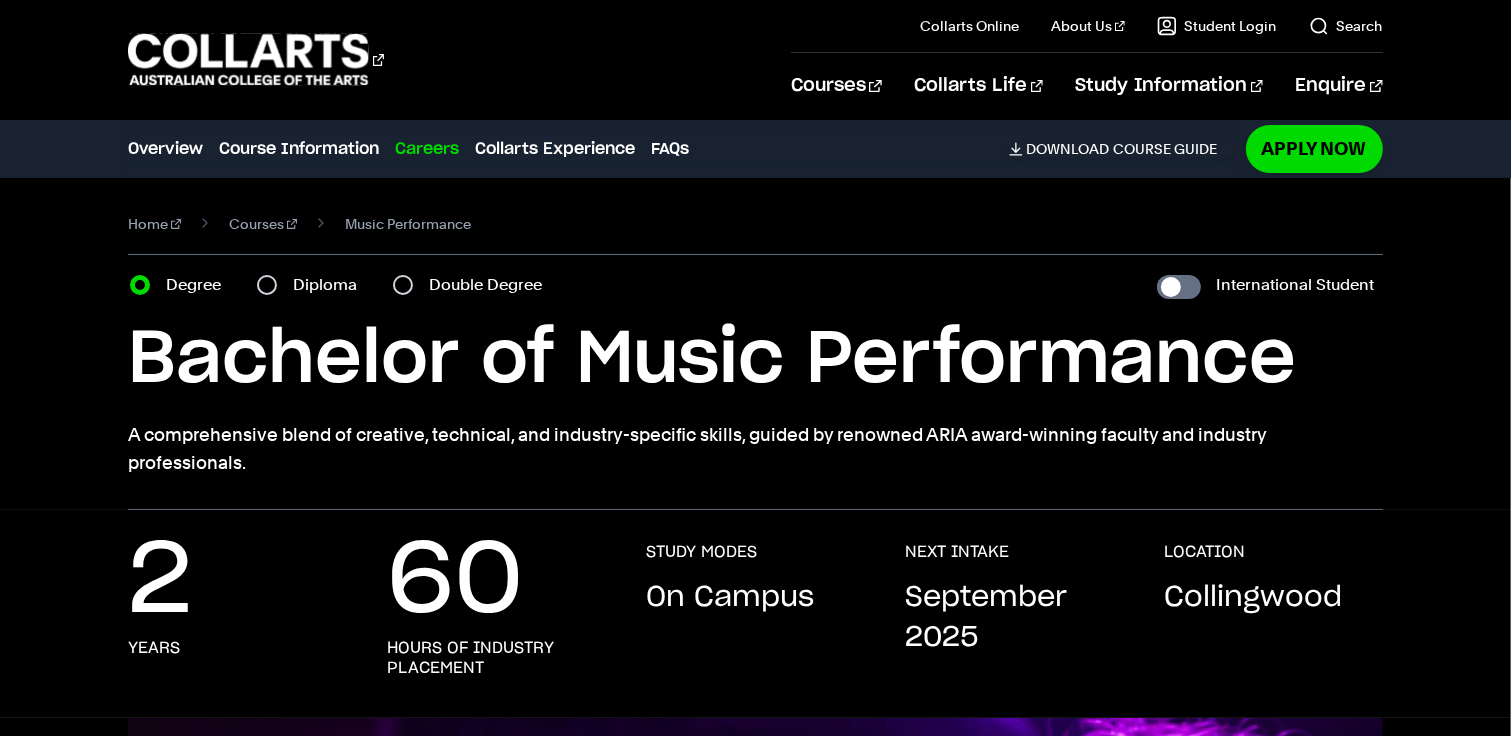 click on "Degree" at bounding box center [199, 285] 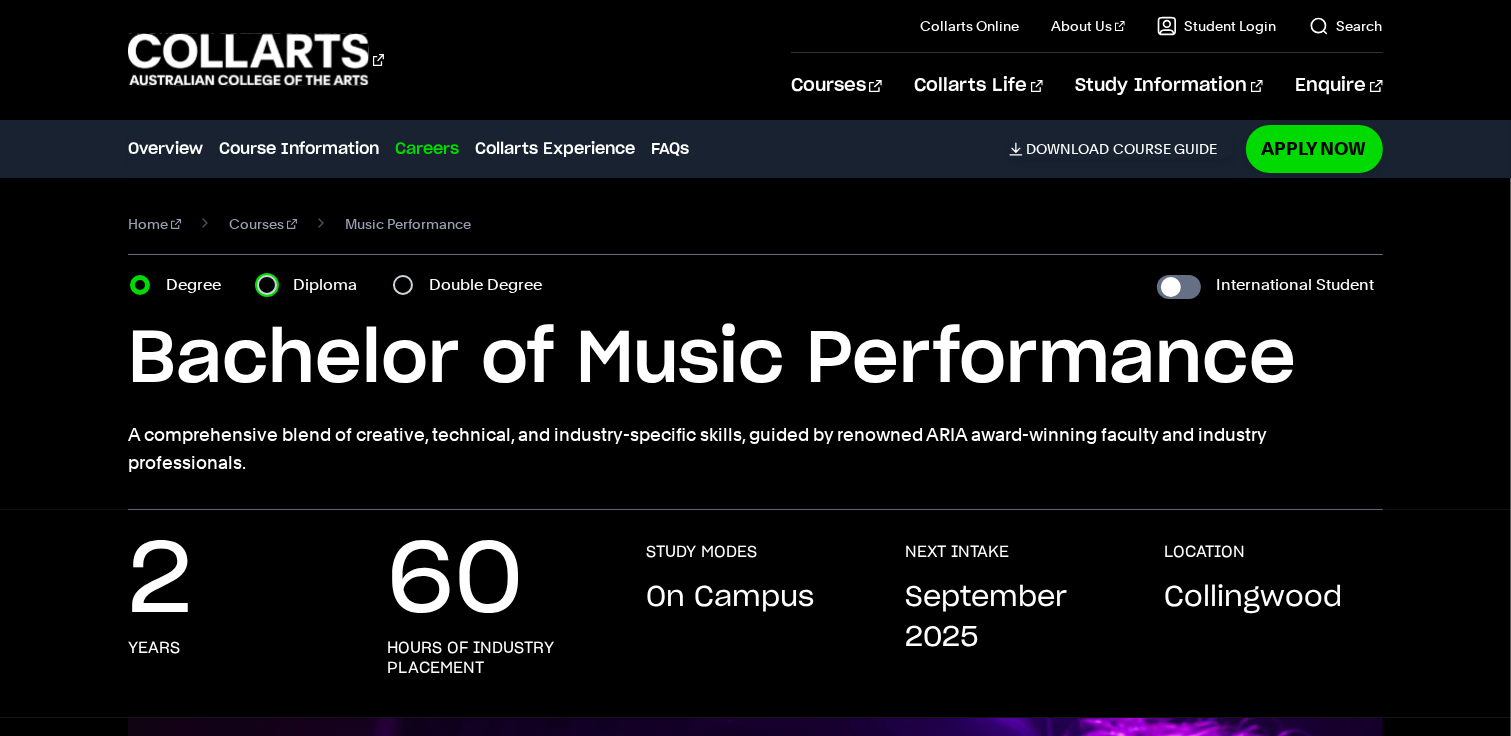 click on "Diploma" at bounding box center (267, 285) 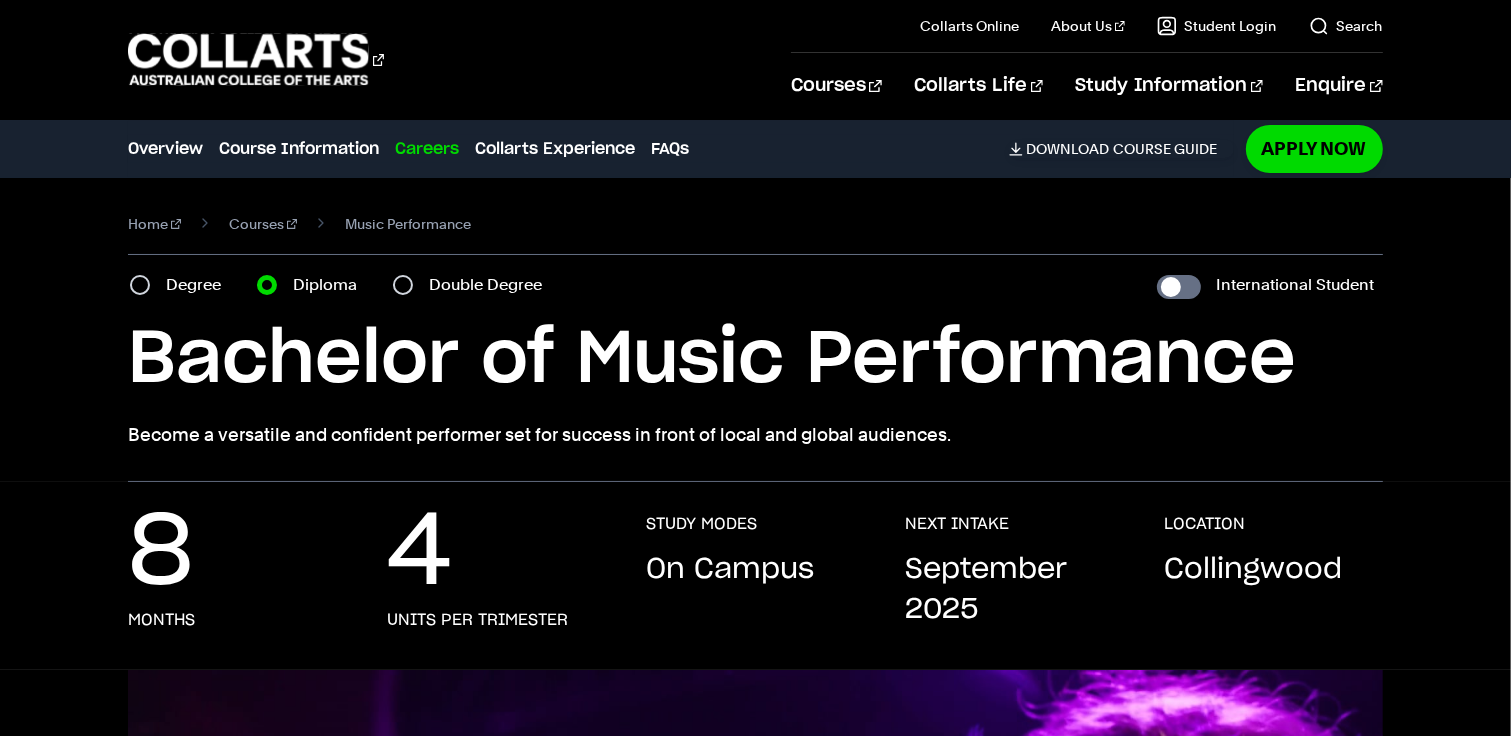 click on "Degree" at bounding box center [199, 285] 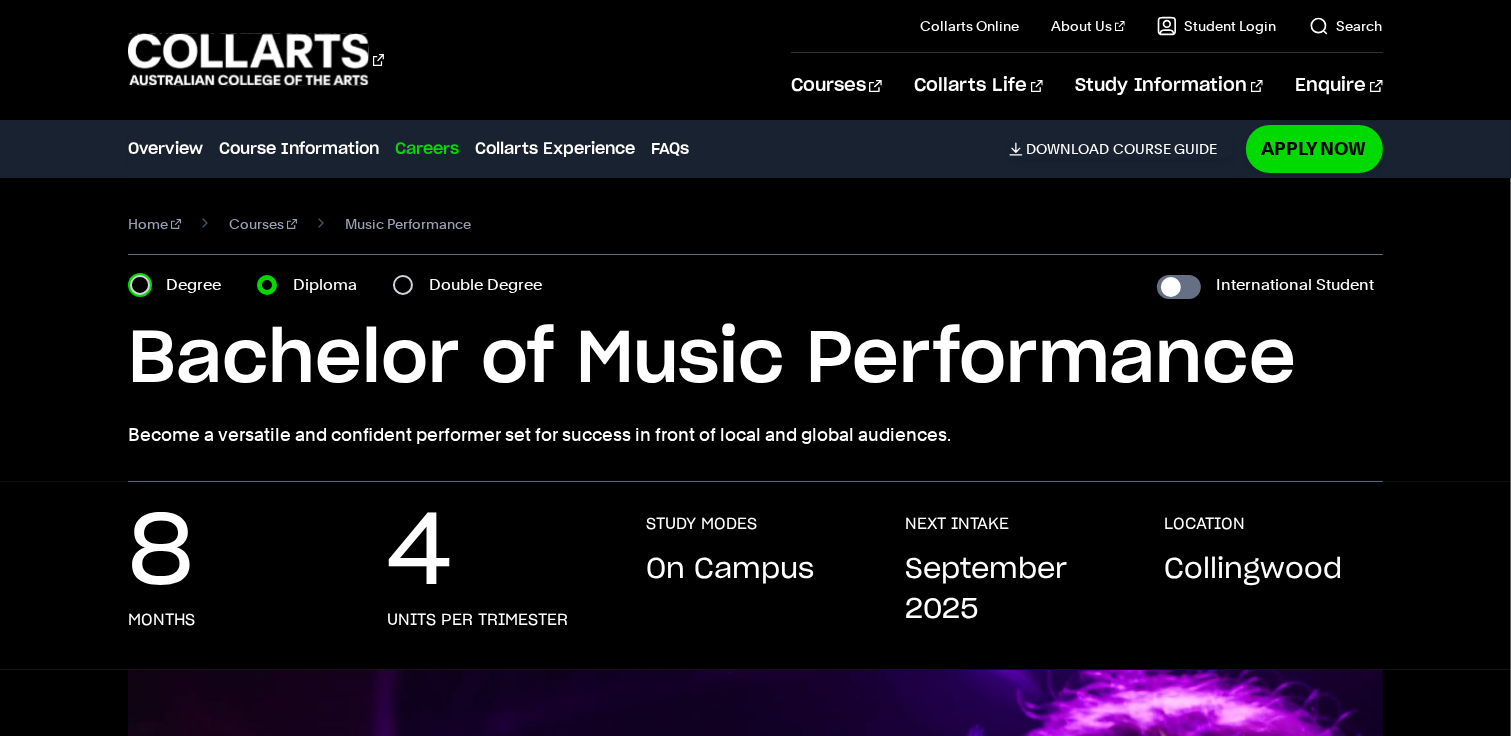 click on "Degree" at bounding box center [140, 285] 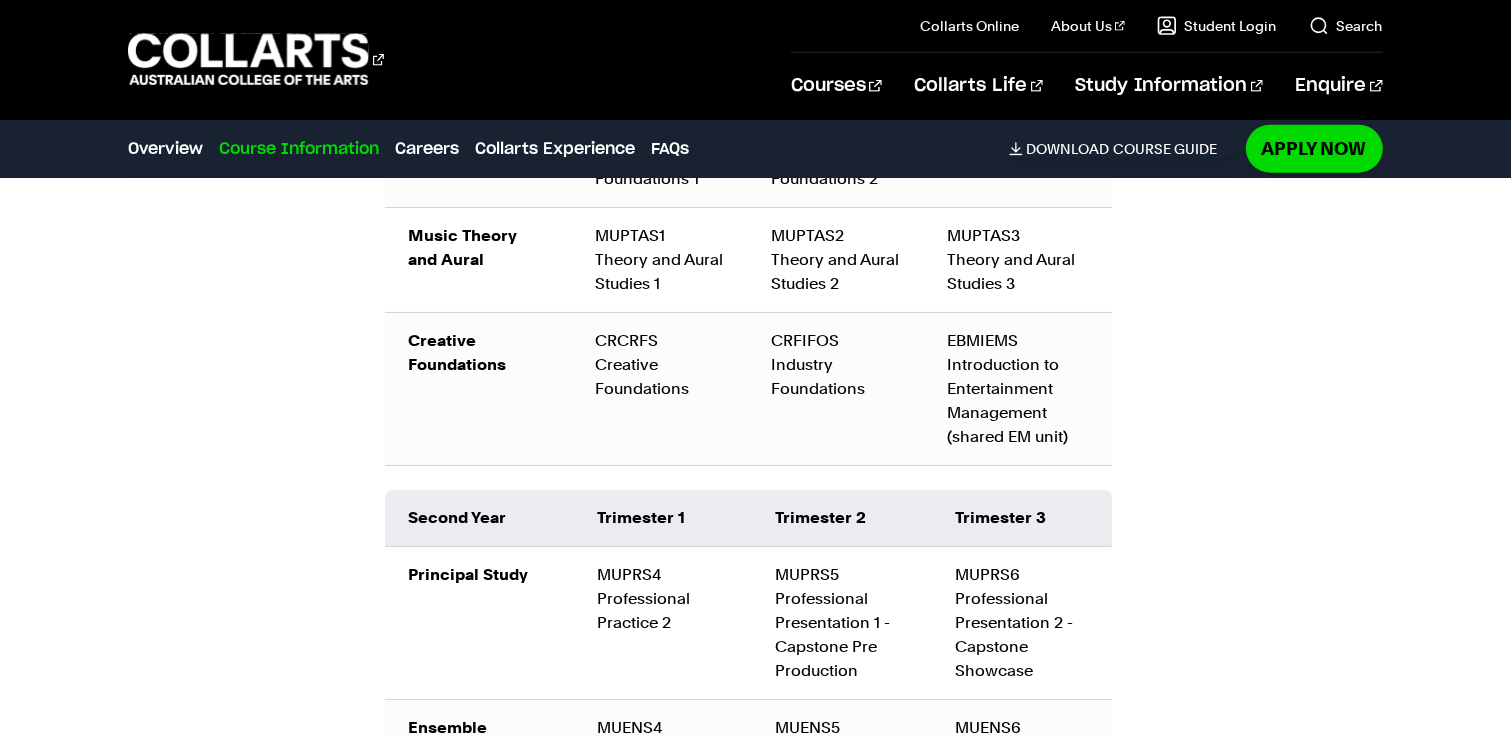 scroll, scrollTop: 2488, scrollLeft: 0, axis: vertical 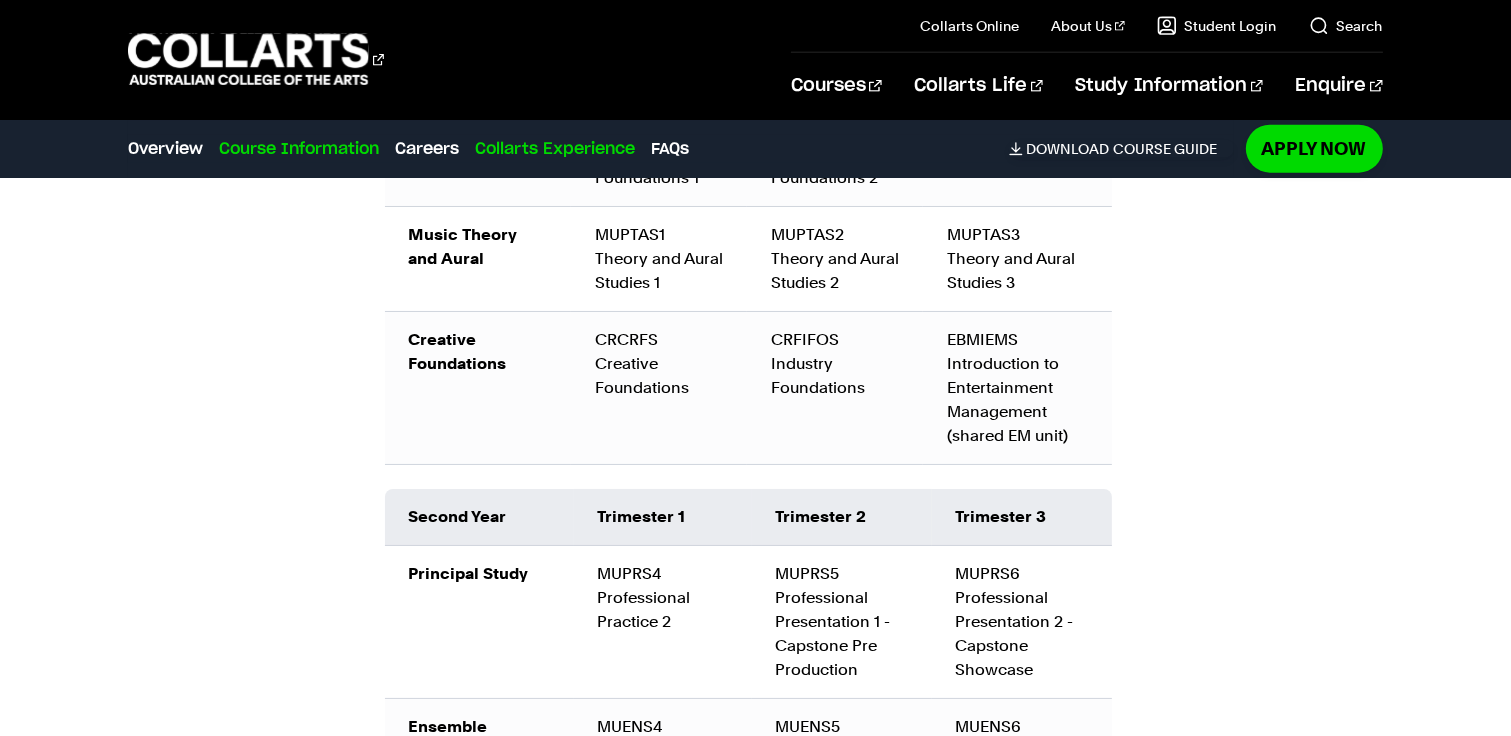 click on "Collarts Experience" at bounding box center [555, 149] 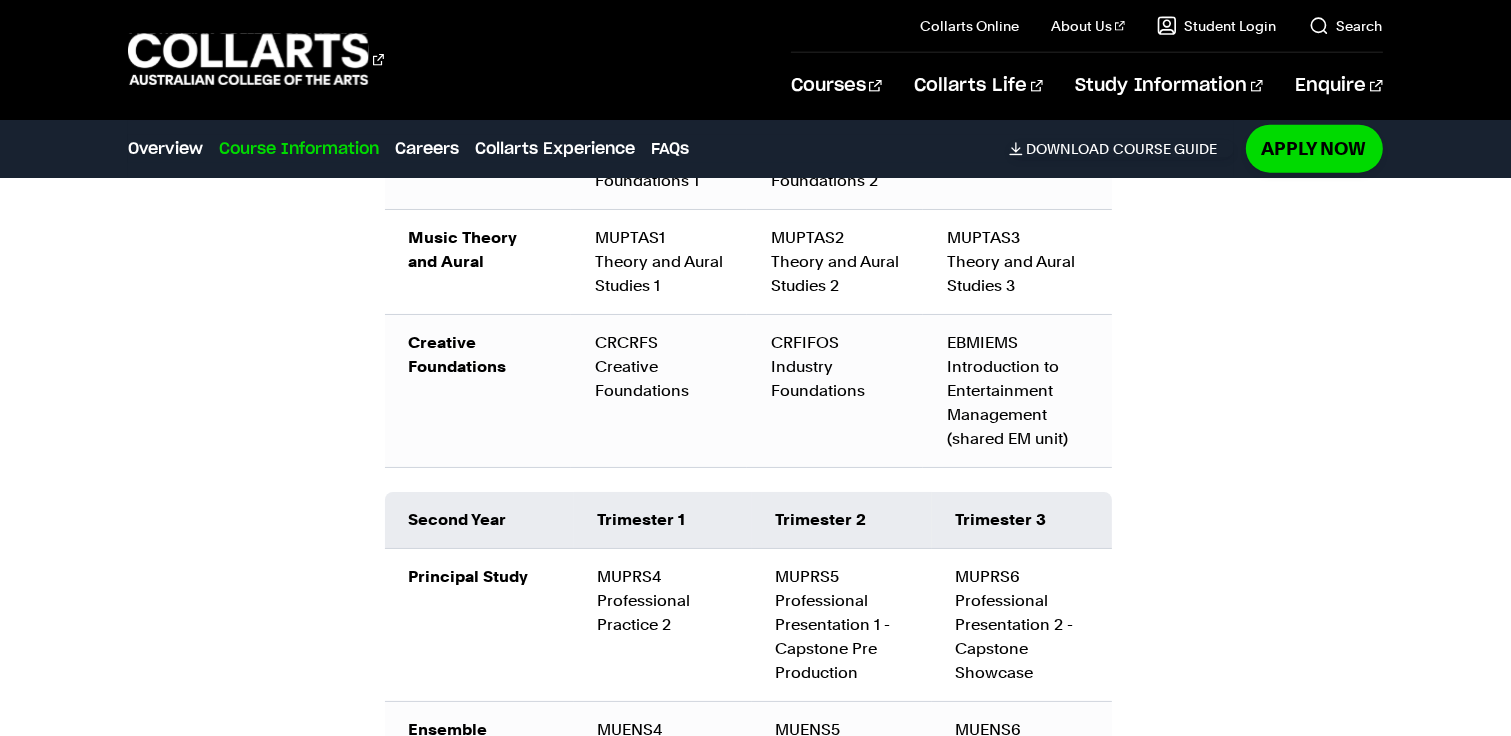 scroll, scrollTop: 2476, scrollLeft: 0, axis: vertical 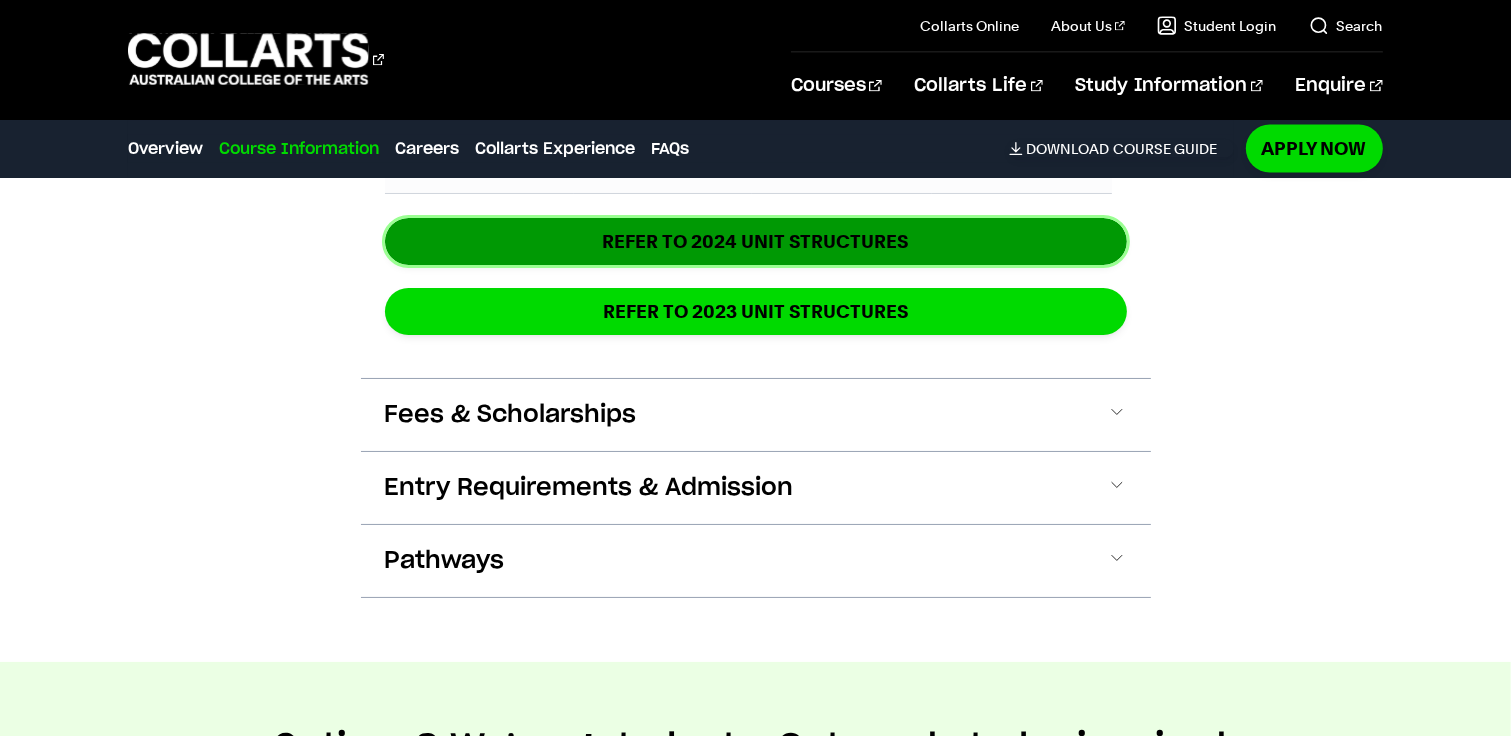 click on "REFER TO 2024 unit structures" at bounding box center (756, 241) 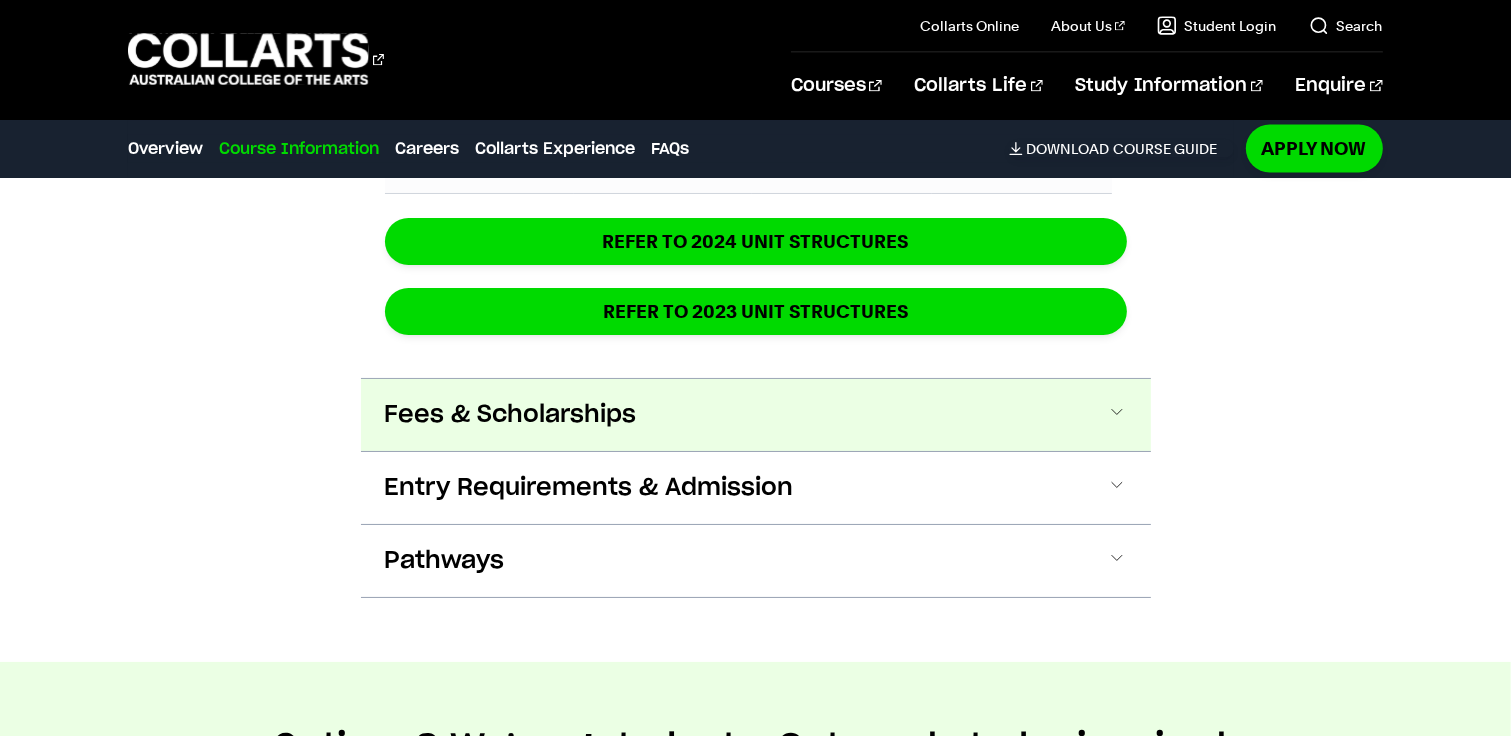 click on "Fees & Scholarships" at bounding box center [756, 415] 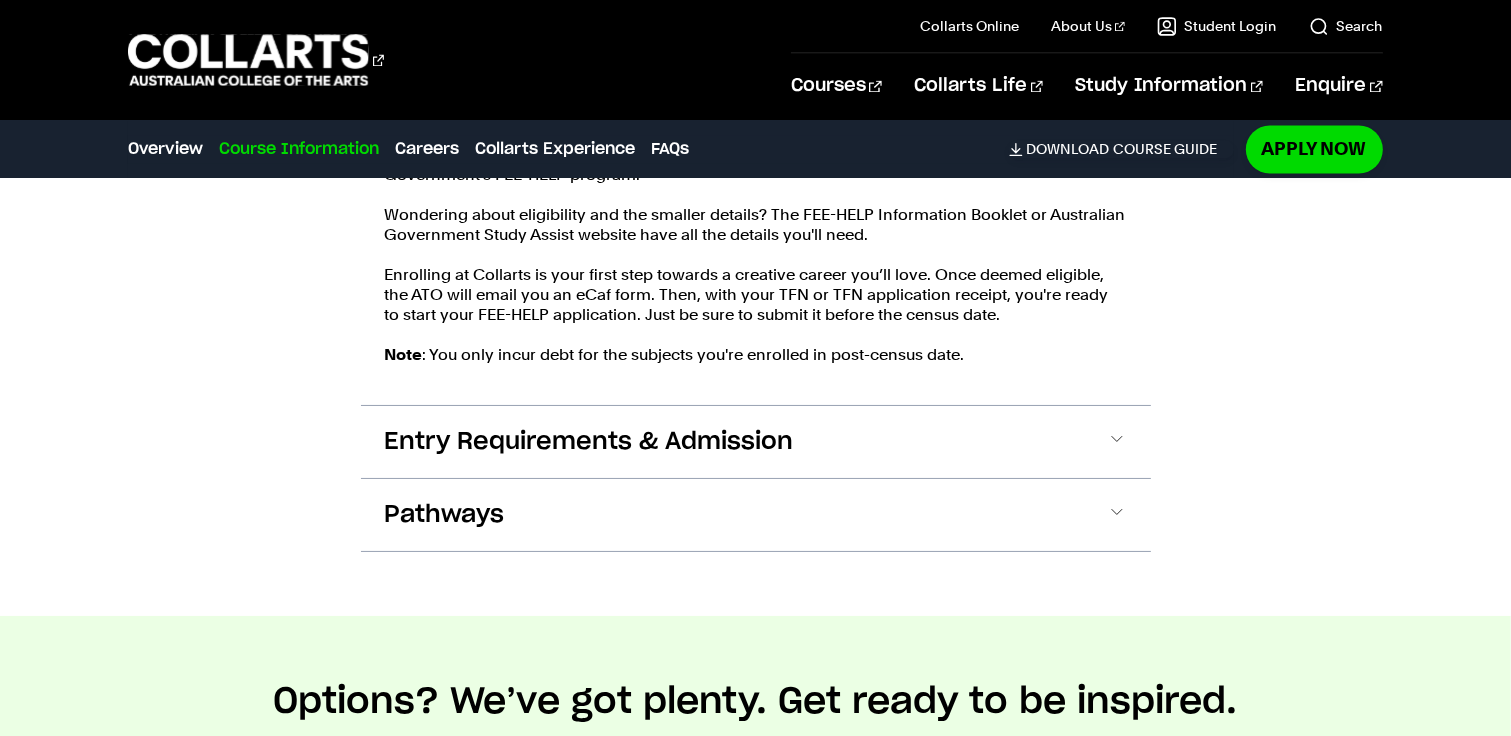 scroll, scrollTop: 3960, scrollLeft: 0, axis: vertical 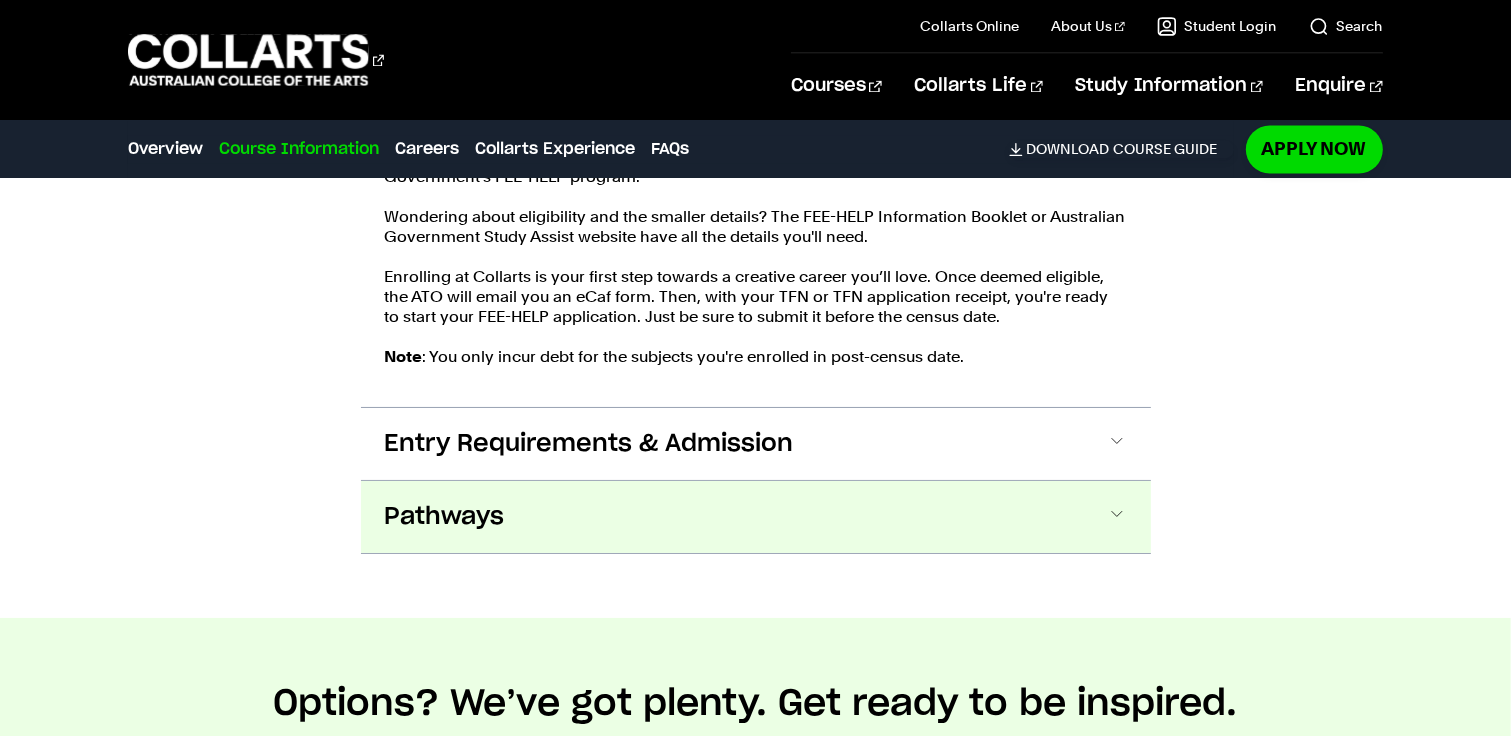 click on "Pathways" at bounding box center [756, 517] 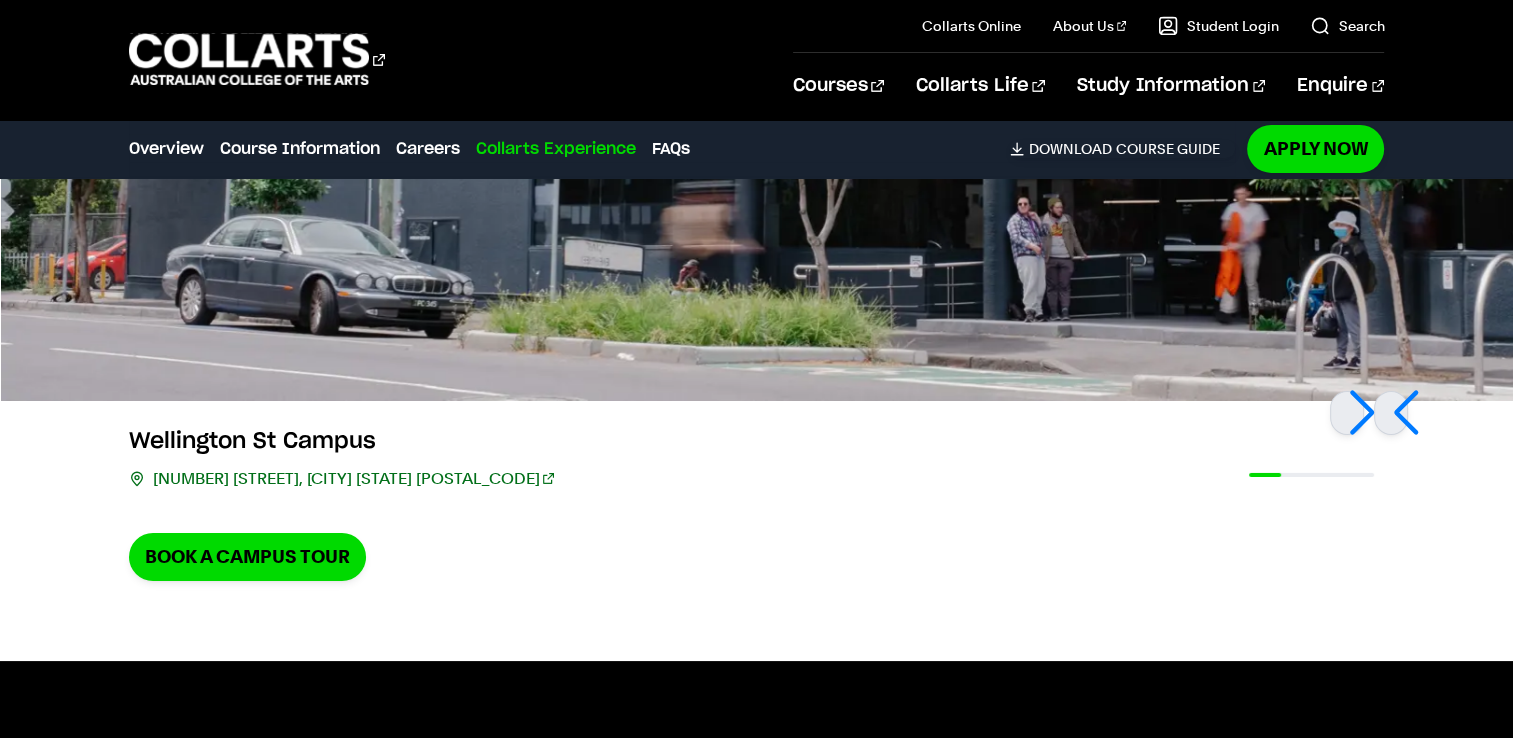 scroll, scrollTop: 6690, scrollLeft: 0, axis: vertical 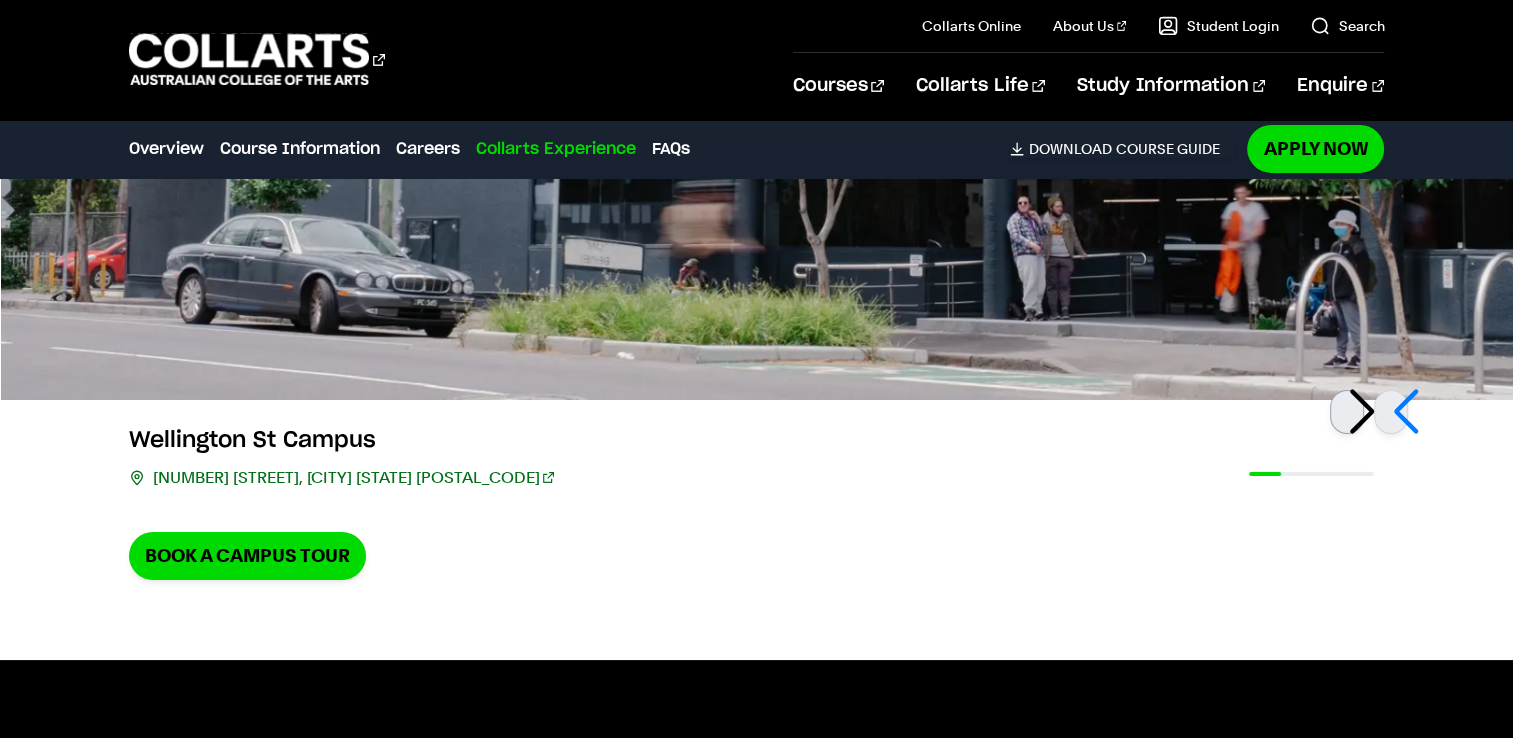 click at bounding box center [1347, 412] 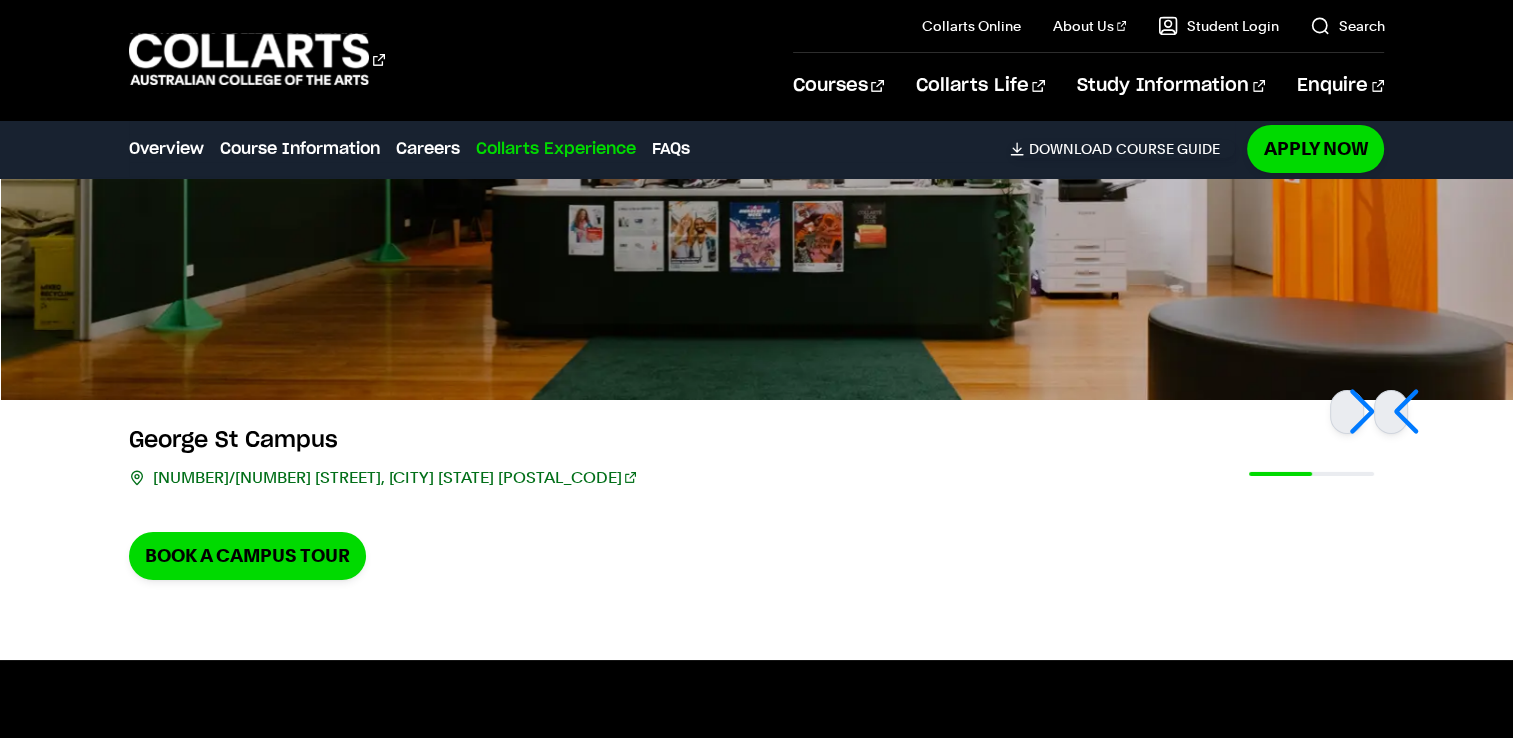 drag, startPoint x: 1411, startPoint y: 419, endPoint x: 1408, endPoint y: 440, distance: 21.213203 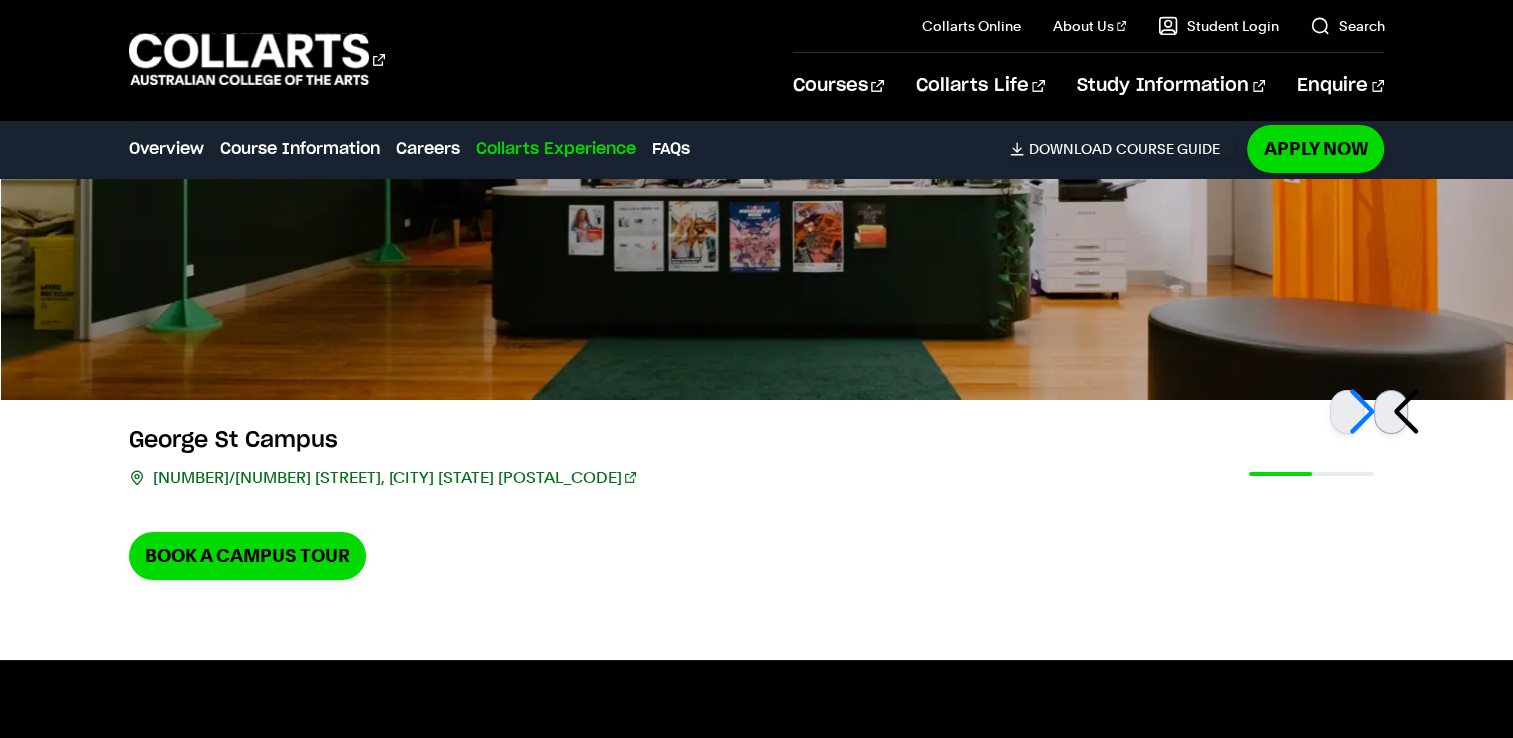 click at bounding box center (1391, 412) 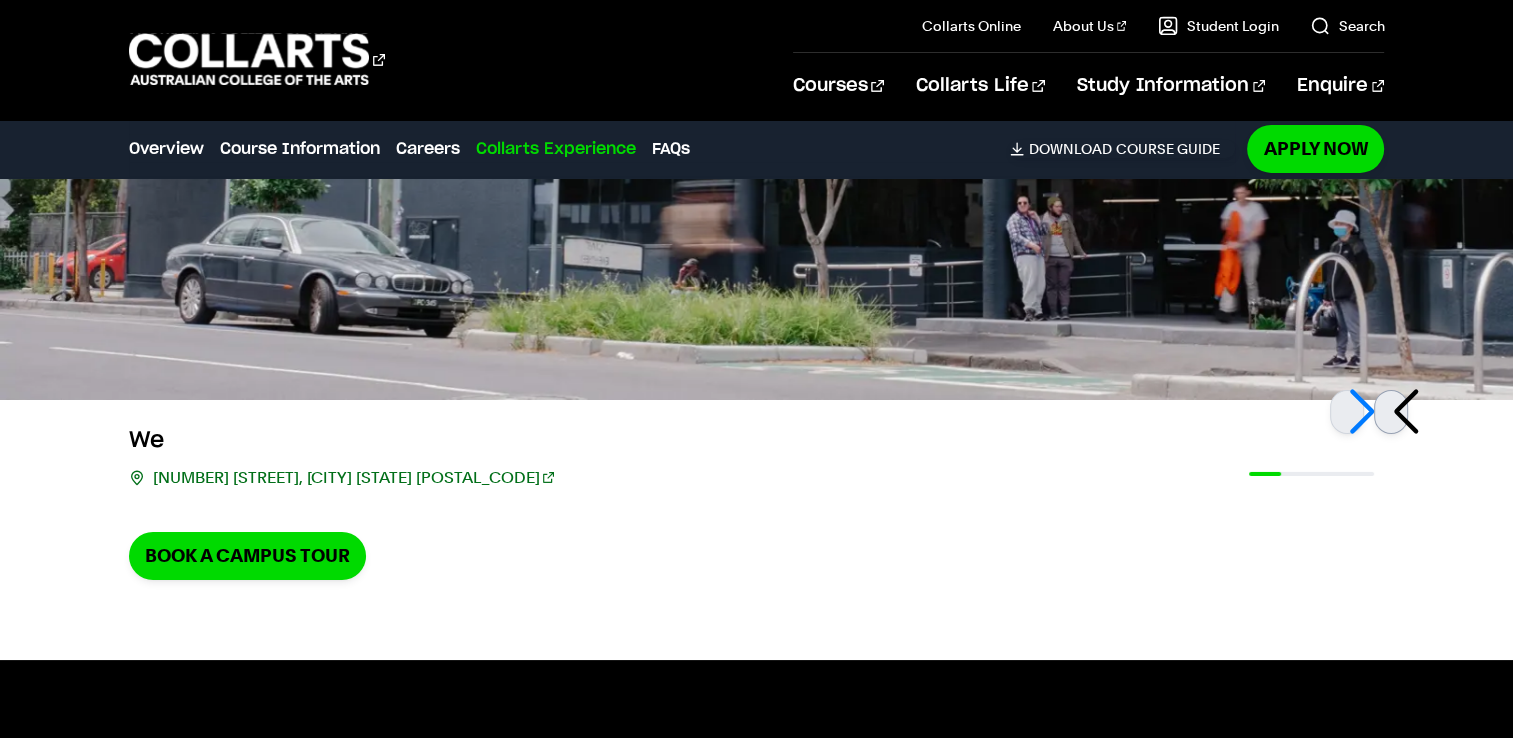click at bounding box center [1391, 412] 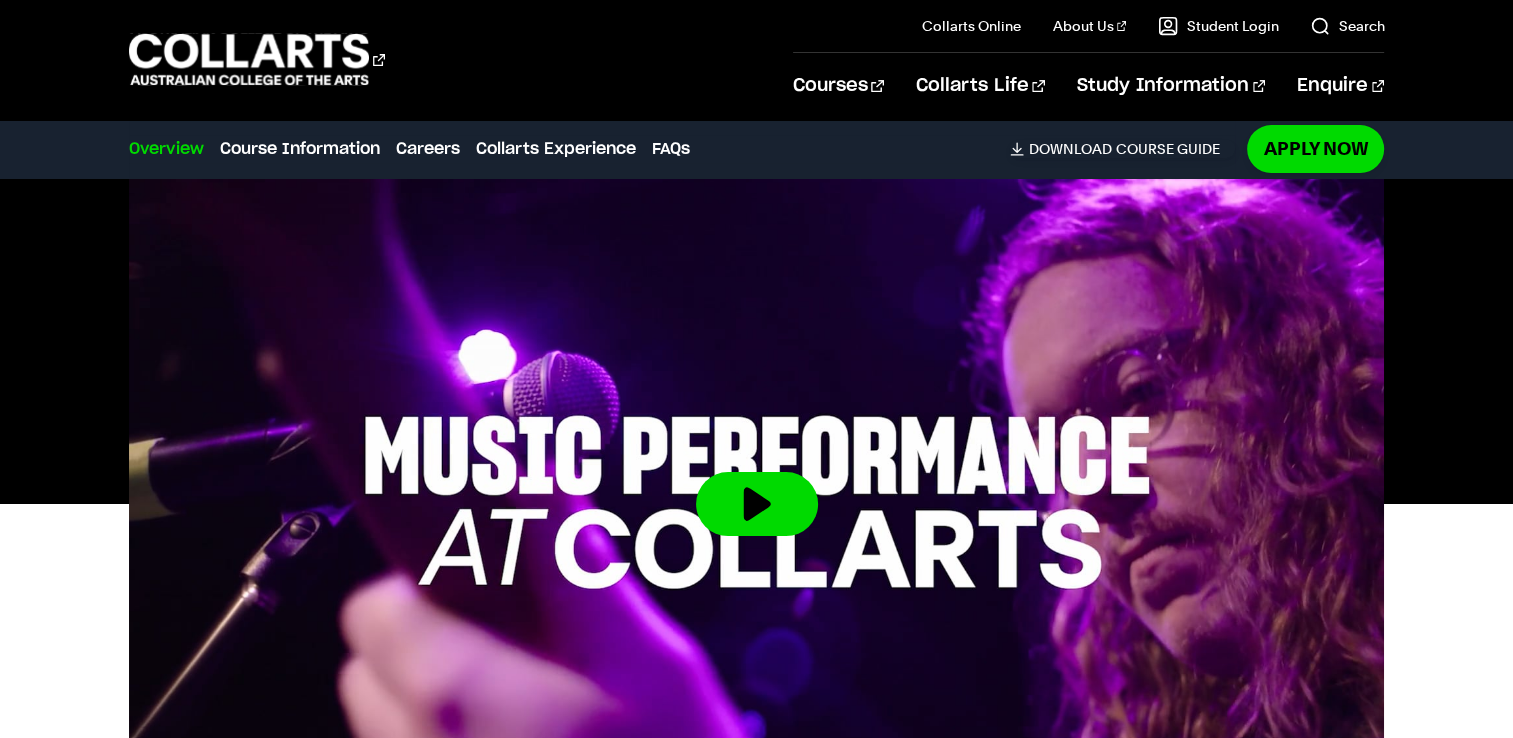 scroll, scrollTop: 488, scrollLeft: 0, axis: vertical 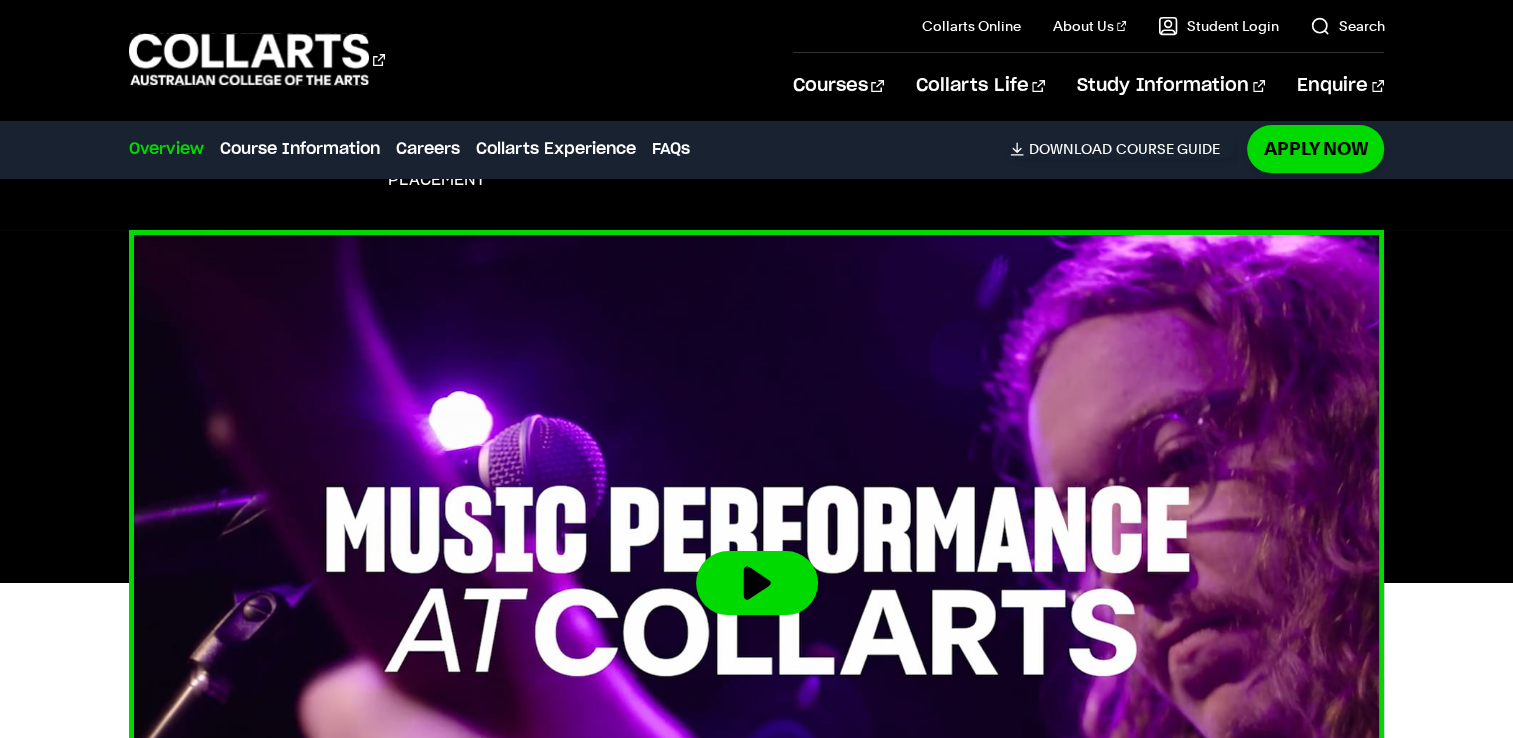 click at bounding box center (757, 583) 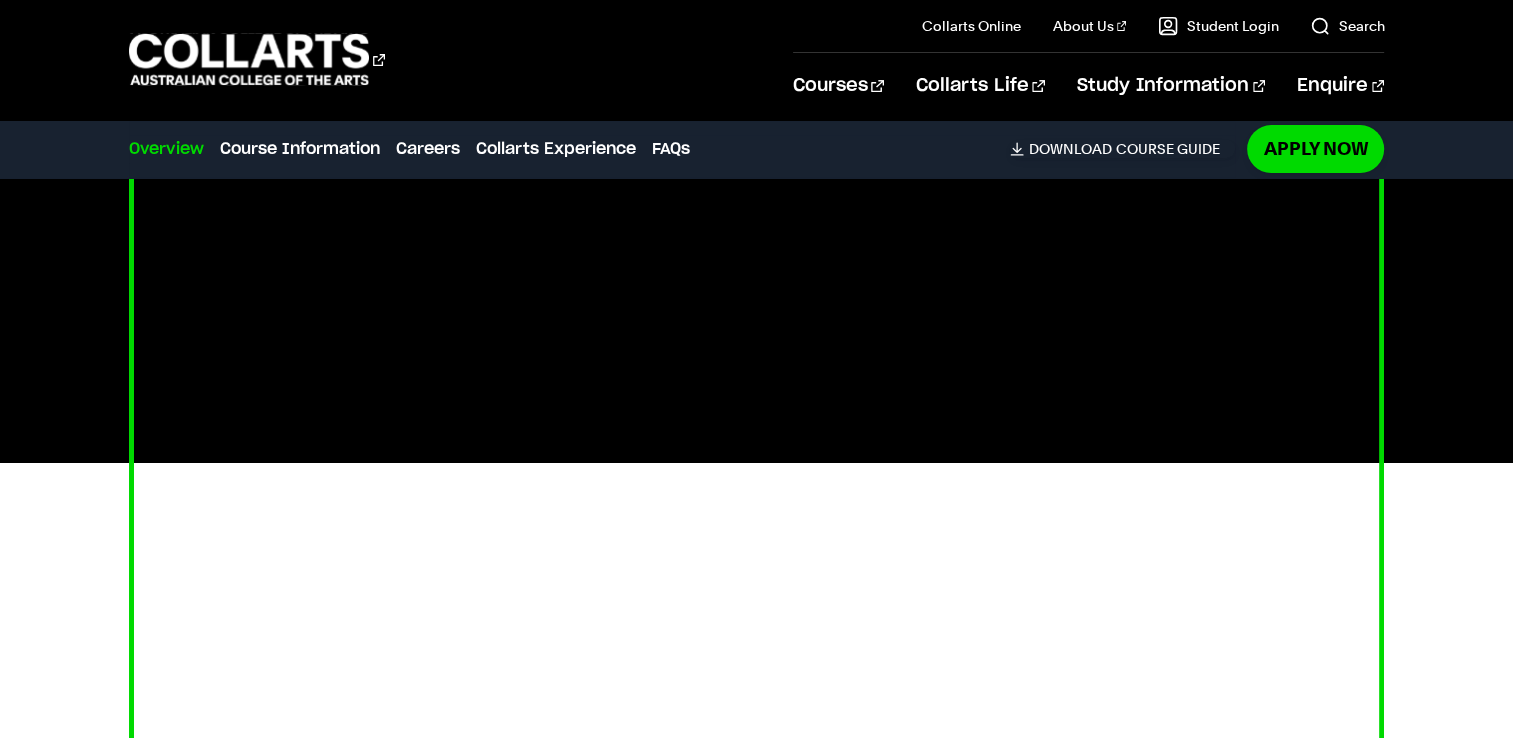 scroll, scrollTop: 590, scrollLeft: 0, axis: vertical 